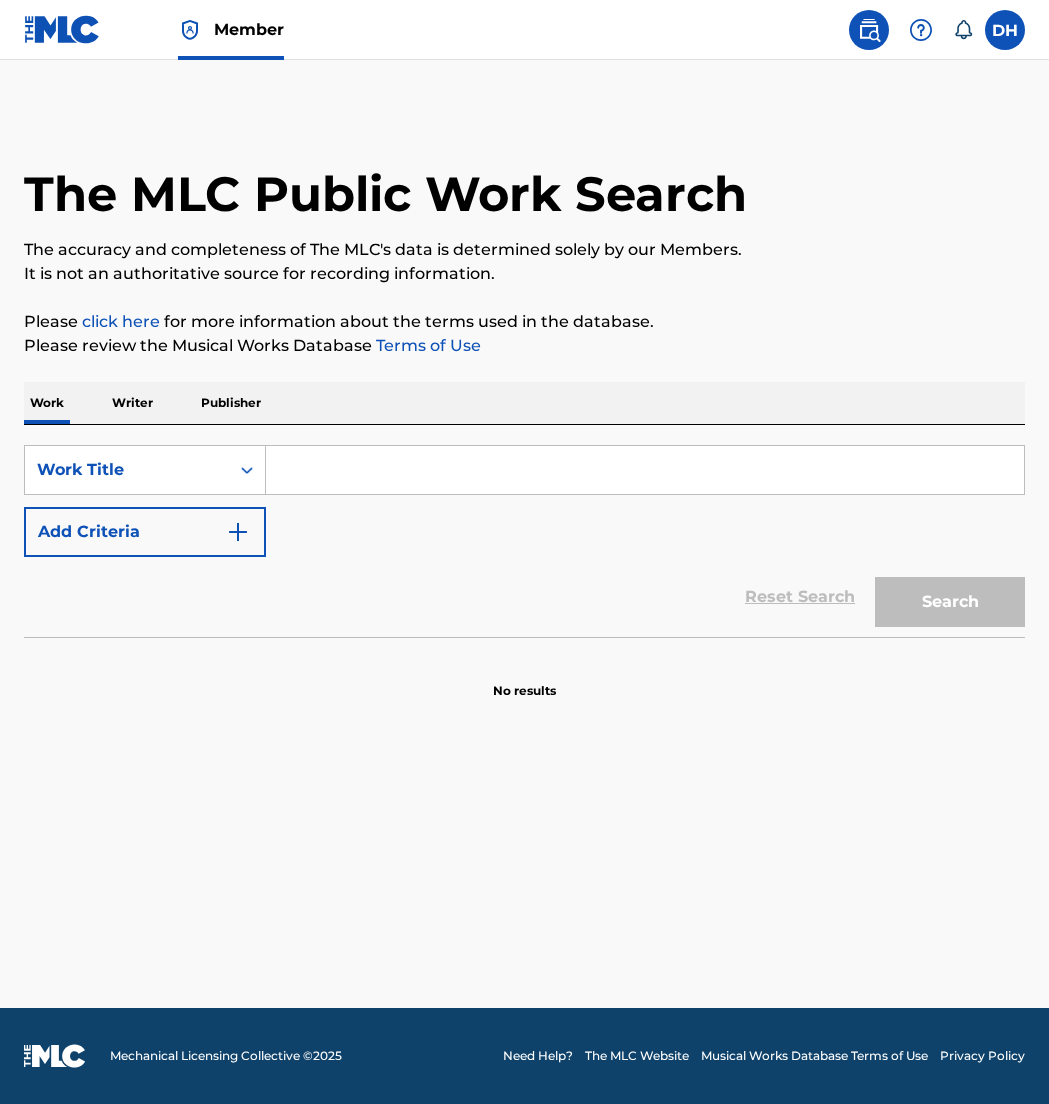 scroll, scrollTop: 0, scrollLeft: 0, axis: both 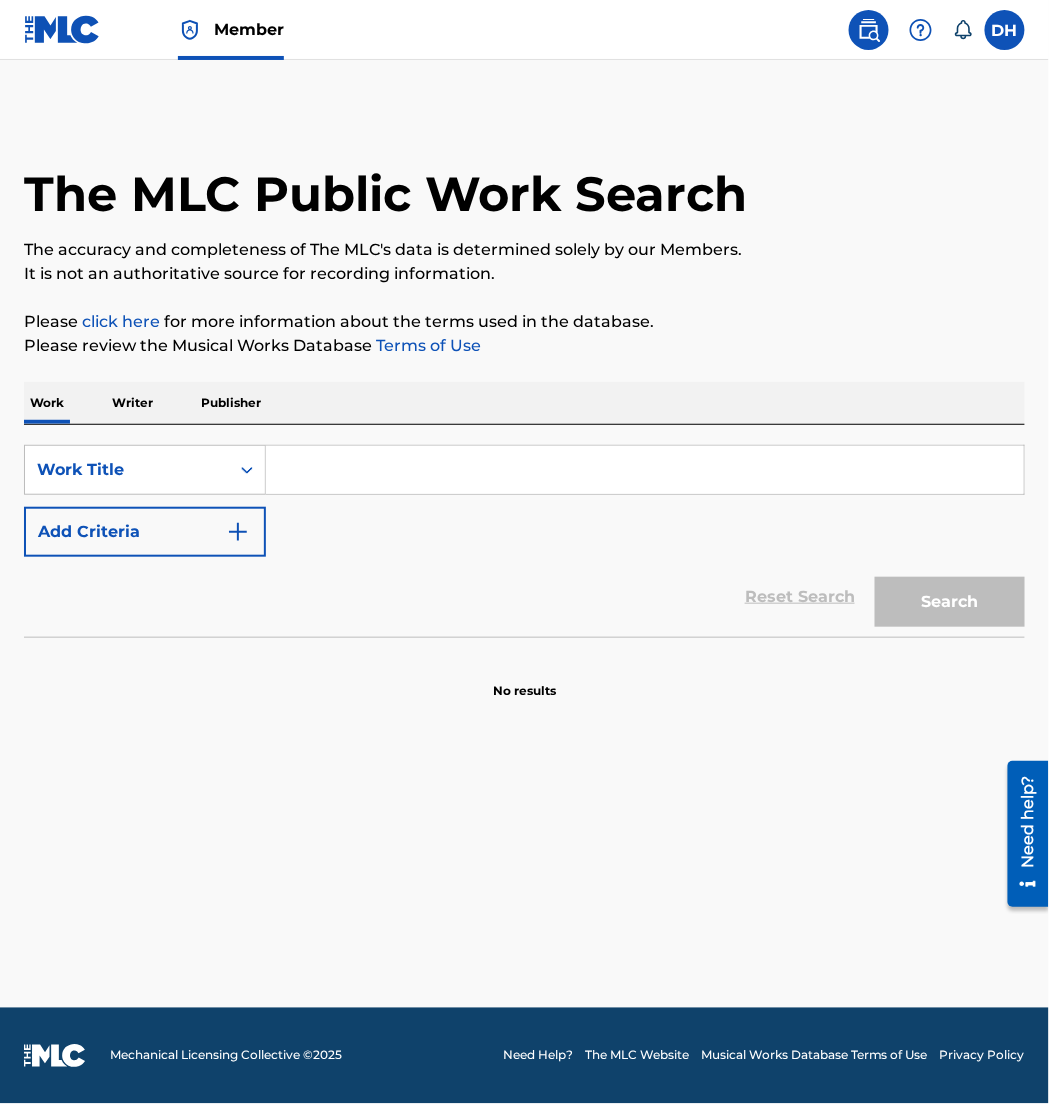 click at bounding box center (645, 470) 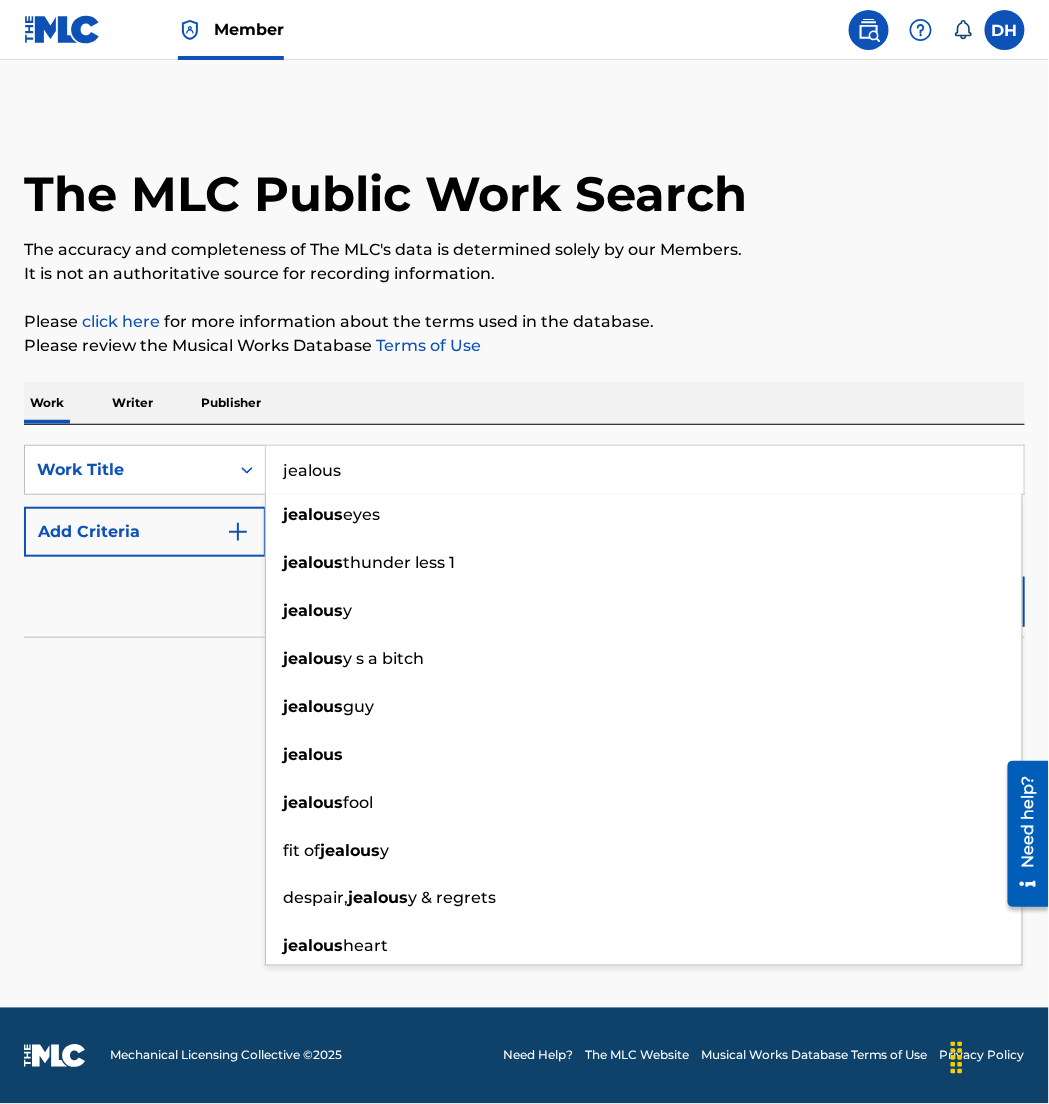type on "jealous" 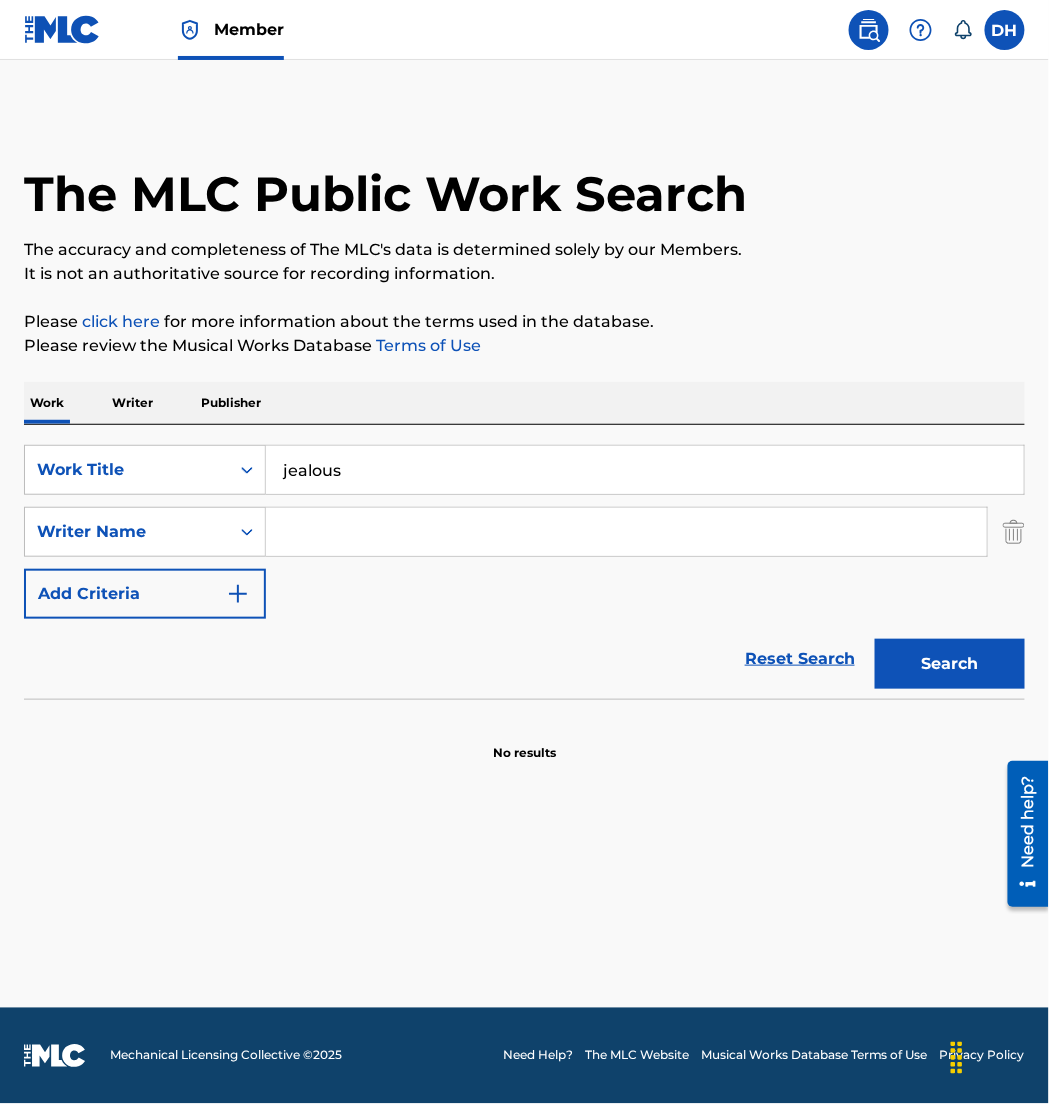 click at bounding box center (626, 532) 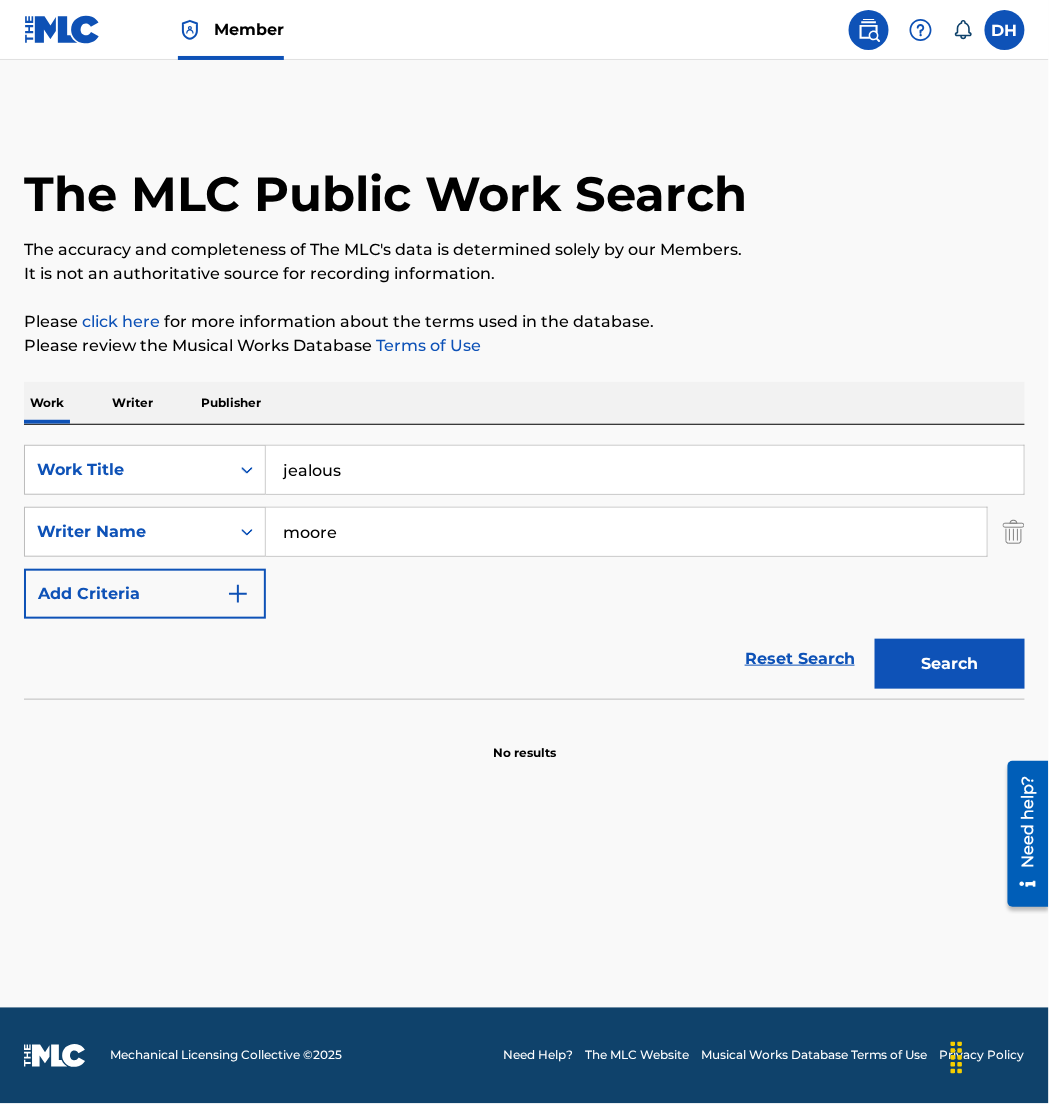 type on "moore" 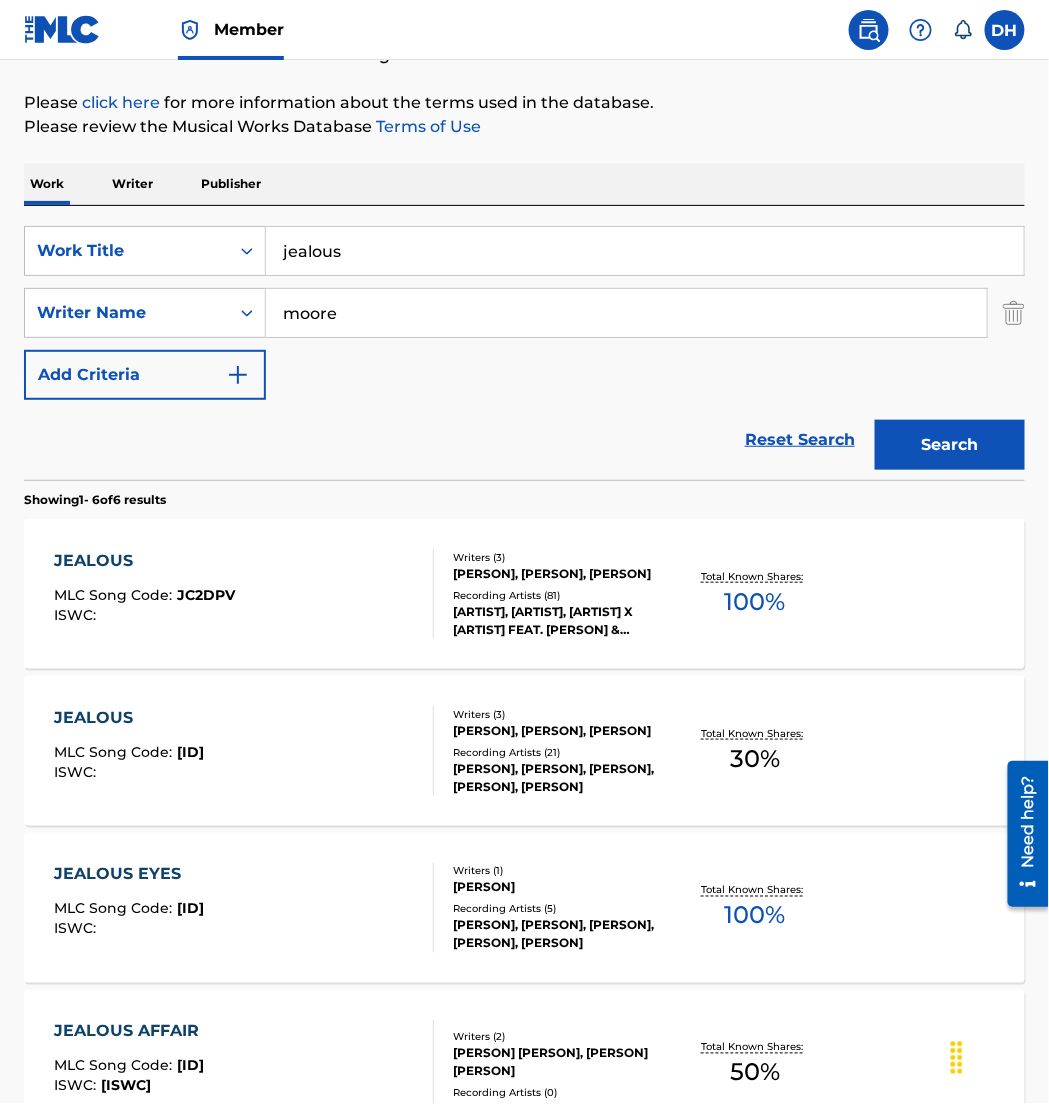 scroll, scrollTop: 221, scrollLeft: 0, axis: vertical 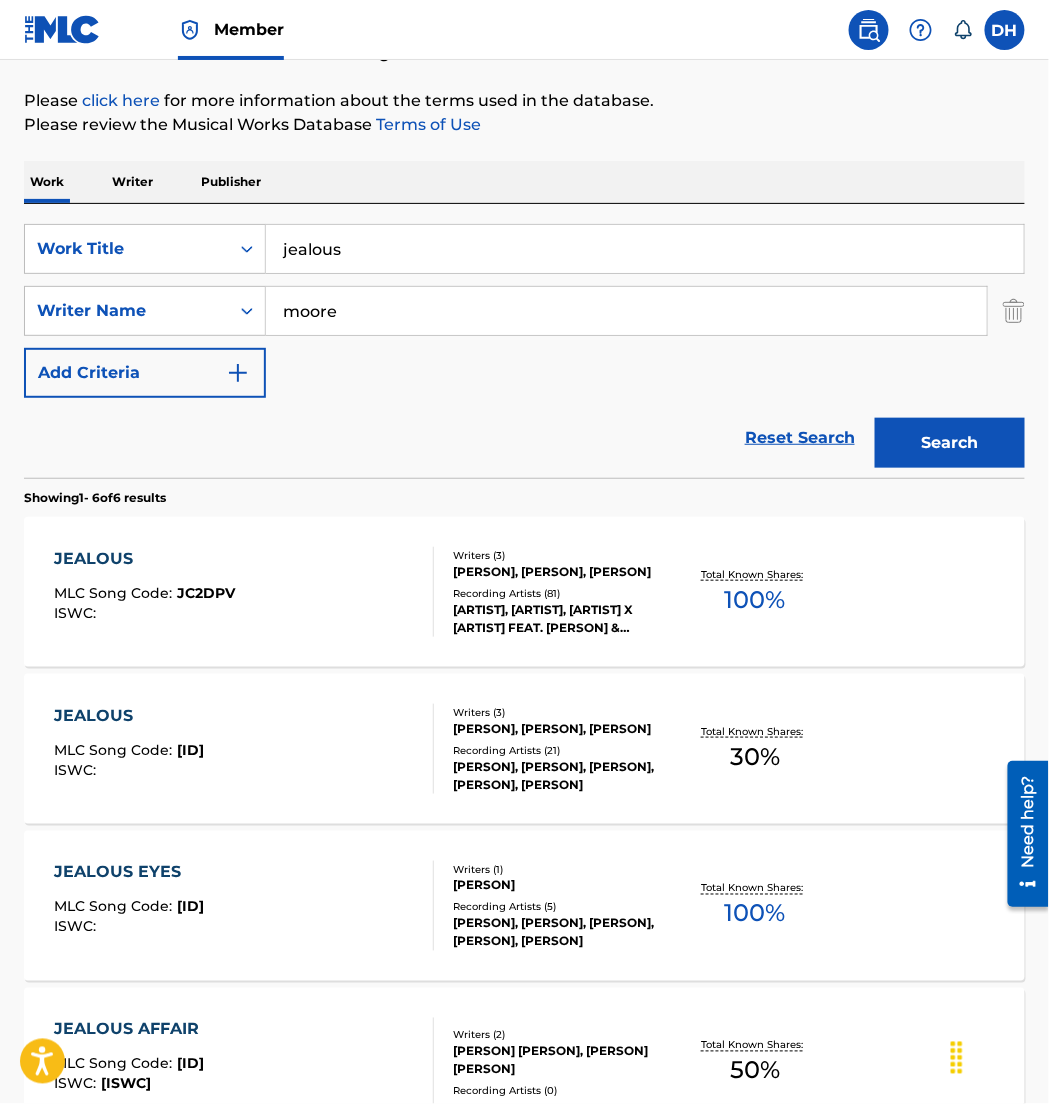 click on "Reset Search Search" at bounding box center (524, 438) 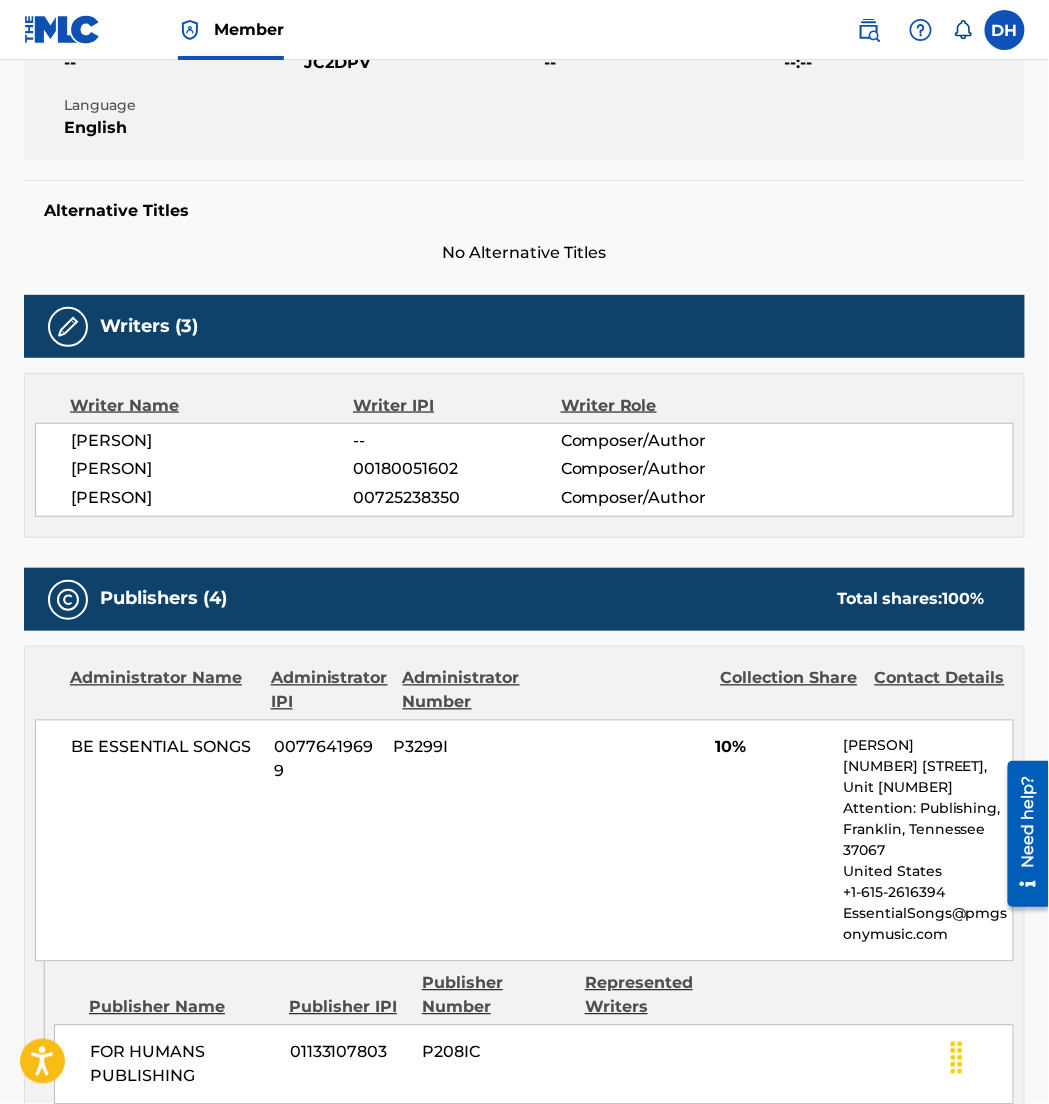 scroll, scrollTop: 0, scrollLeft: 0, axis: both 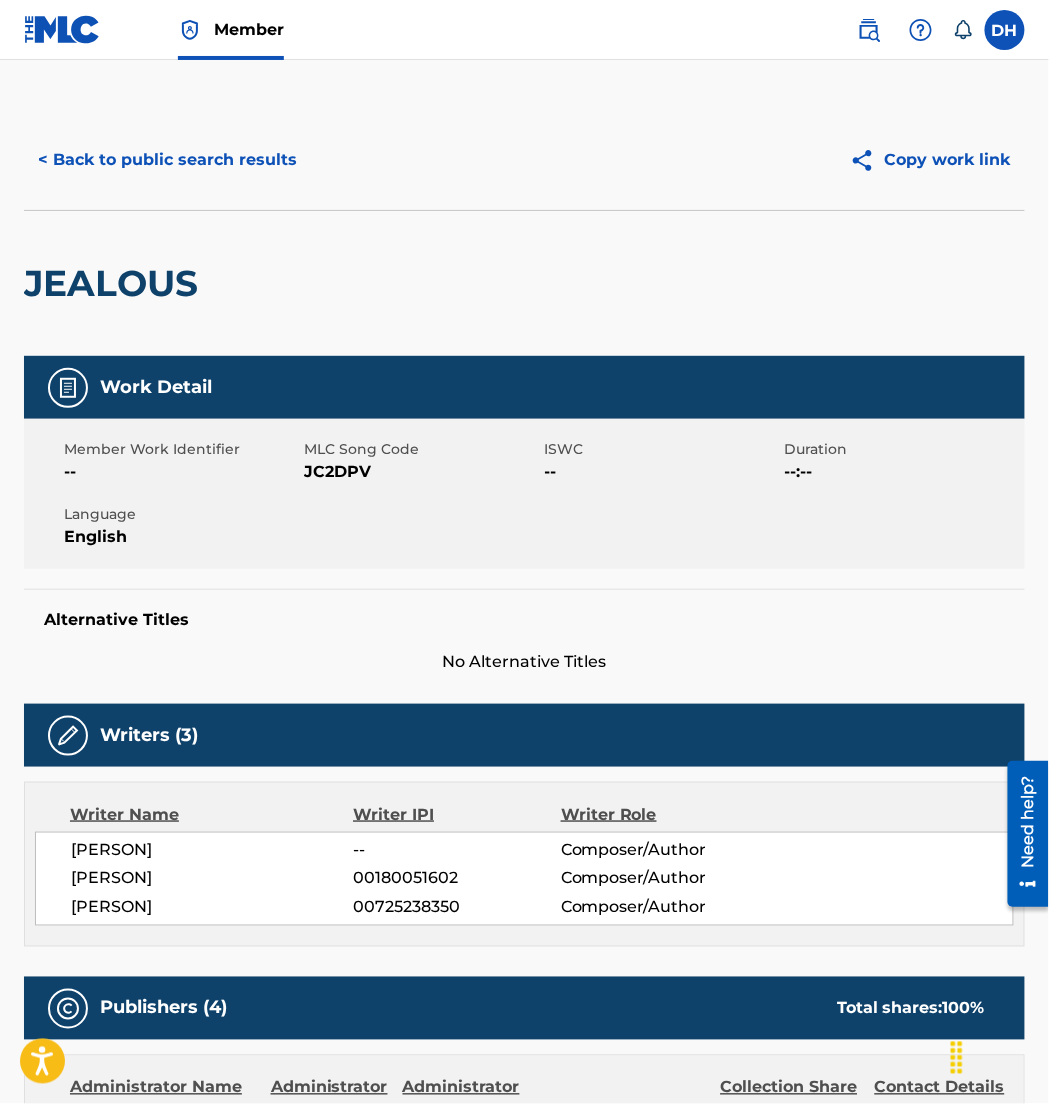 click on "< Back to public search results" at bounding box center (167, 160) 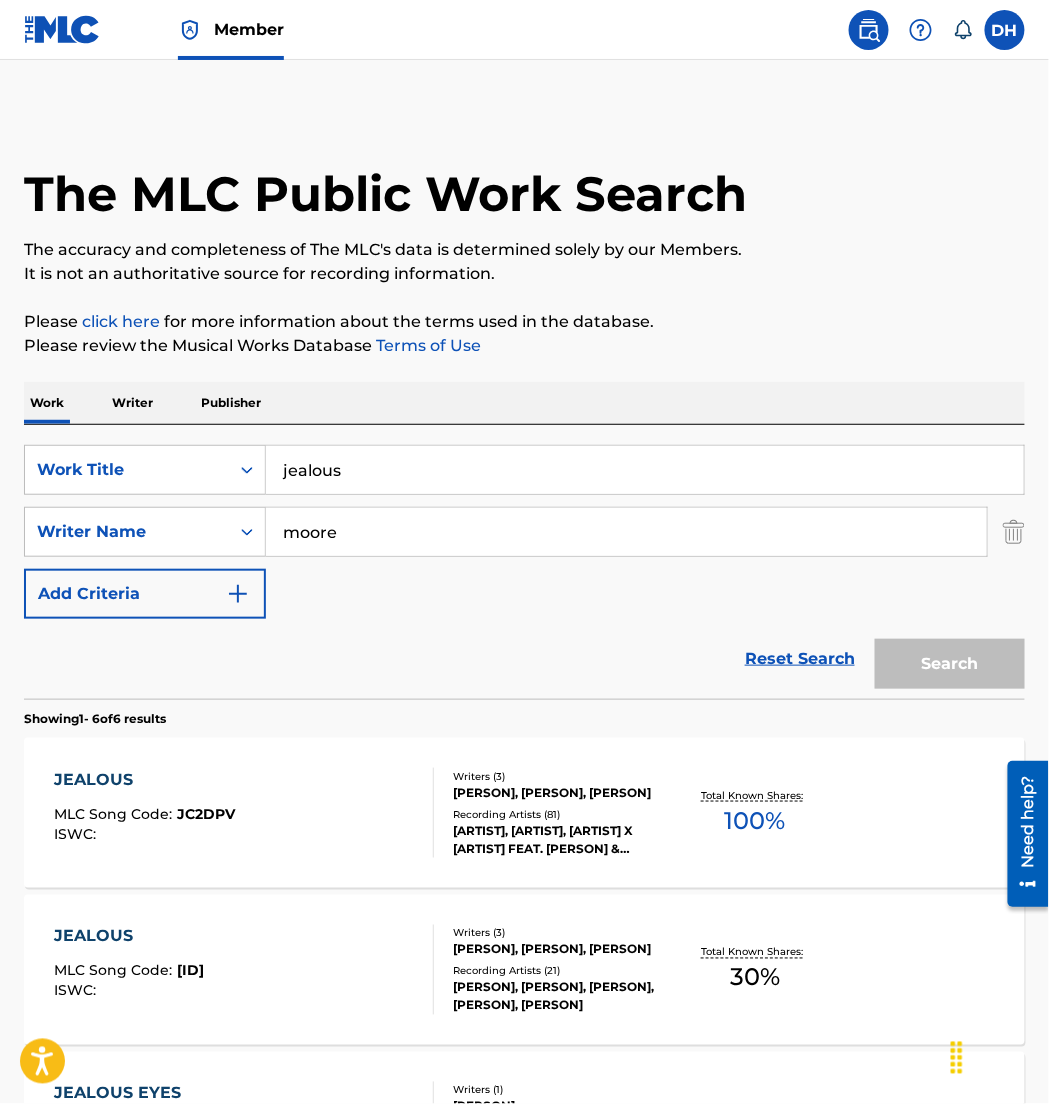 scroll, scrollTop: 221, scrollLeft: 0, axis: vertical 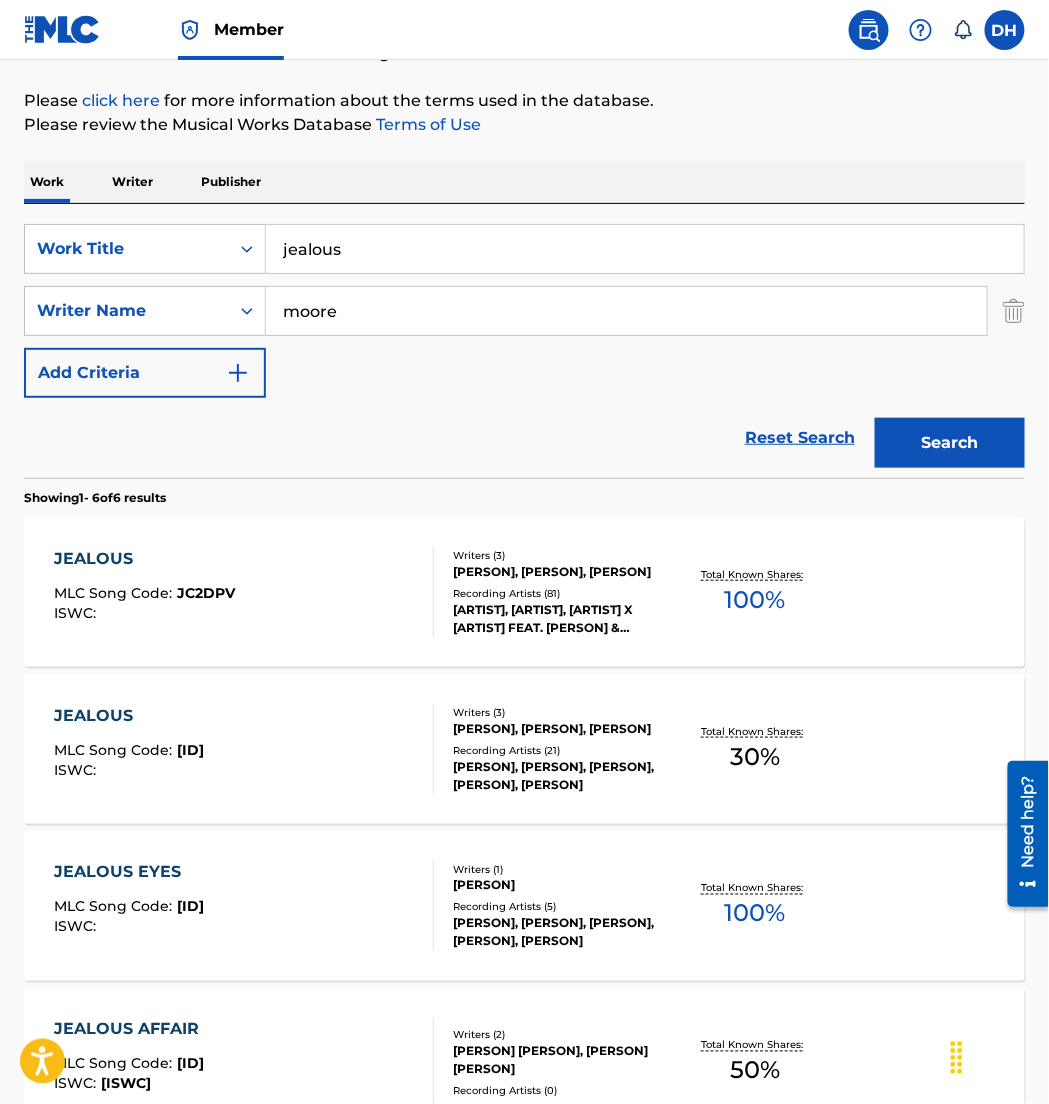 click at bounding box center (62, 29) 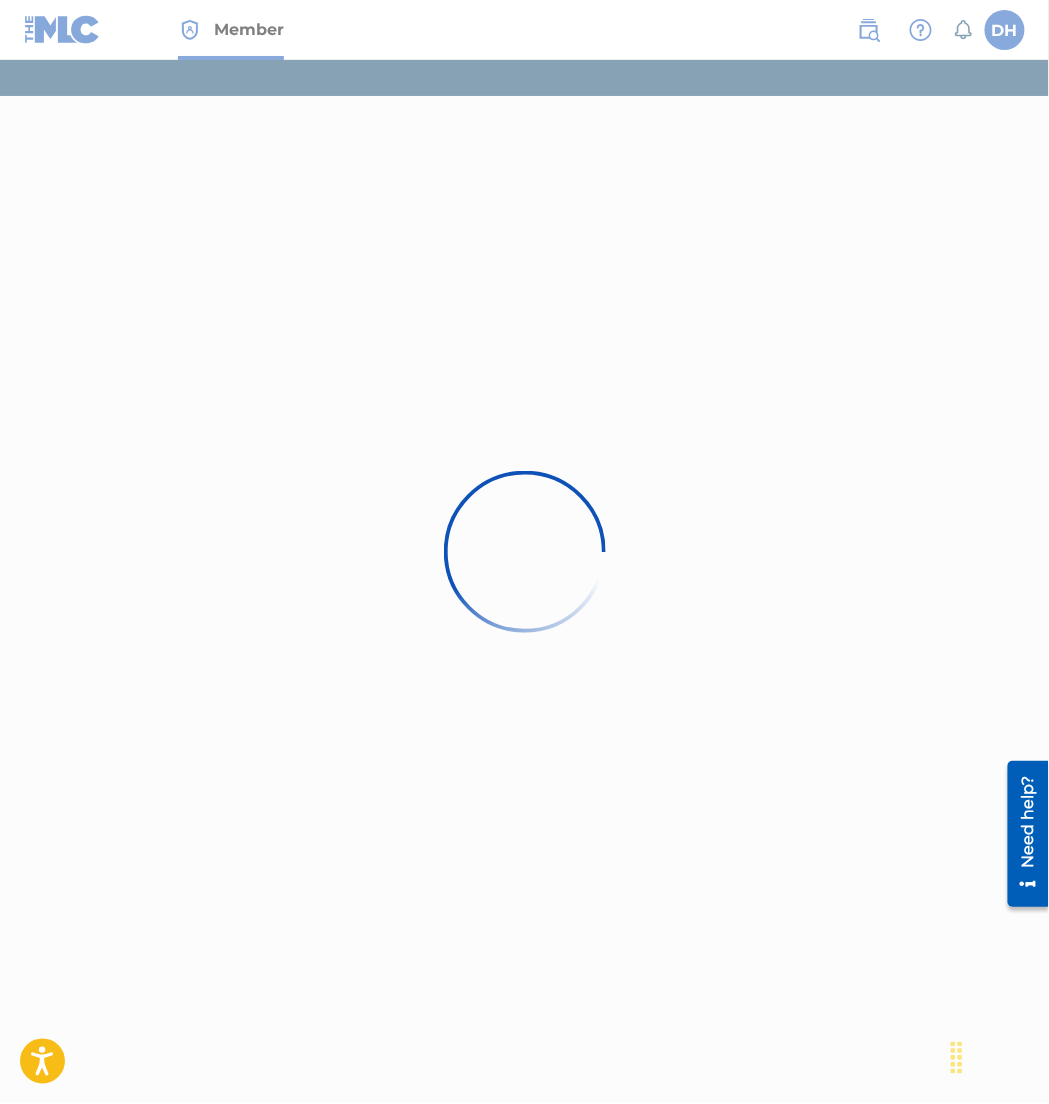 scroll, scrollTop: 0, scrollLeft: 0, axis: both 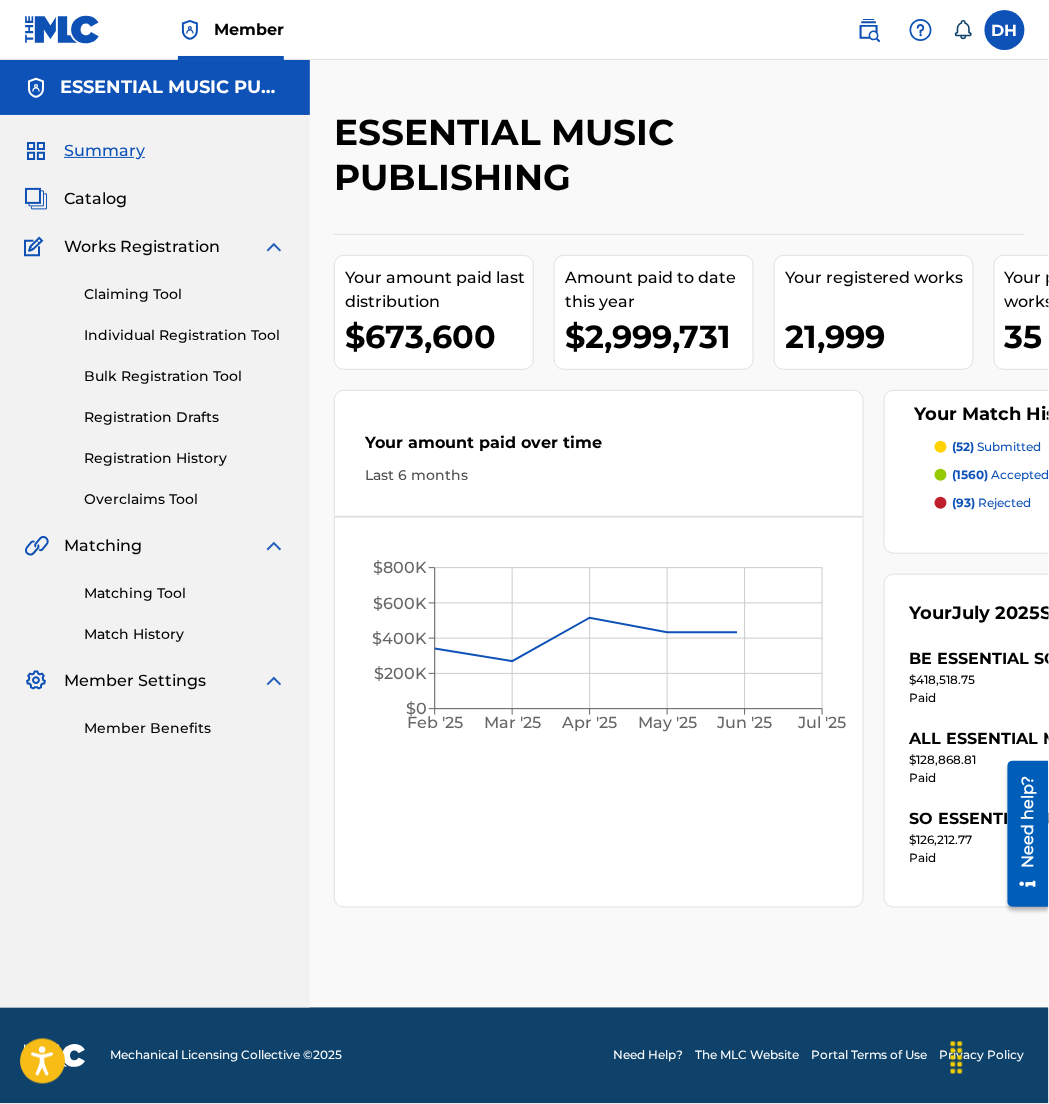 click on "Catalog" at bounding box center [95, 199] 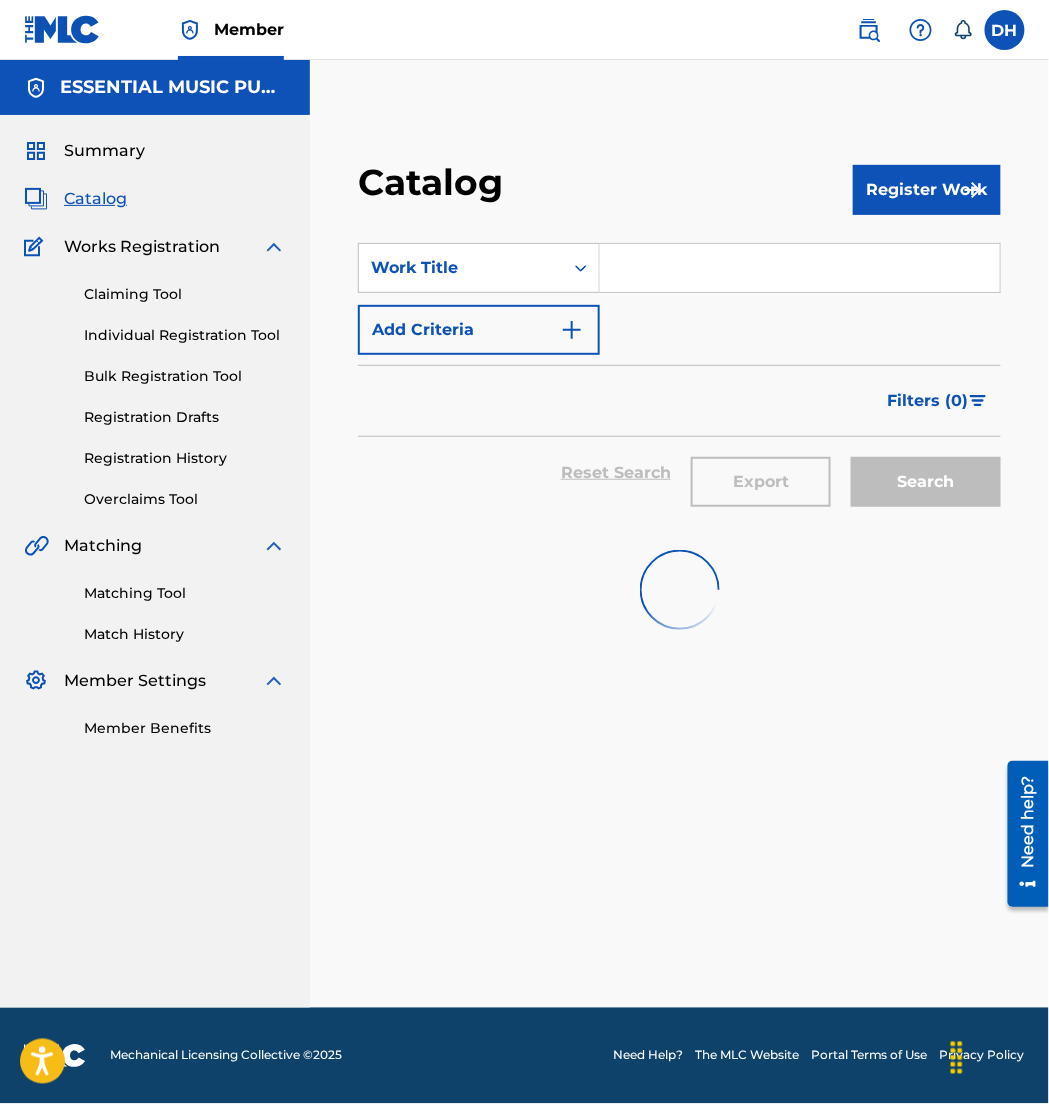 click at bounding box center (800, 268) 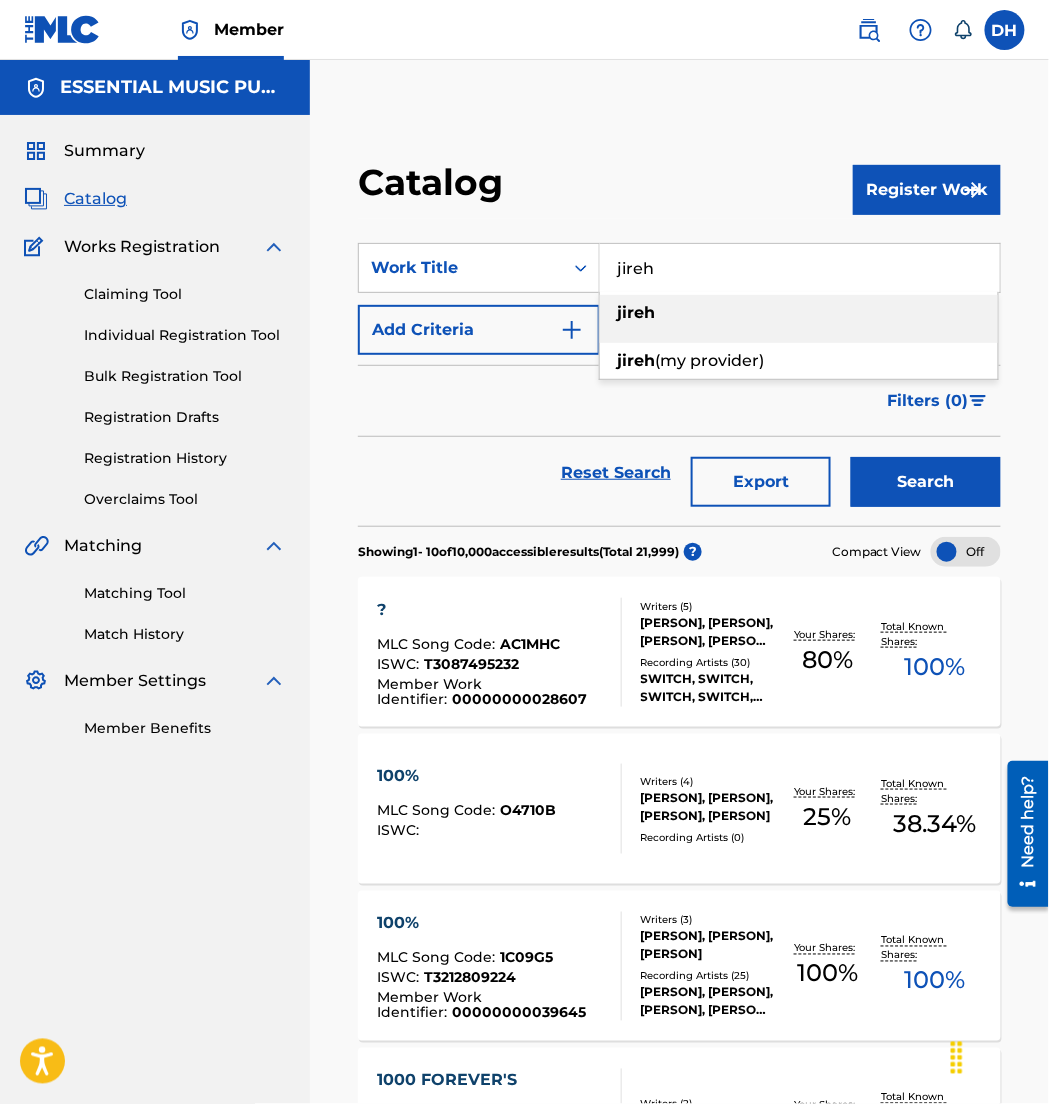 type on "jireh" 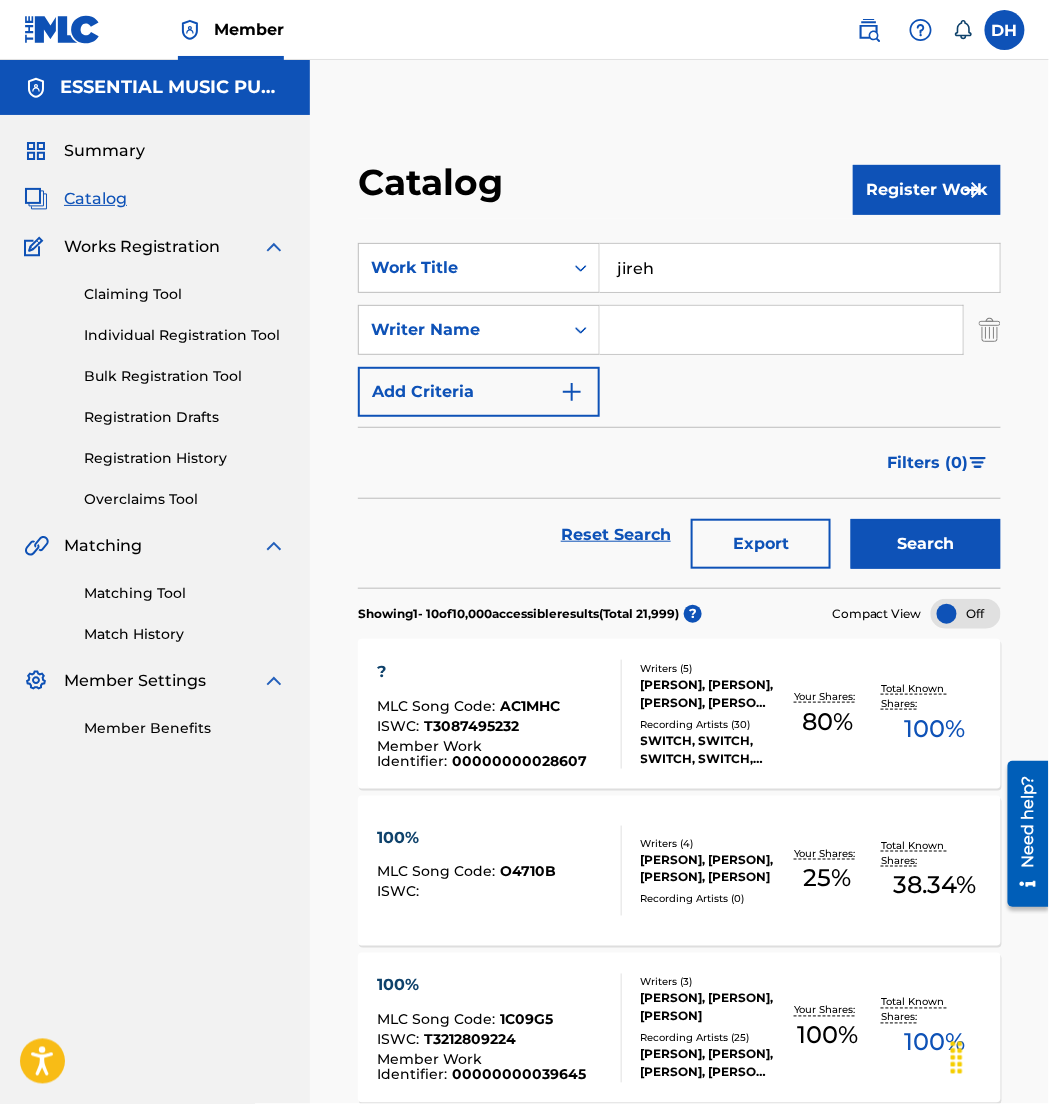 click at bounding box center [781, 330] 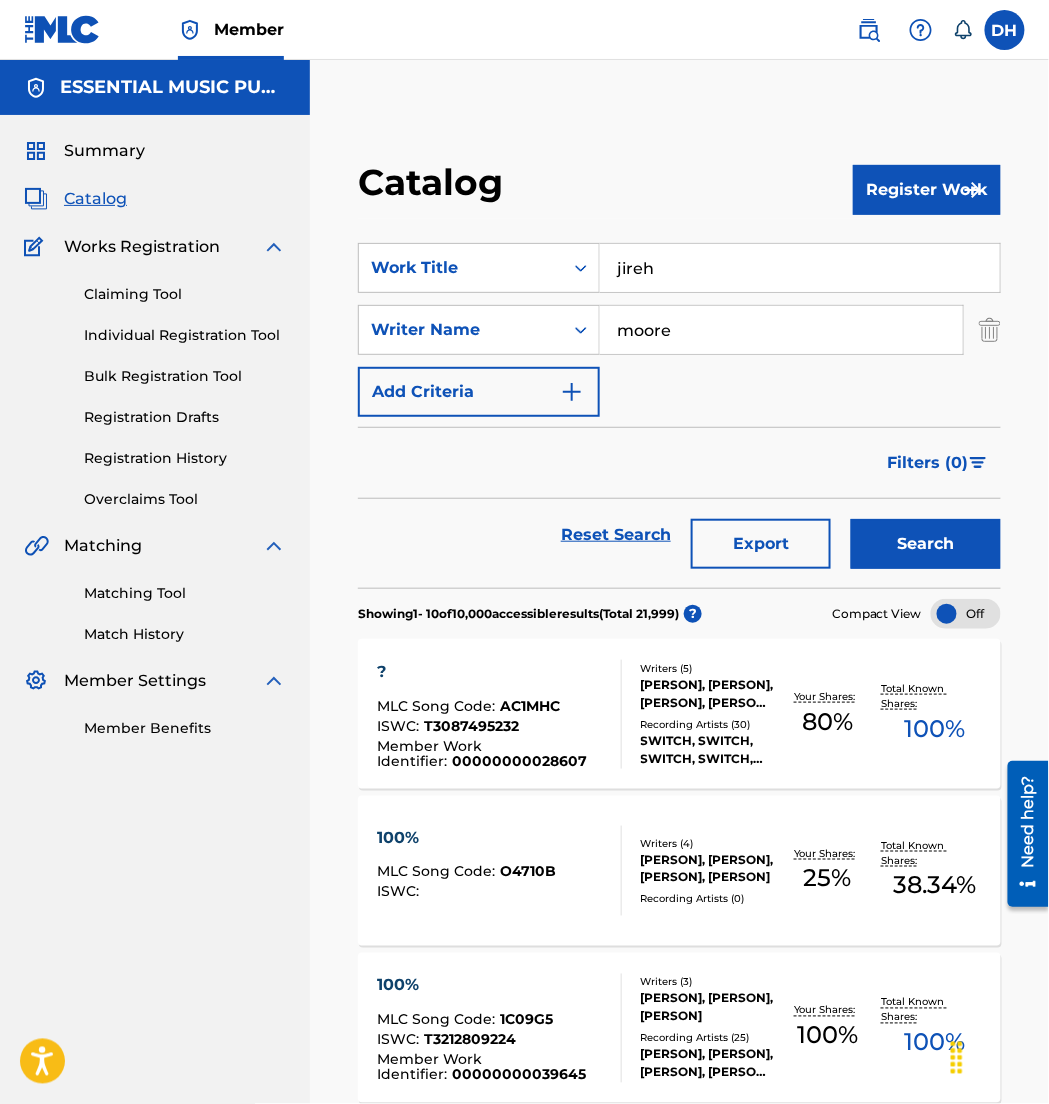 type on "moore" 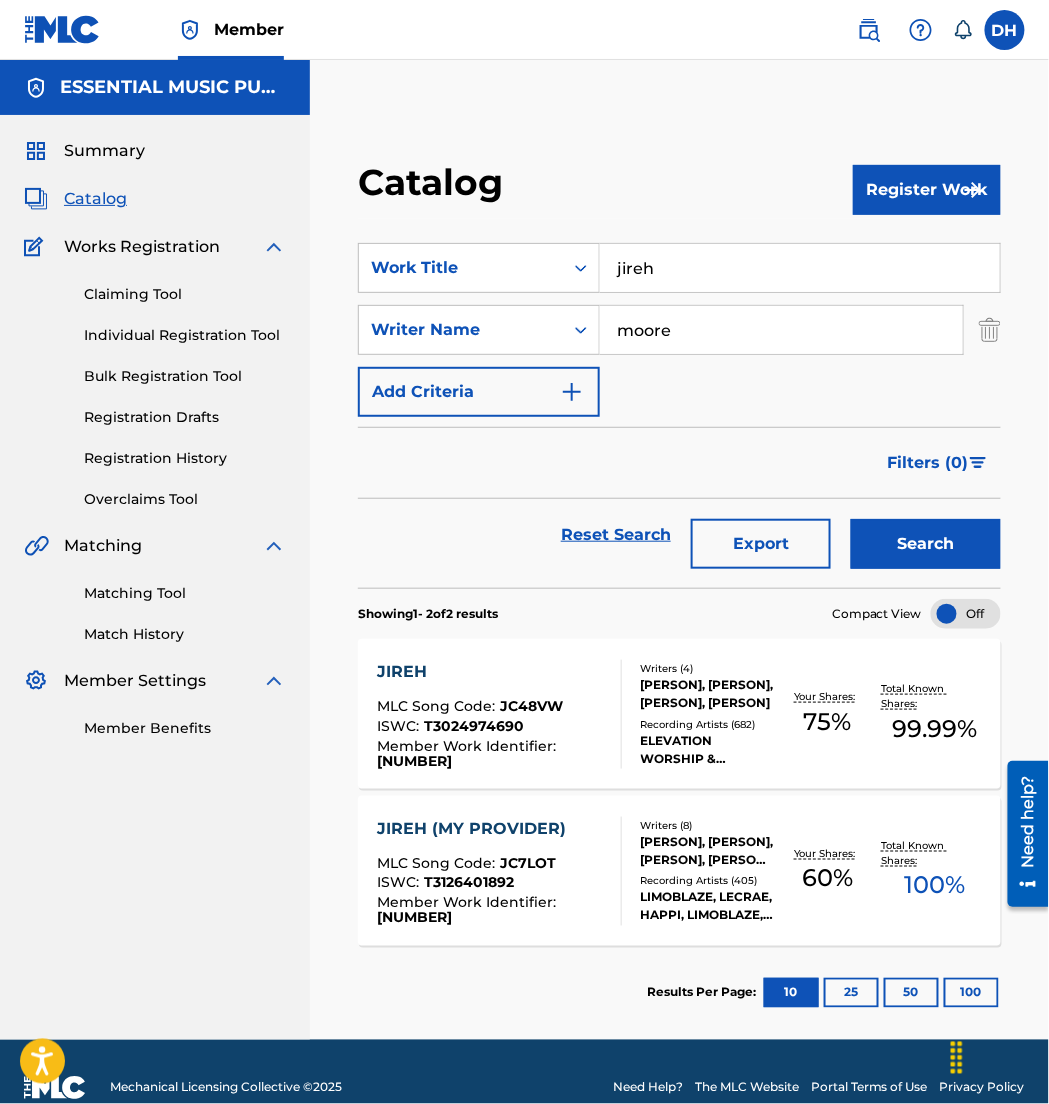 click on "ISWC : T3024974690" at bounding box center (490, 729) 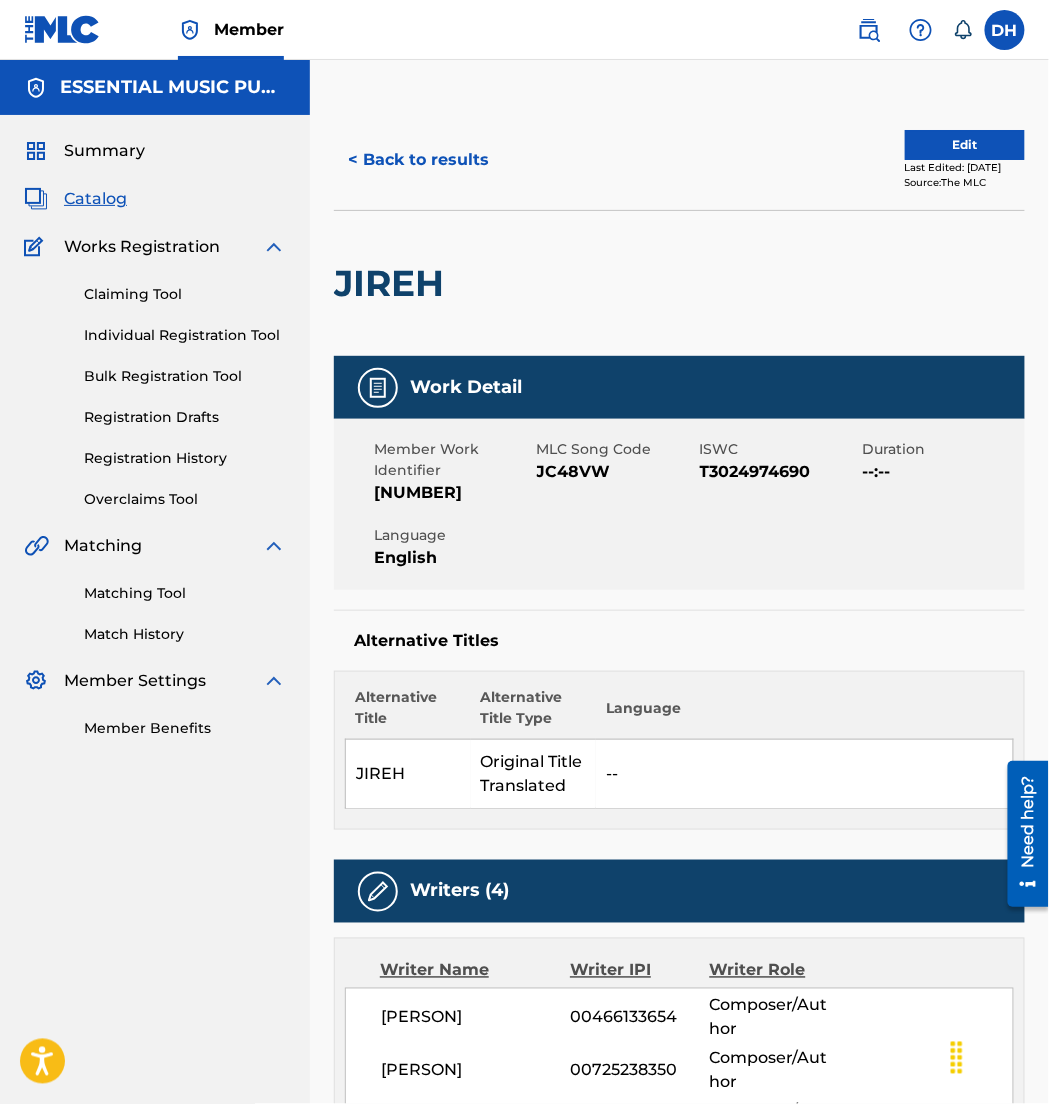 click on "Edit" at bounding box center [965, 145] 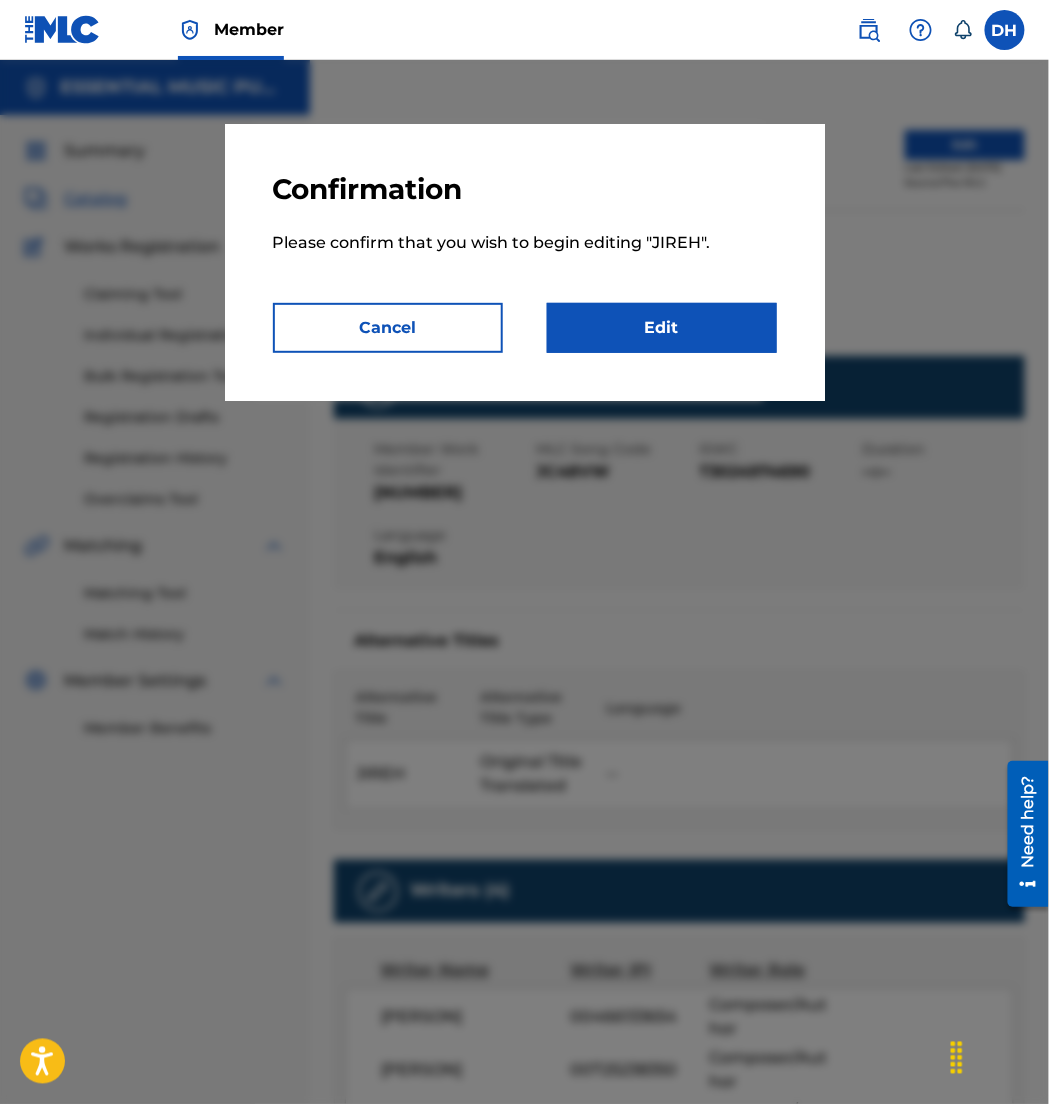 click on "Edit" at bounding box center [662, 328] 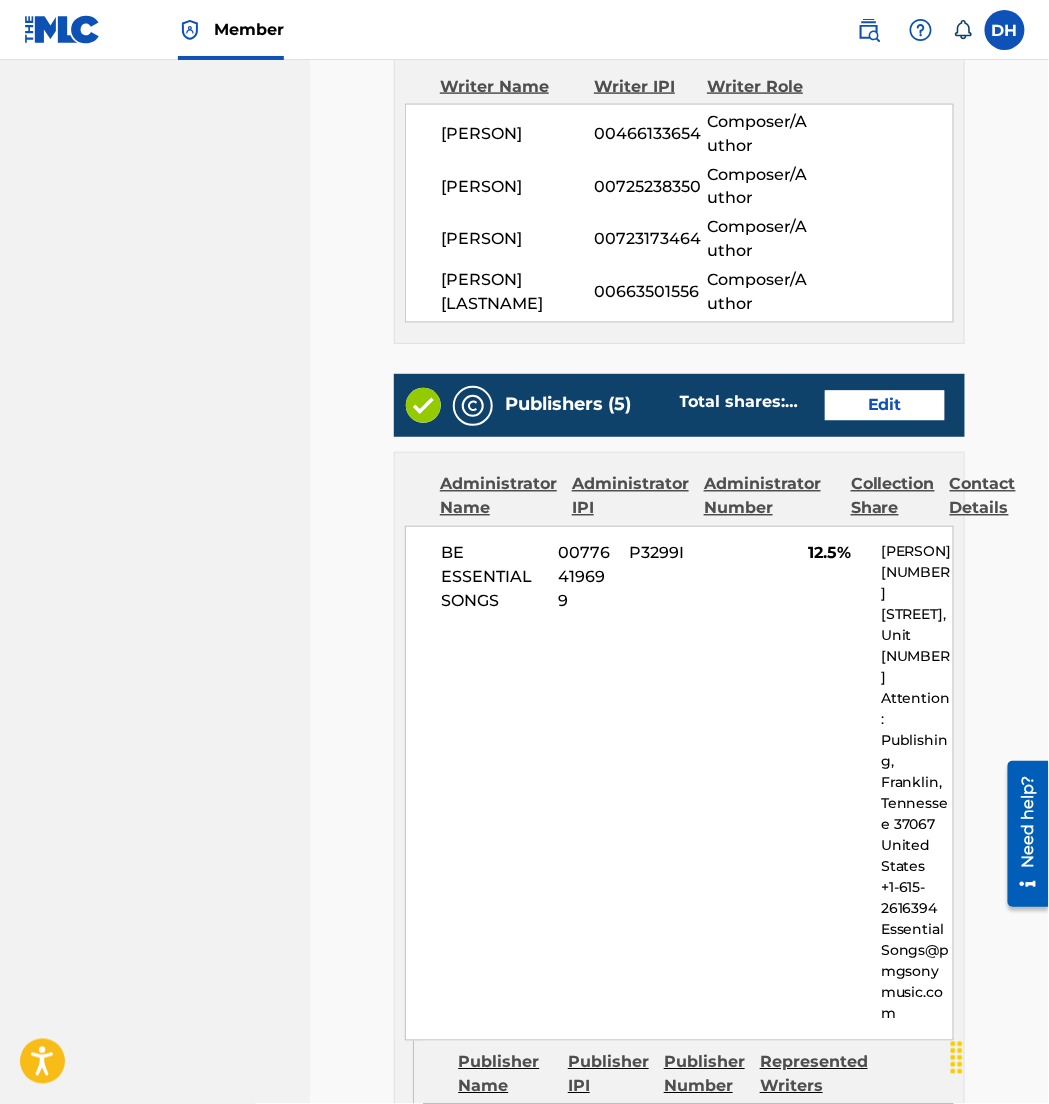 scroll, scrollTop: 683, scrollLeft: 0, axis: vertical 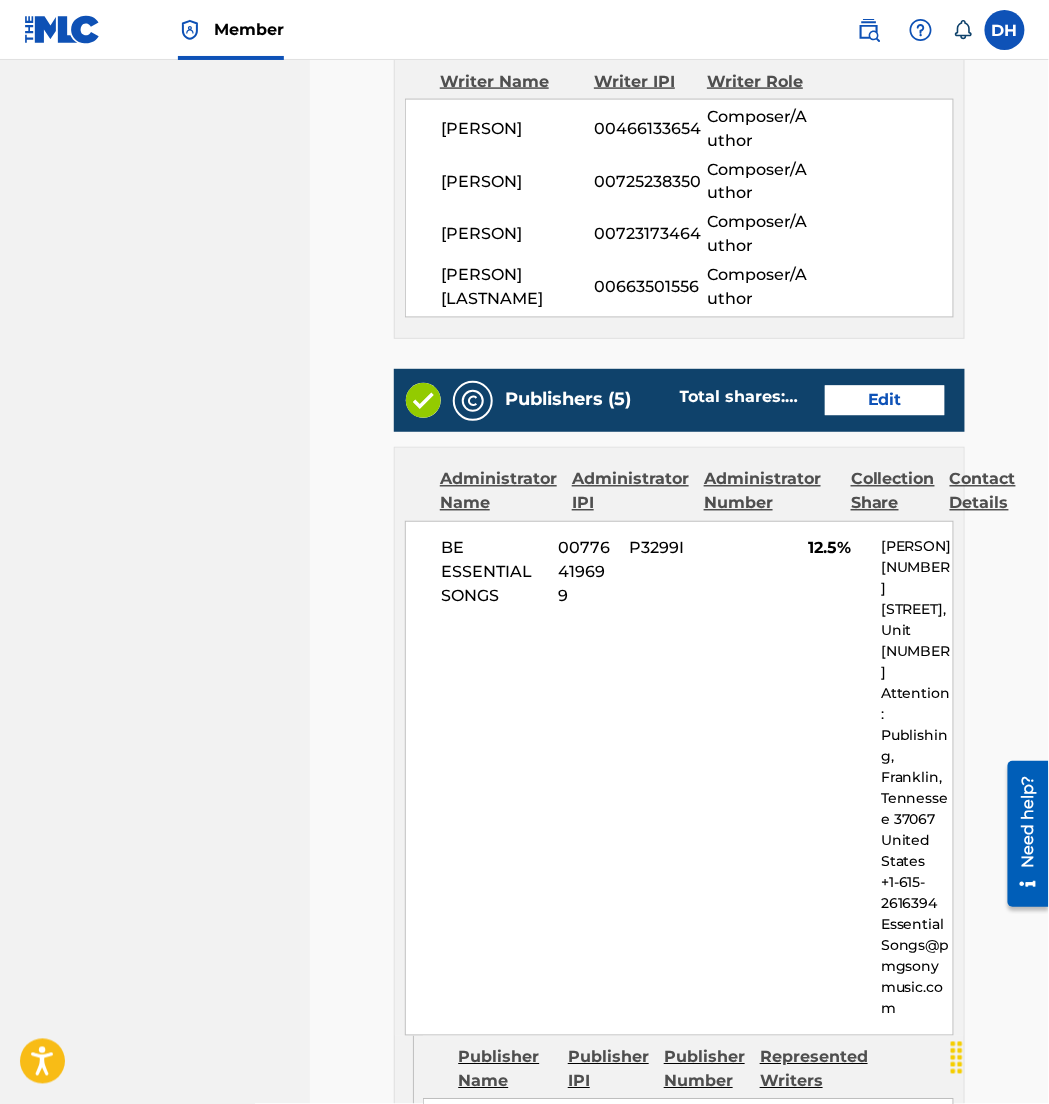 click on "Edit" at bounding box center [885, 401] 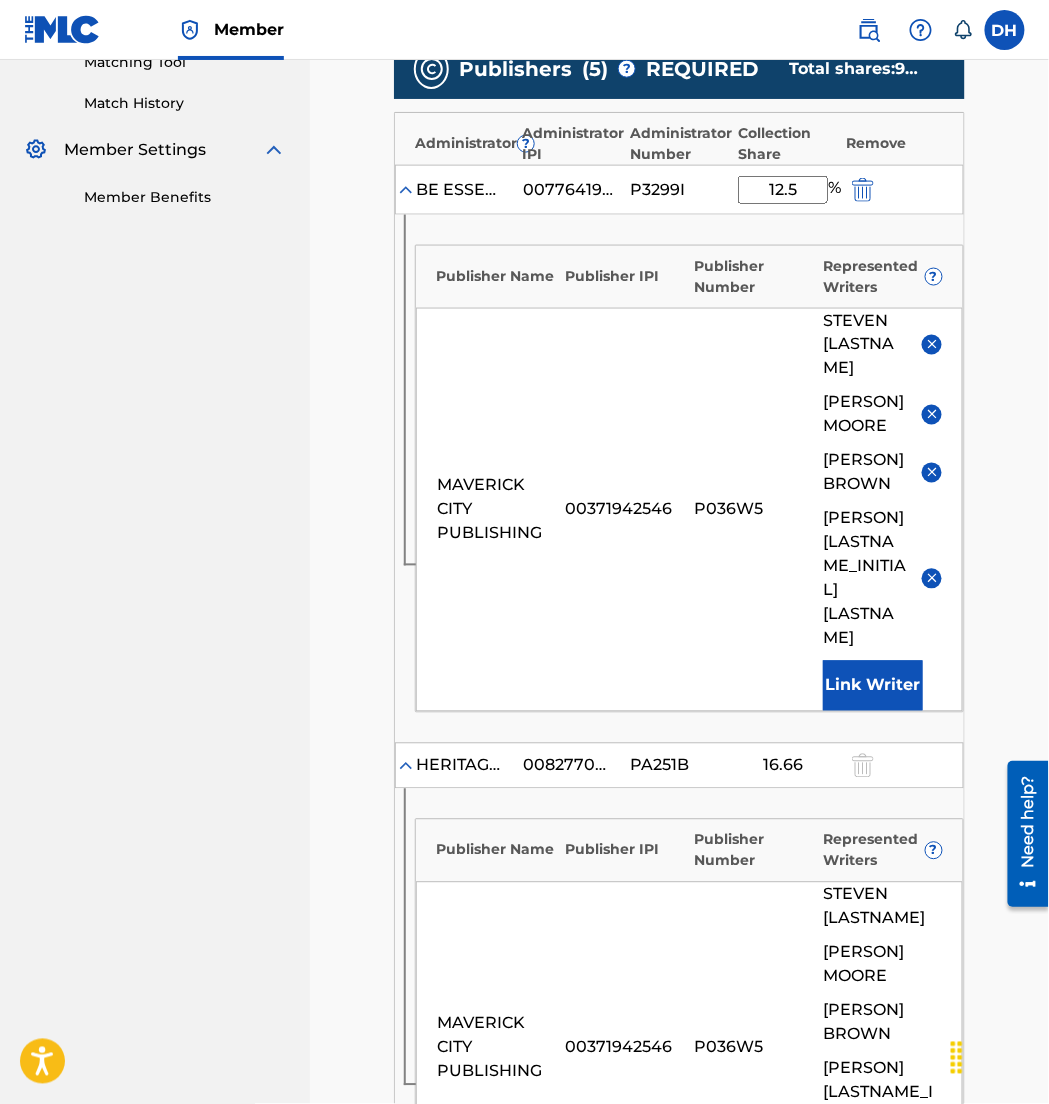 scroll, scrollTop: 536, scrollLeft: 0, axis: vertical 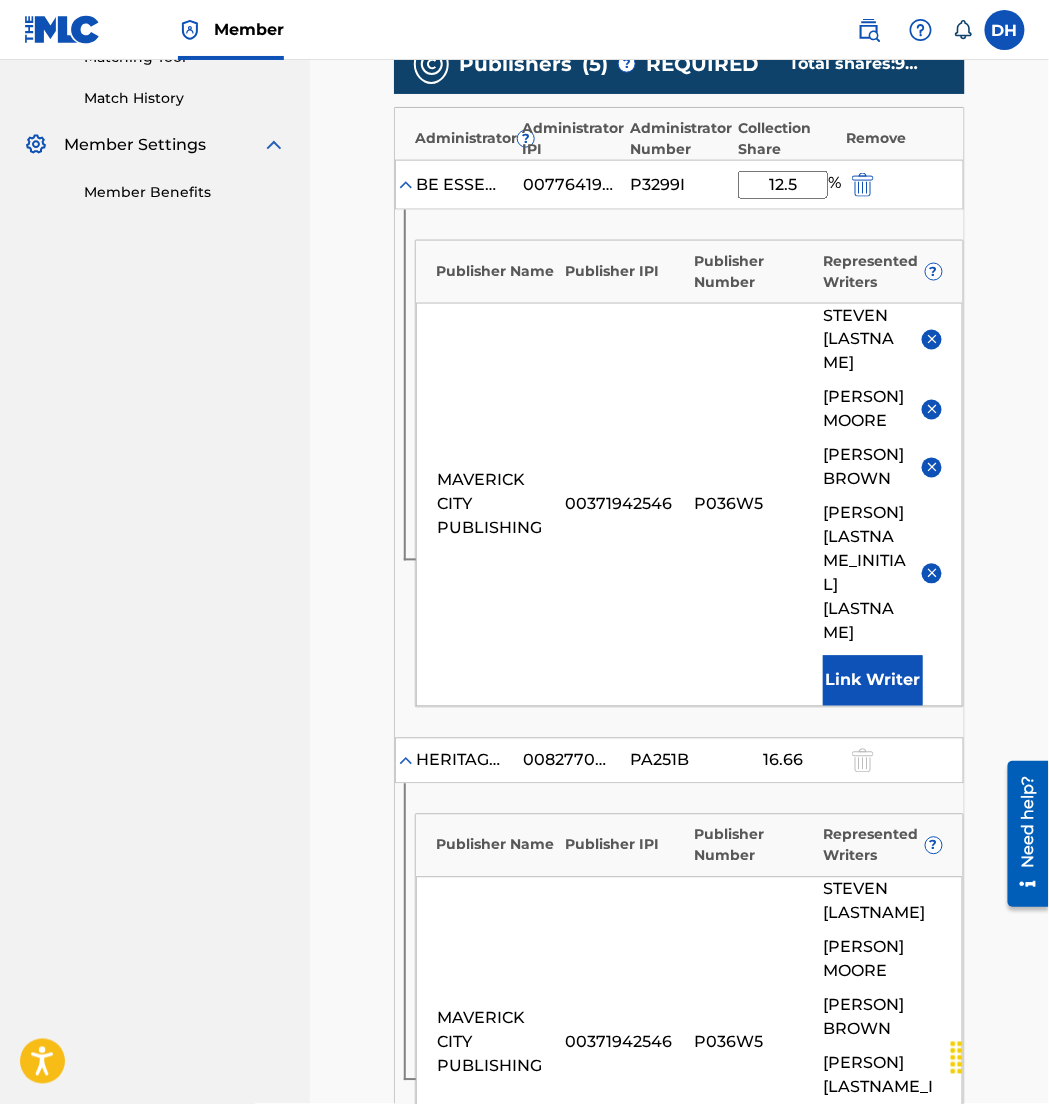 click at bounding box center (932, 339) 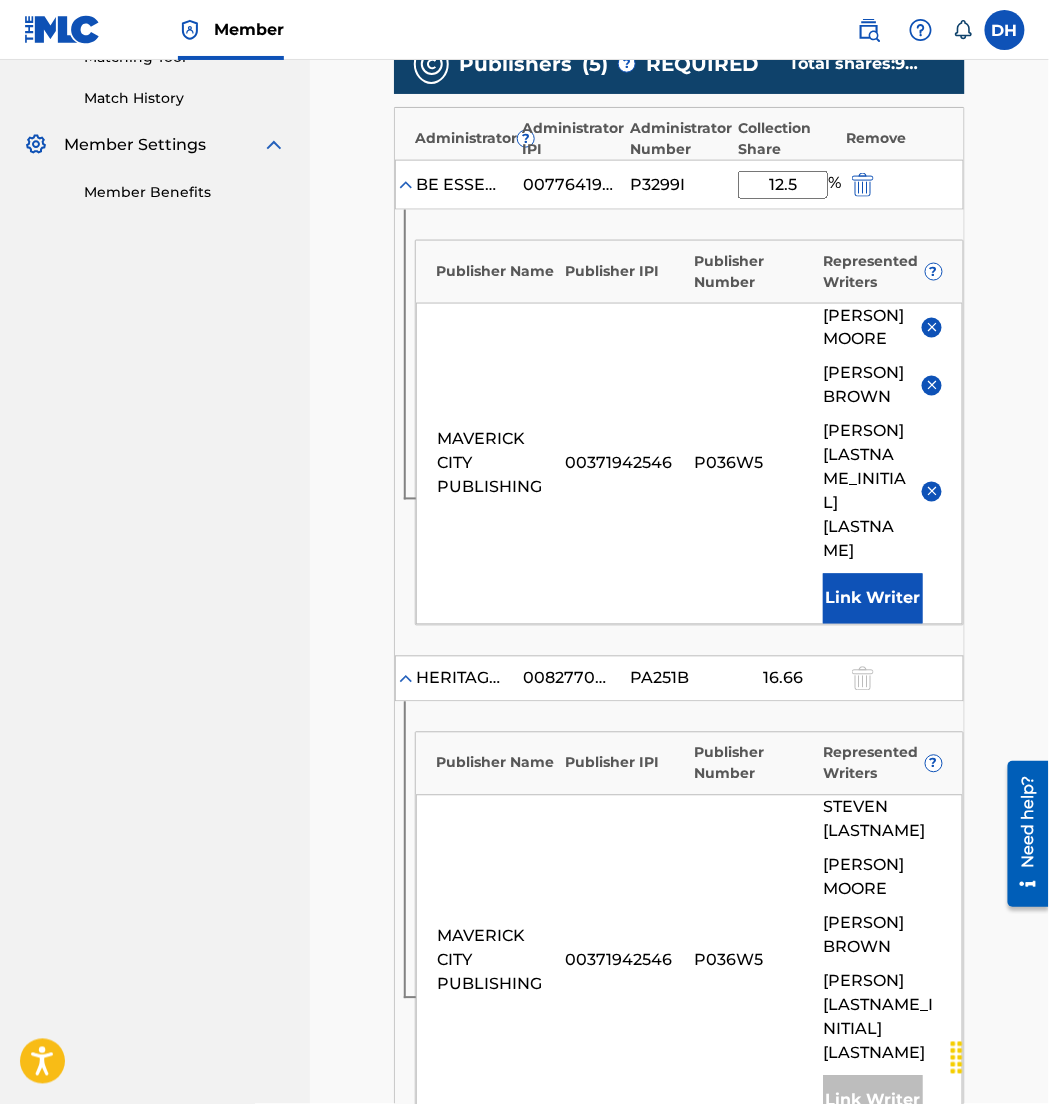 click at bounding box center [932, 386] 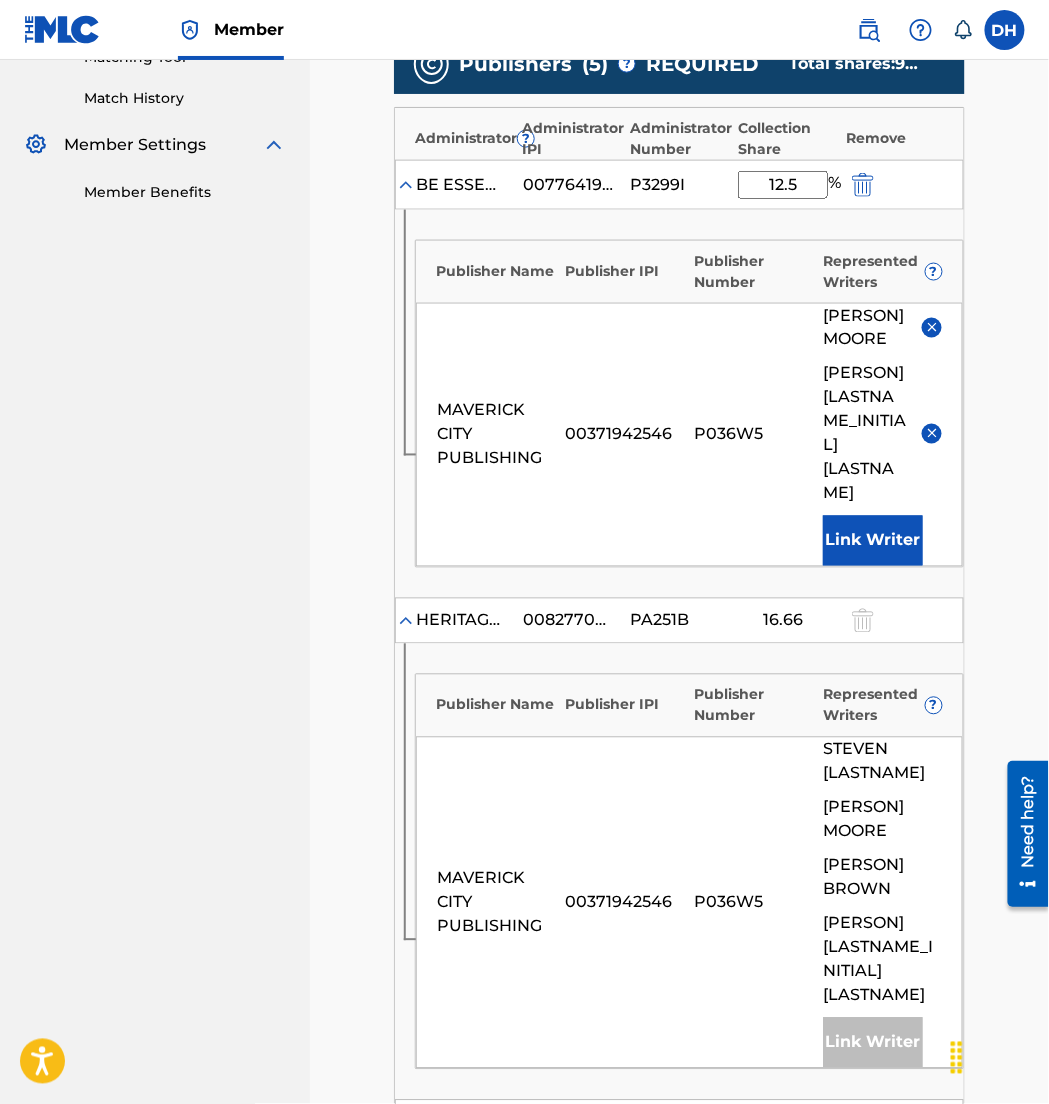 click on "NAOMI R   FELDER" at bounding box center (882, 434) 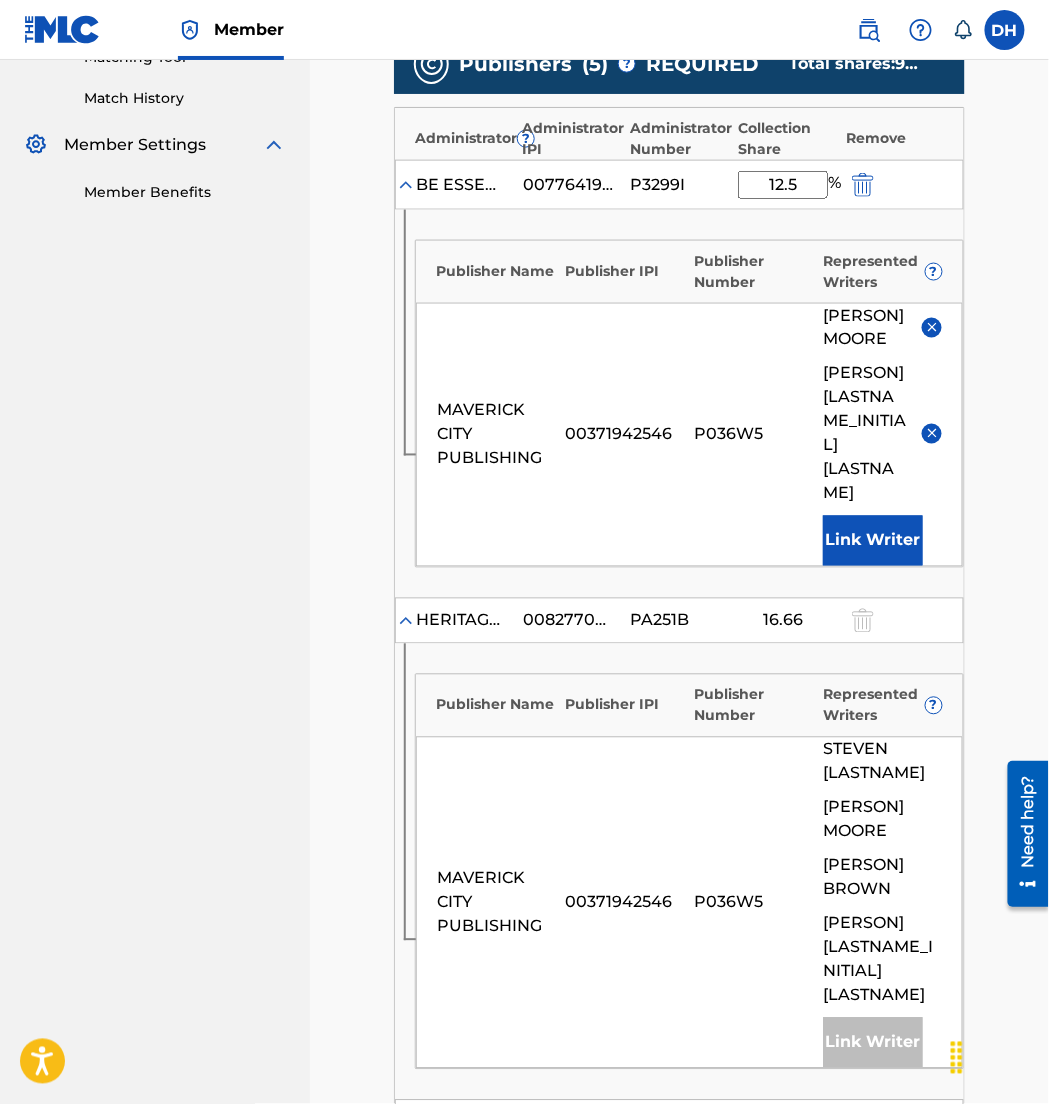 click at bounding box center [932, 433] 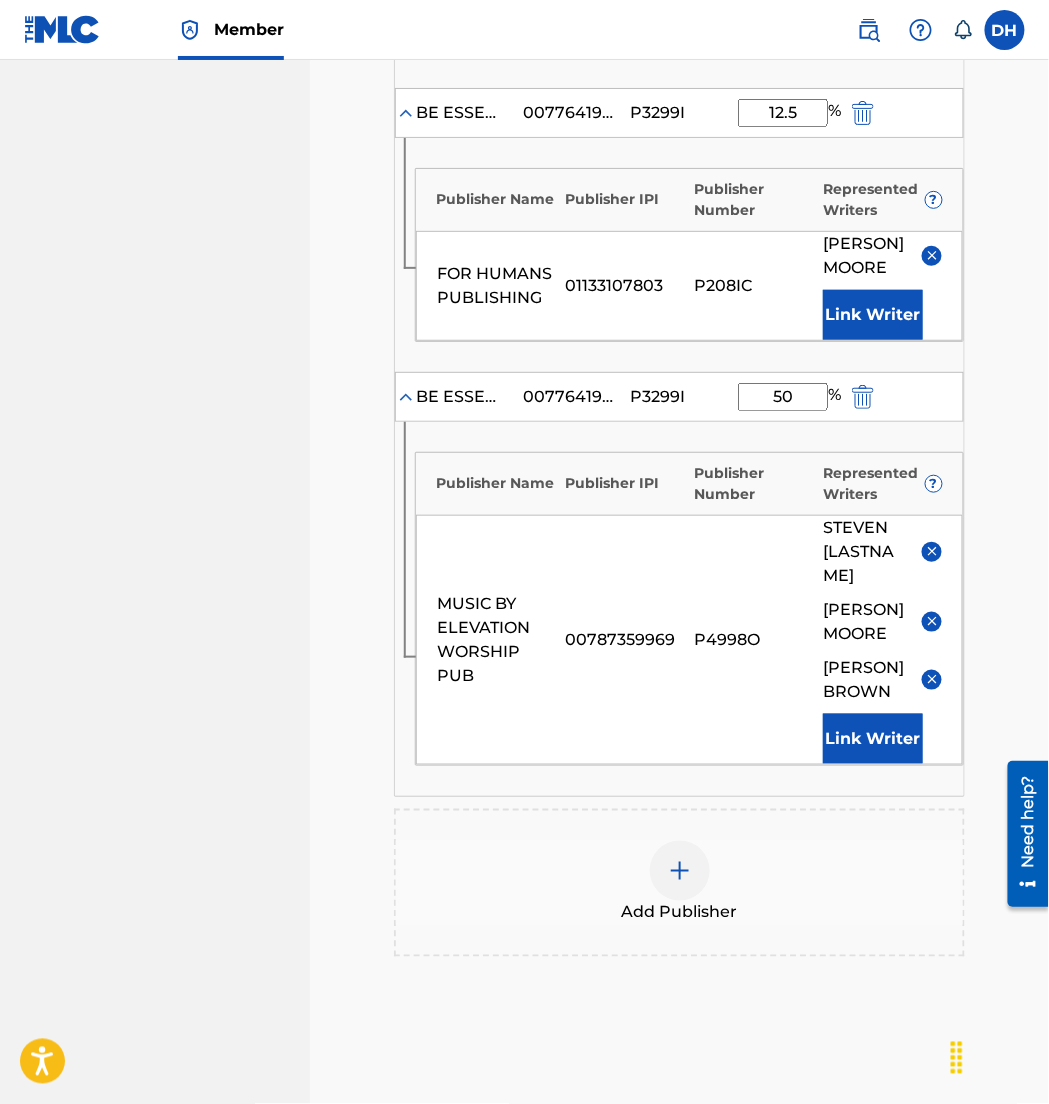 scroll, scrollTop: 2133, scrollLeft: 0, axis: vertical 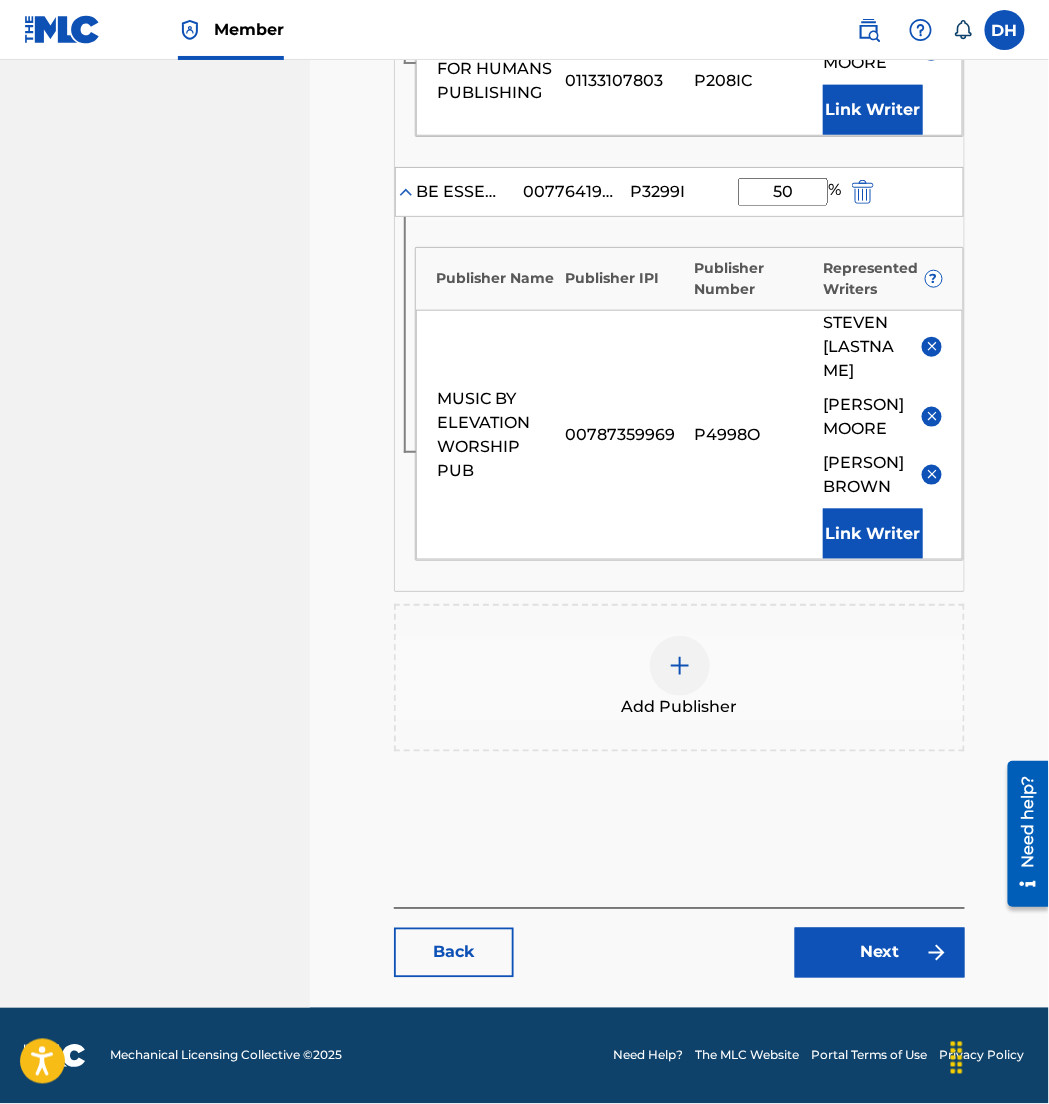click at bounding box center [932, 416] 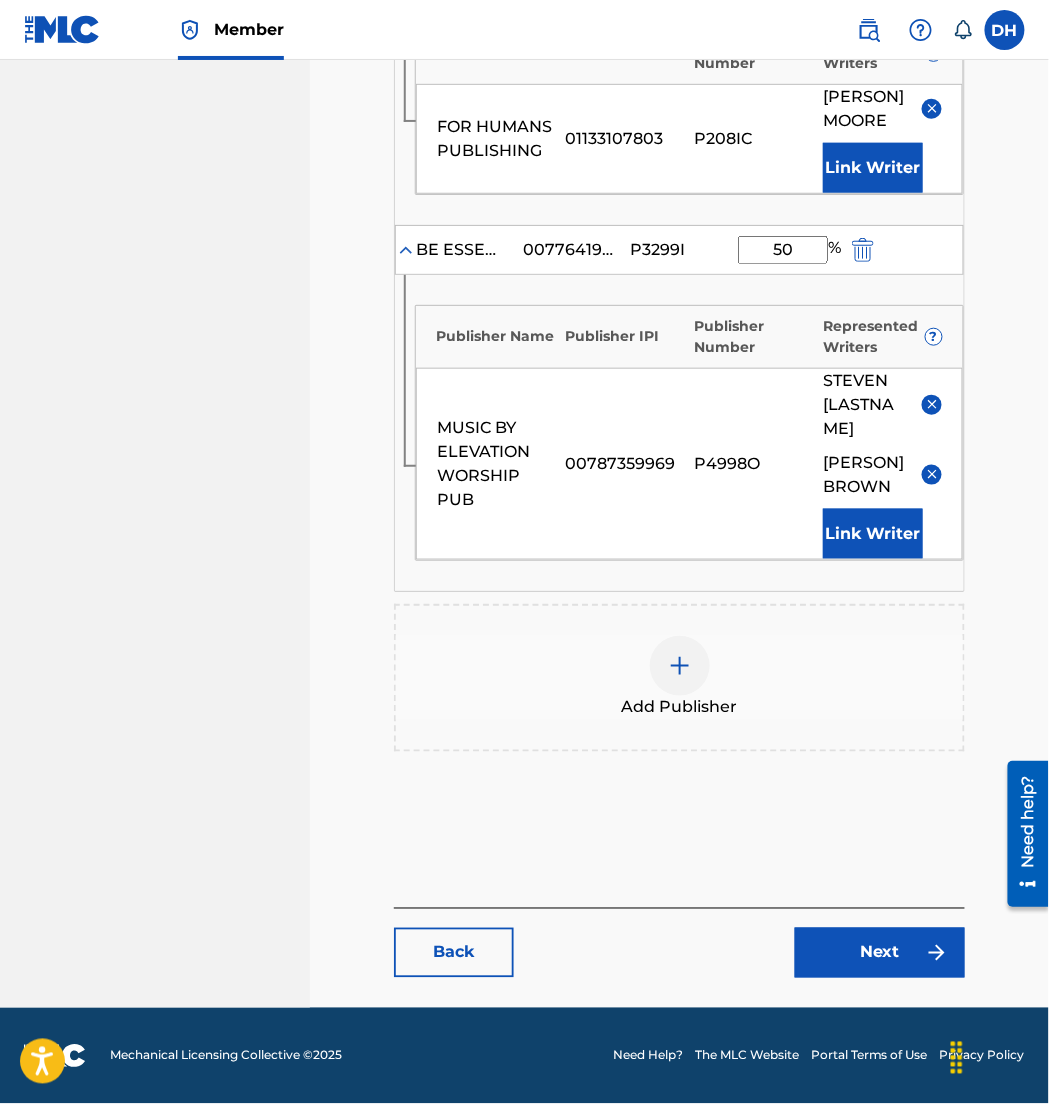 click on "Next" at bounding box center [880, 953] 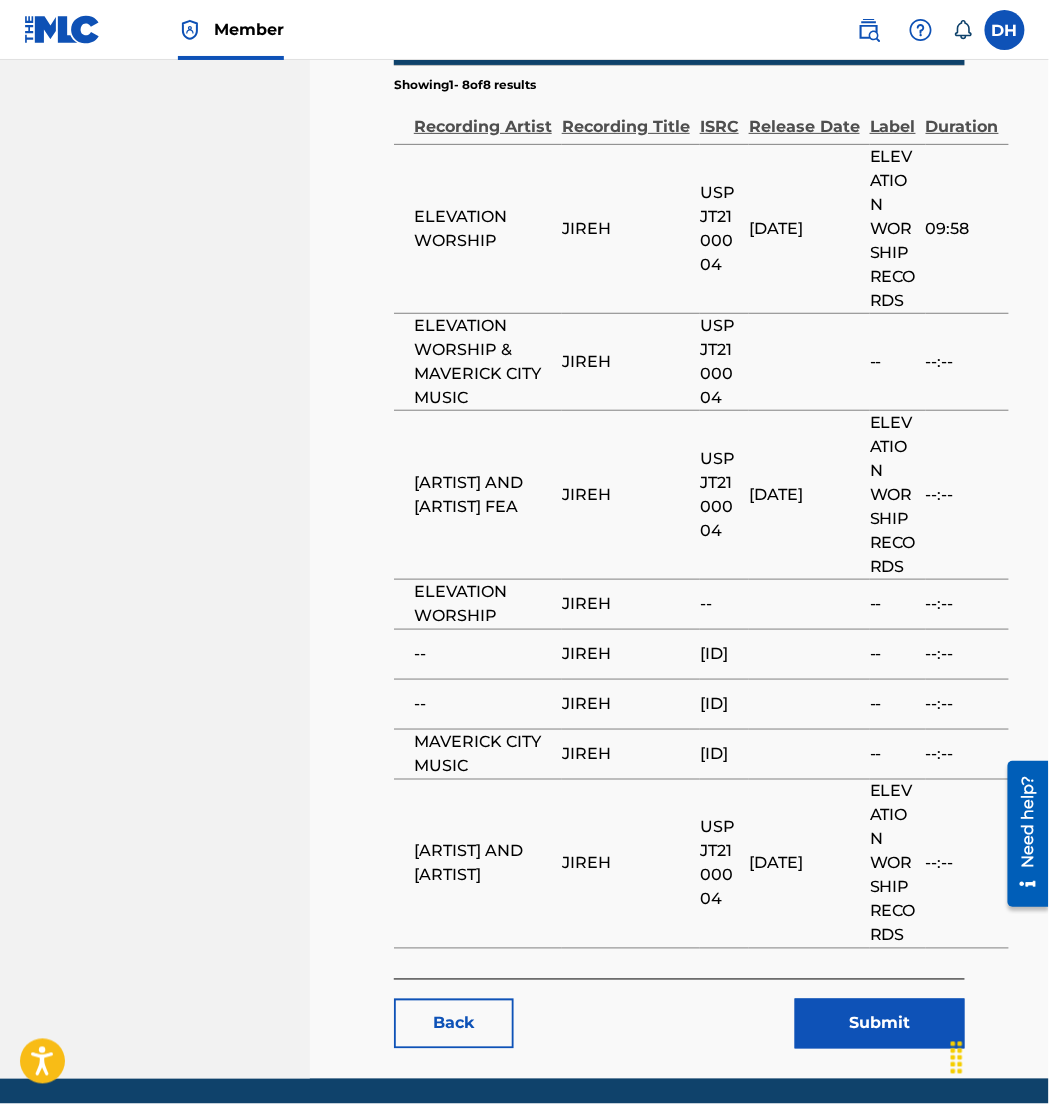 scroll, scrollTop: 5477, scrollLeft: 0, axis: vertical 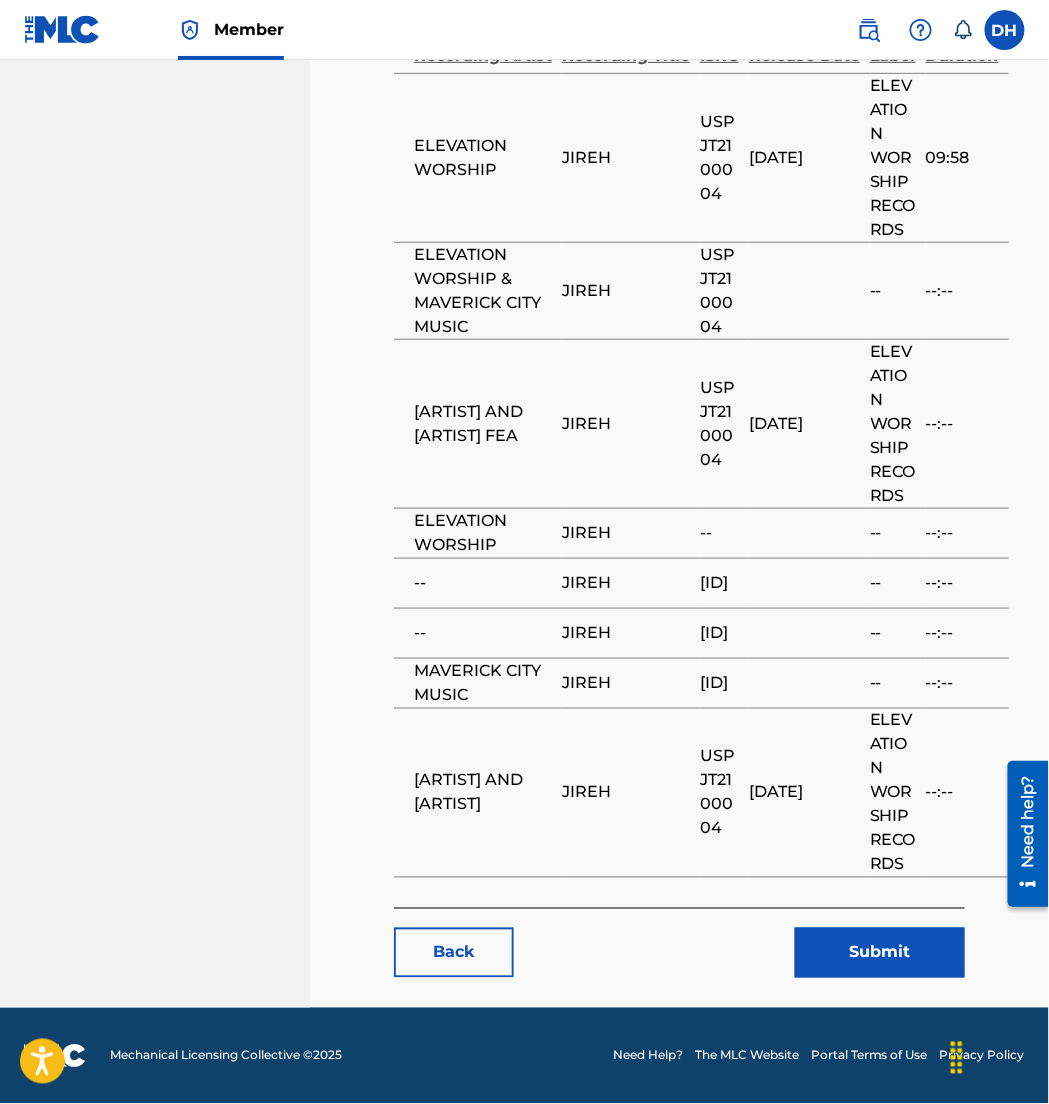 click on "Submit" at bounding box center [880, 953] 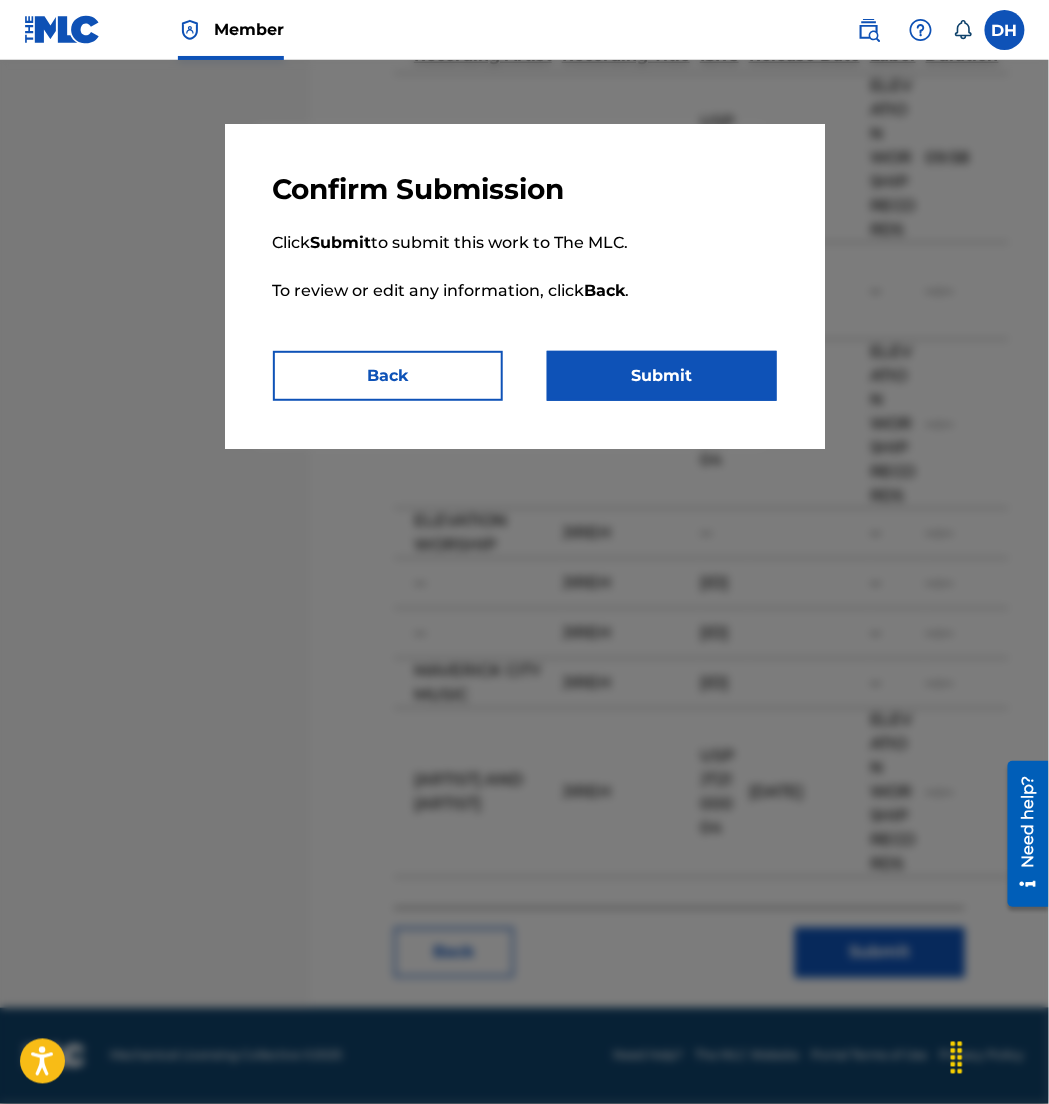 click on "Submit" at bounding box center (662, 376) 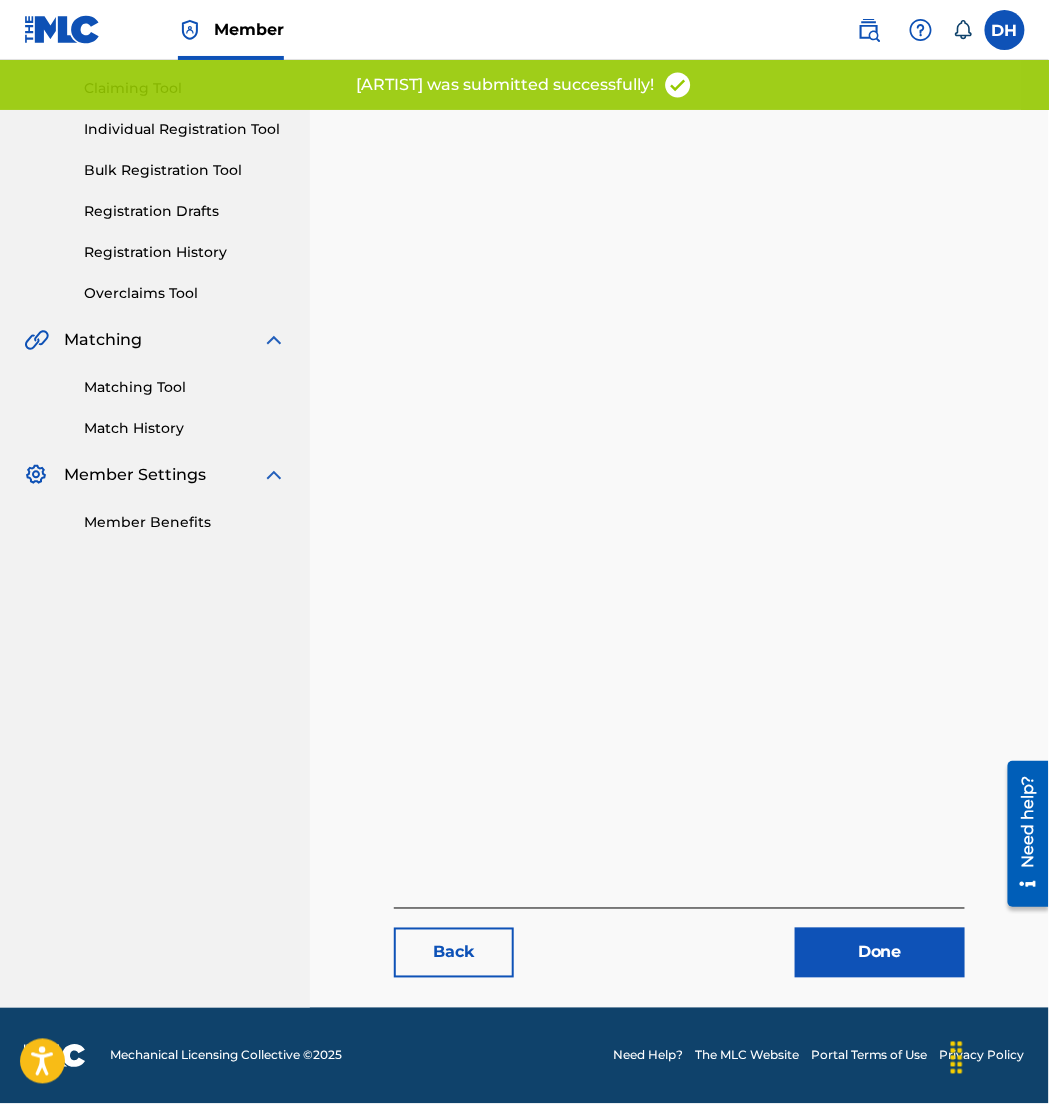 scroll, scrollTop: 0, scrollLeft: 0, axis: both 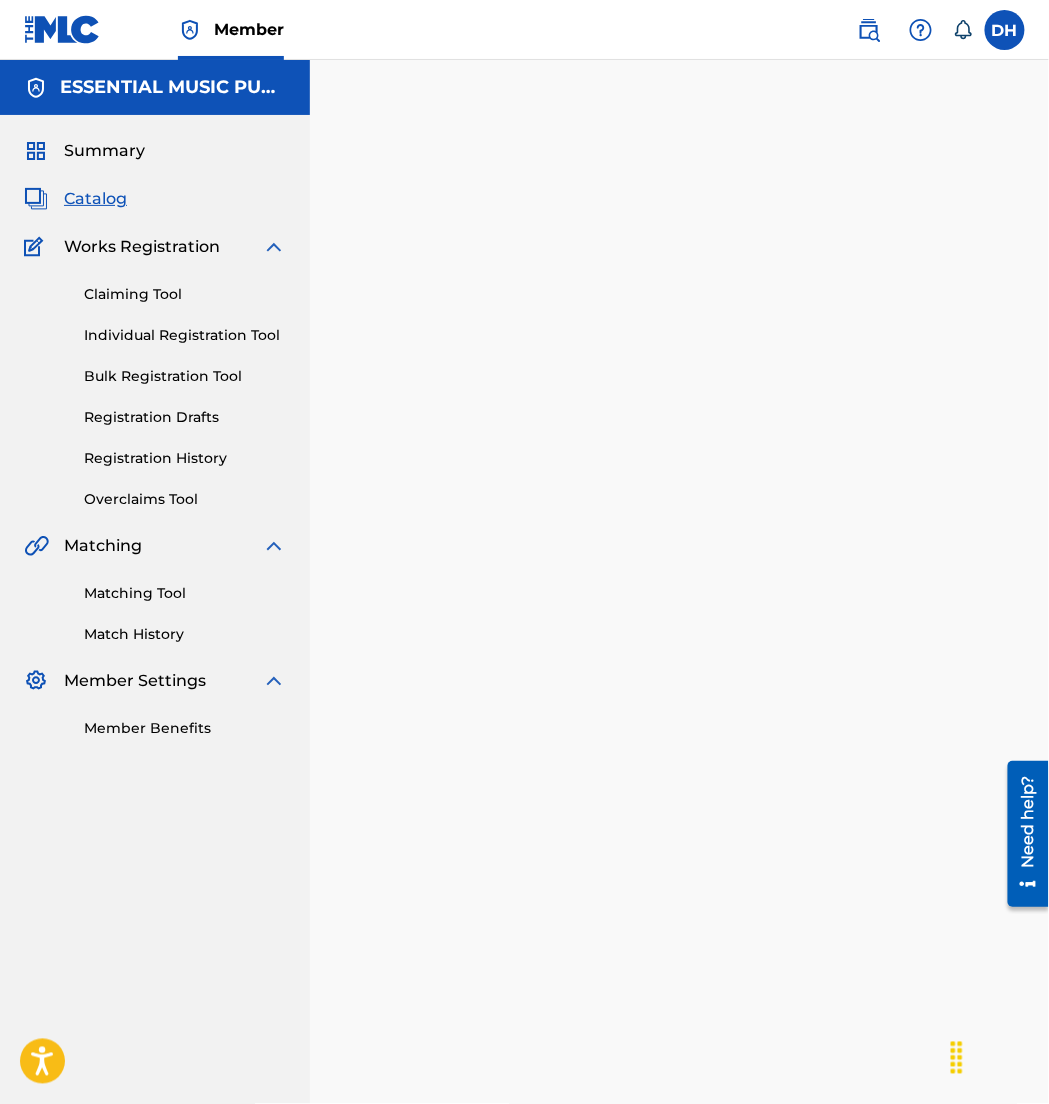 click on "Summary Catalog Works Registration Claiming Tool Individual Registration Tool Bulk Registration Tool Registration Drafts Registration History Overclaims Tool Matching Matching Tool Match History Member Settings Member Benefits" at bounding box center [155, 439] 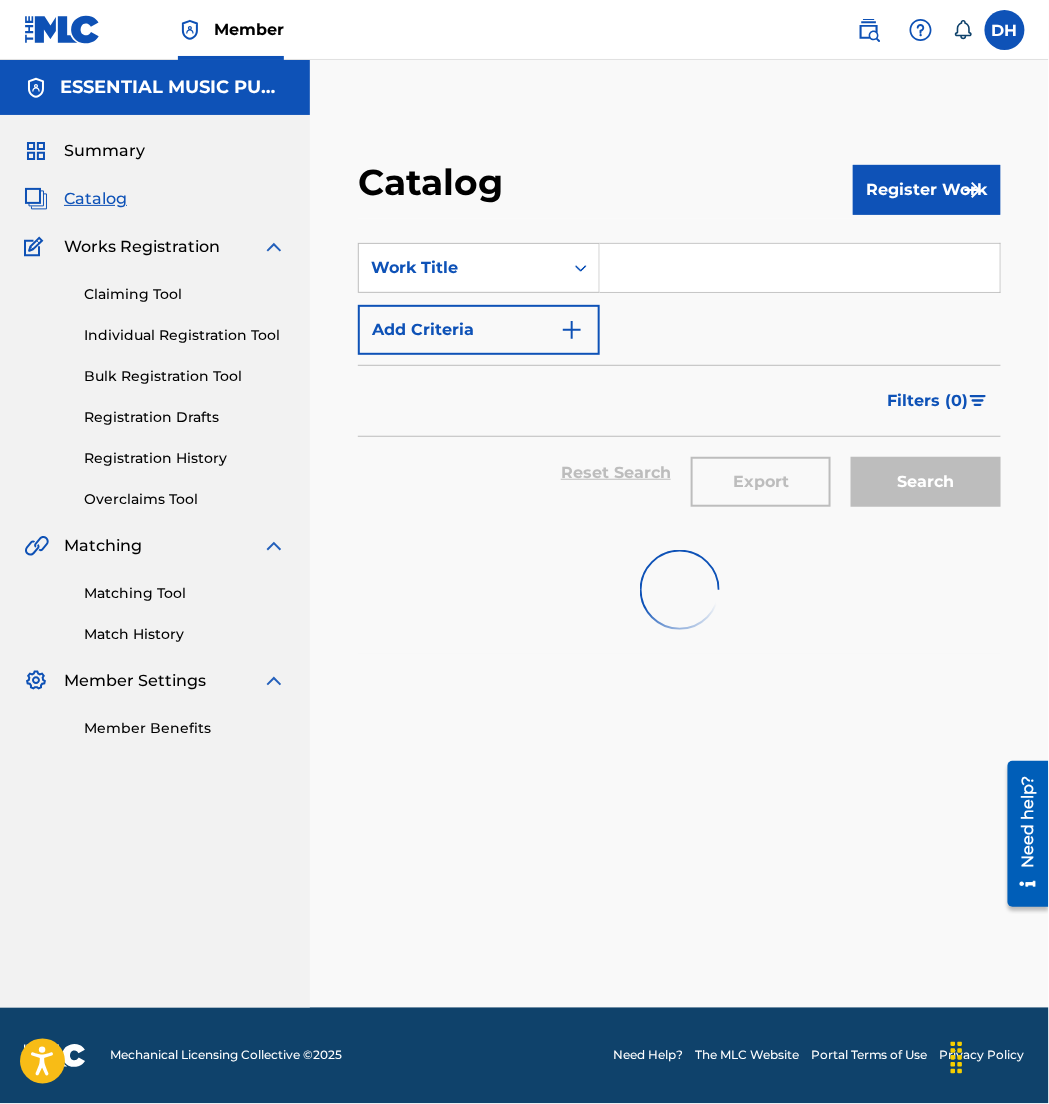 click at bounding box center [800, 268] 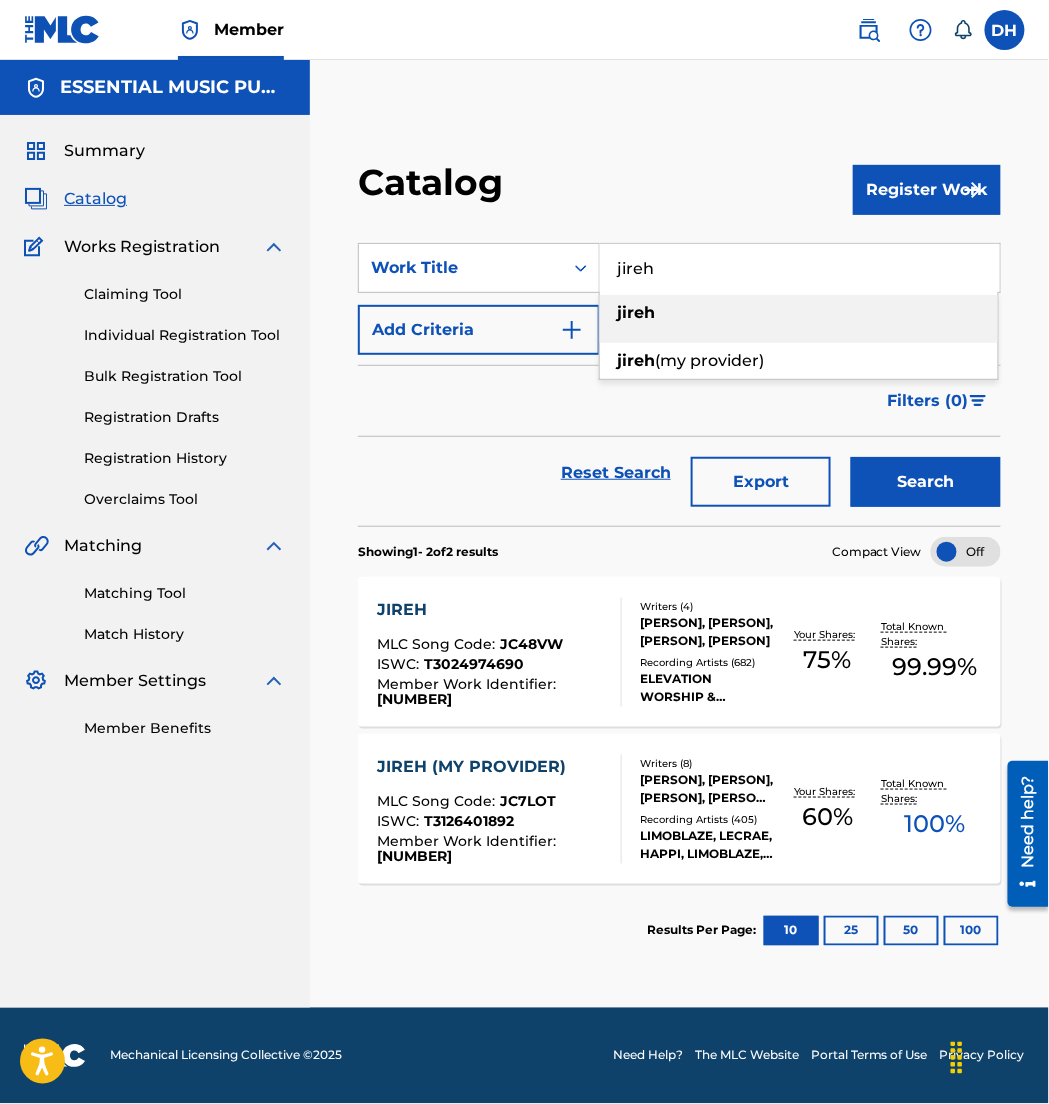 type on "jireh" 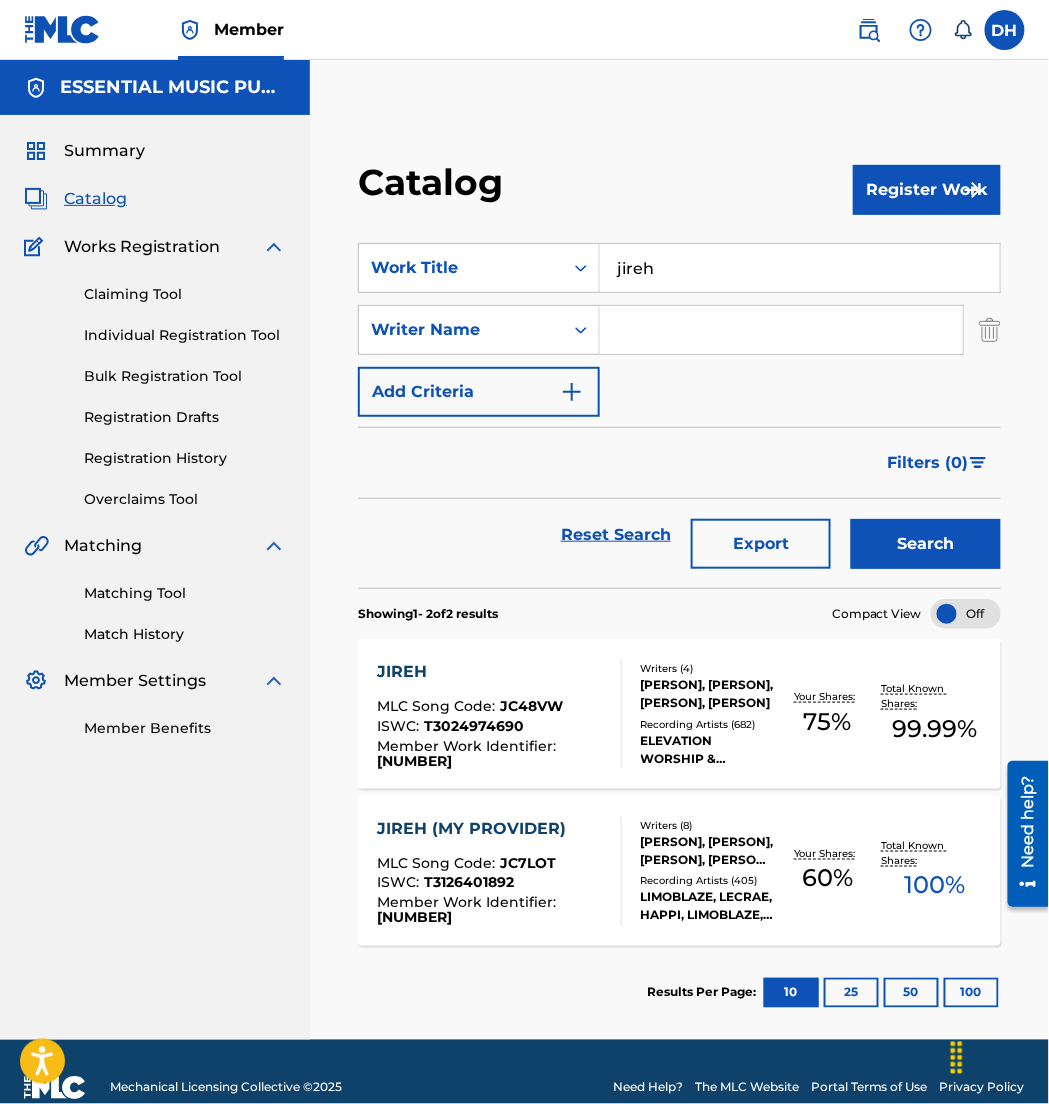 click at bounding box center (781, 330) 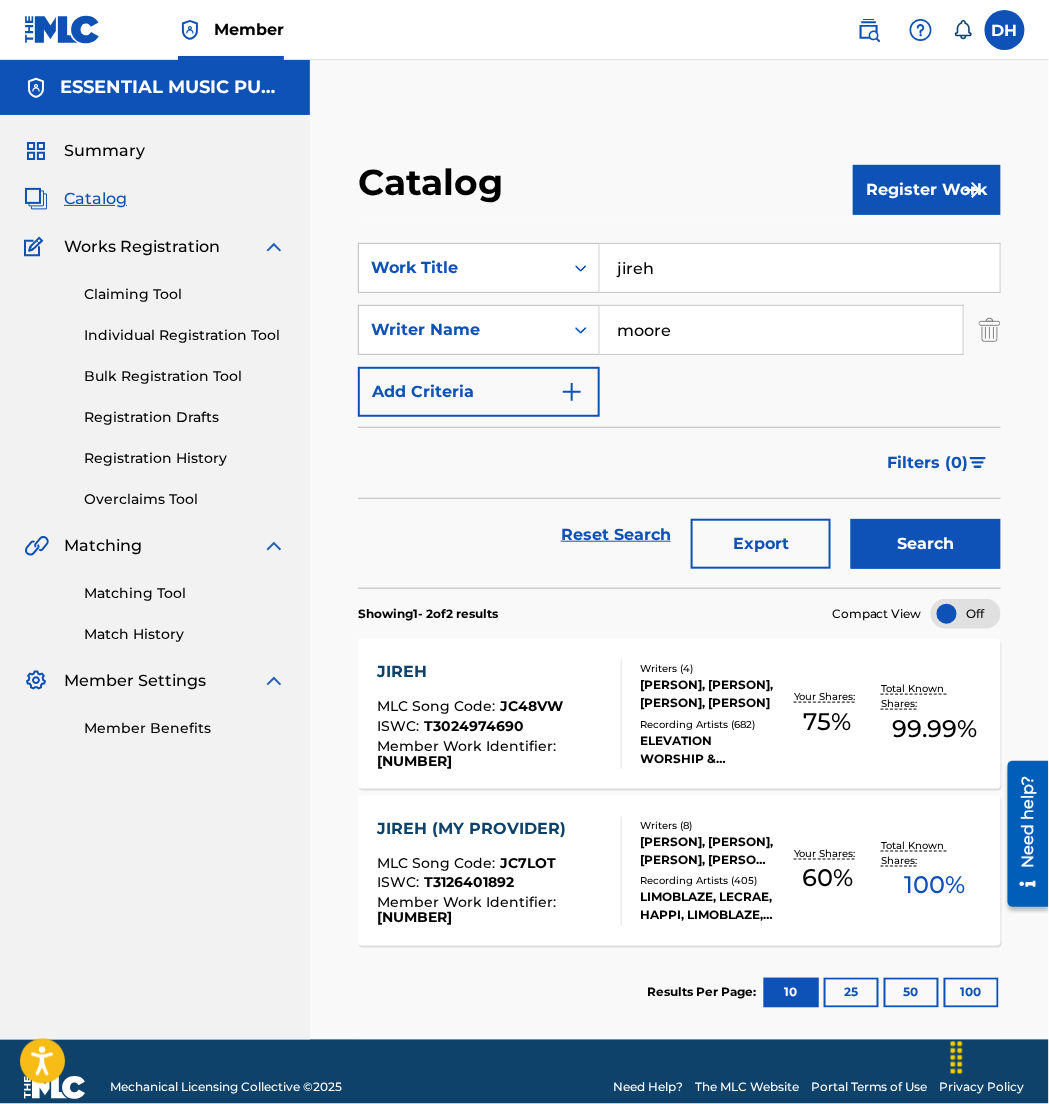 type on "moore" 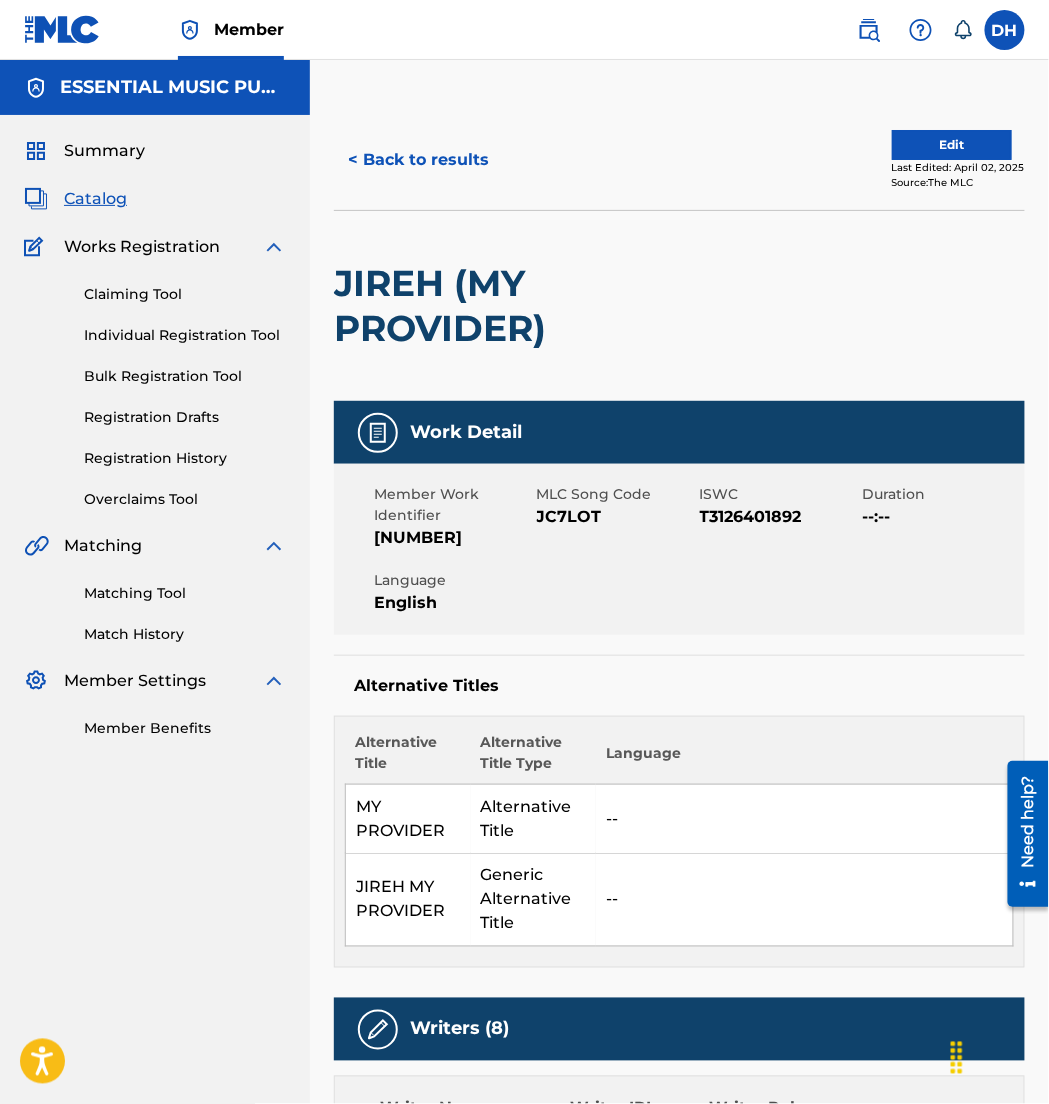 click on "Edit" at bounding box center (952, 145) 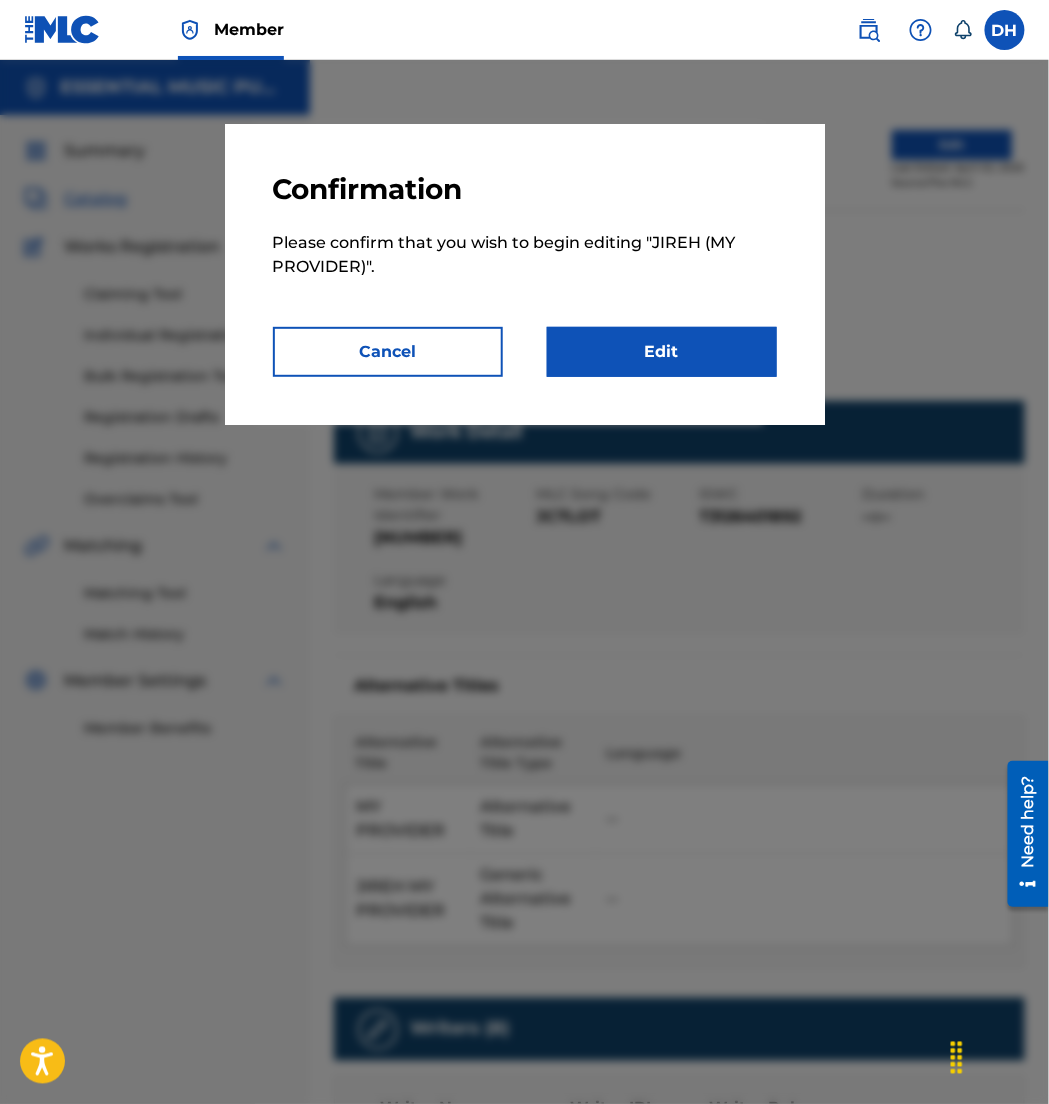 click on "Edit" at bounding box center (662, 352) 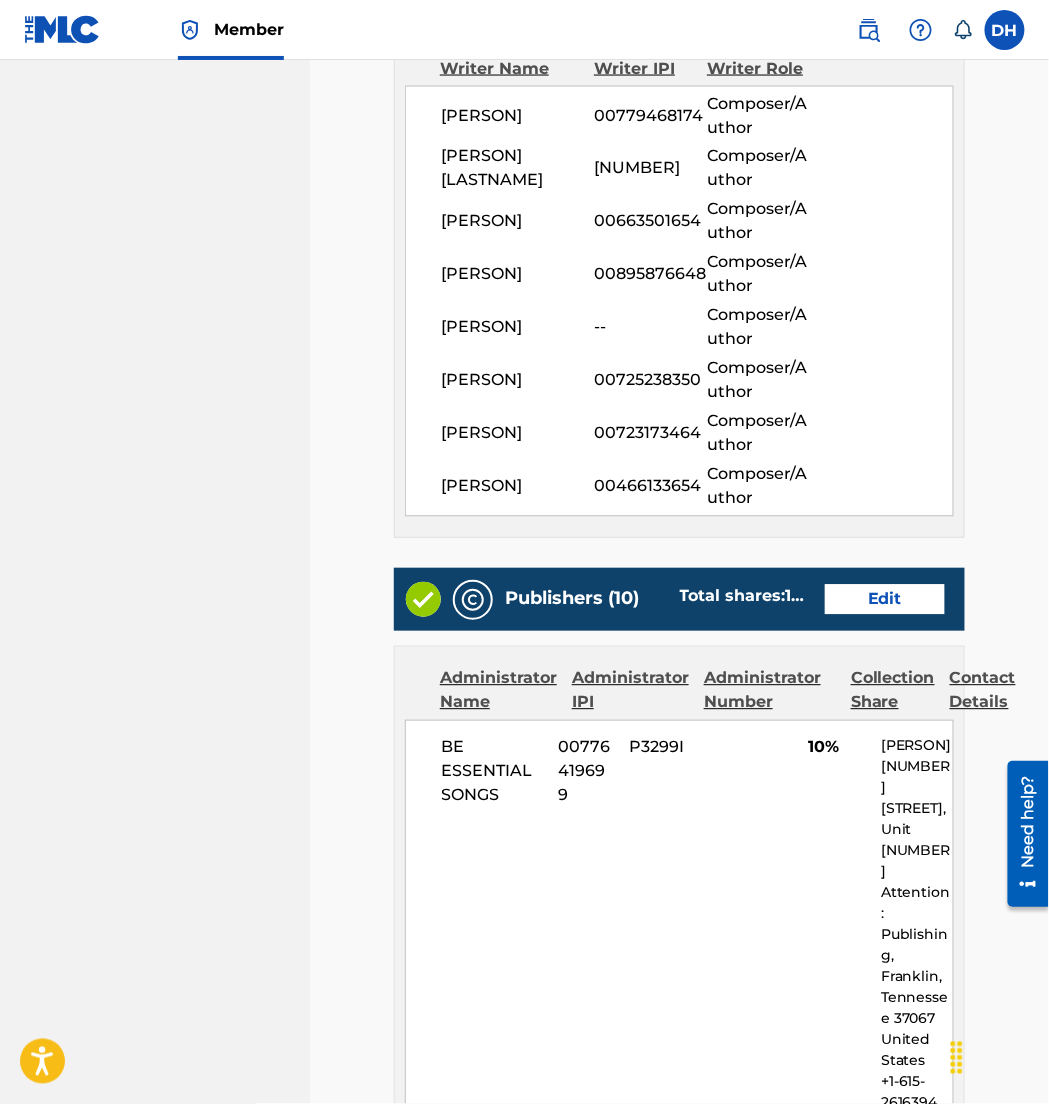 scroll, scrollTop: 755, scrollLeft: 0, axis: vertical 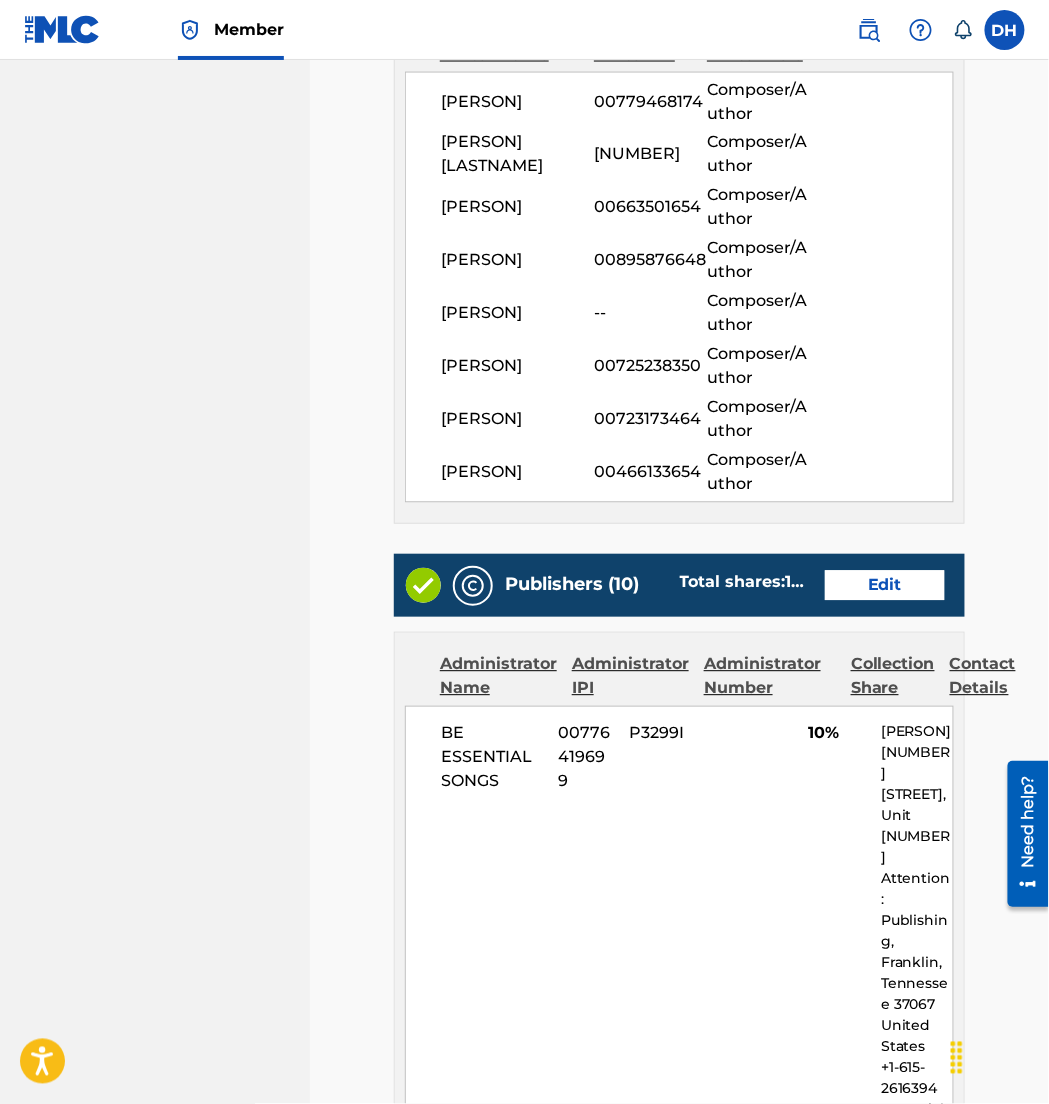 click on "Edit" at bounding box center (885, 586) 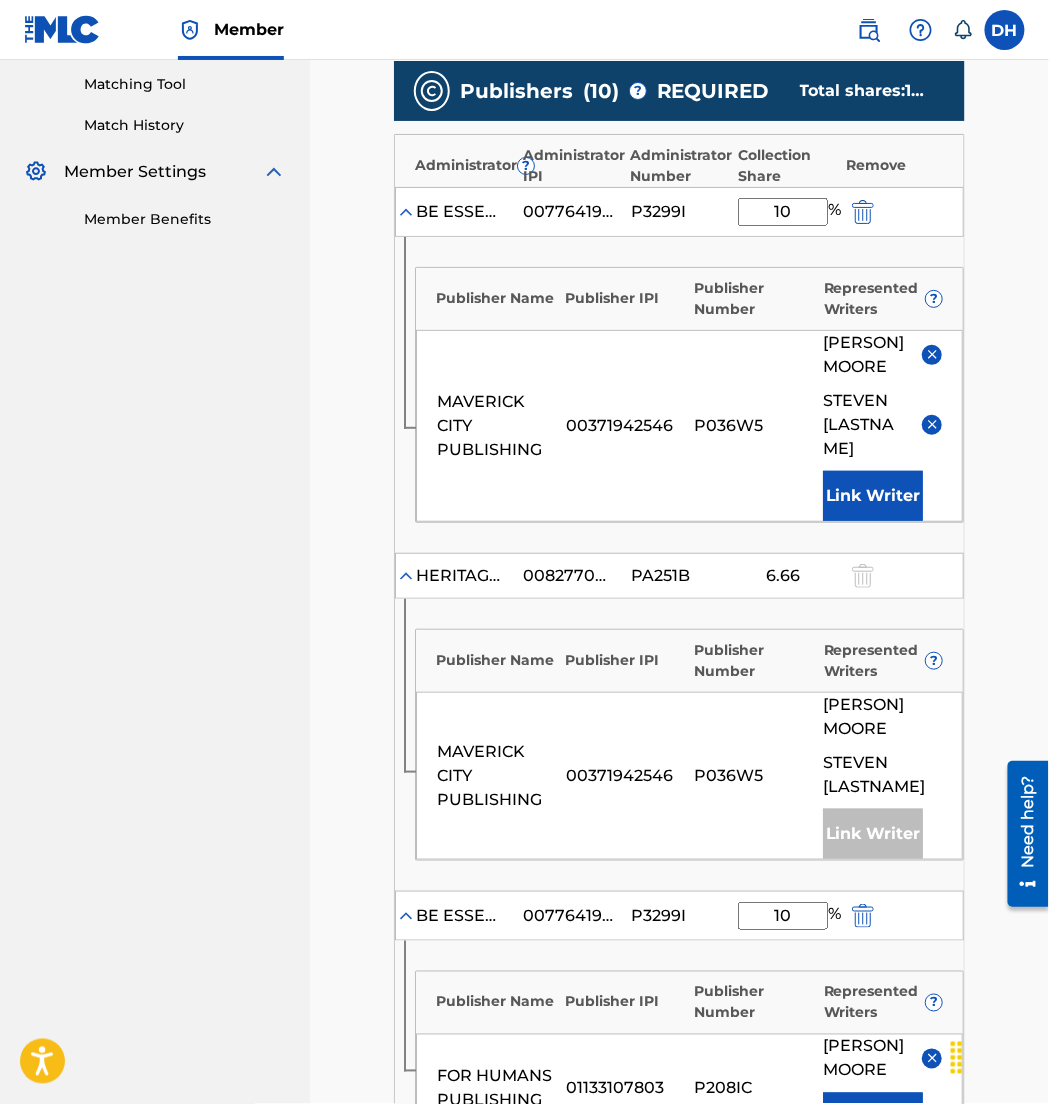 scroll, scrollTop: 510, scrollLeft: 0, axis: vertical 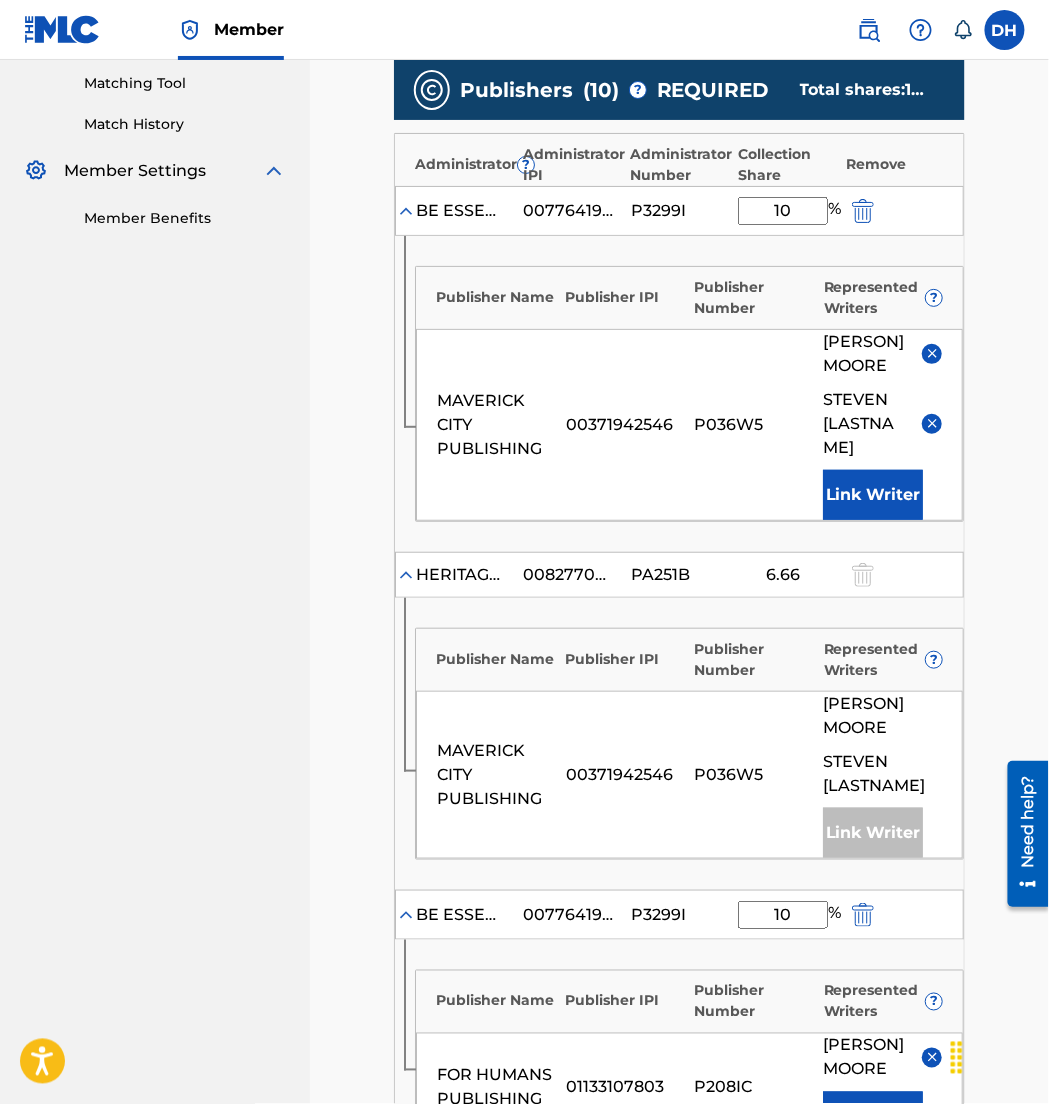 click on "STEVEN   FURTICK" at bounding box center [882, 424] 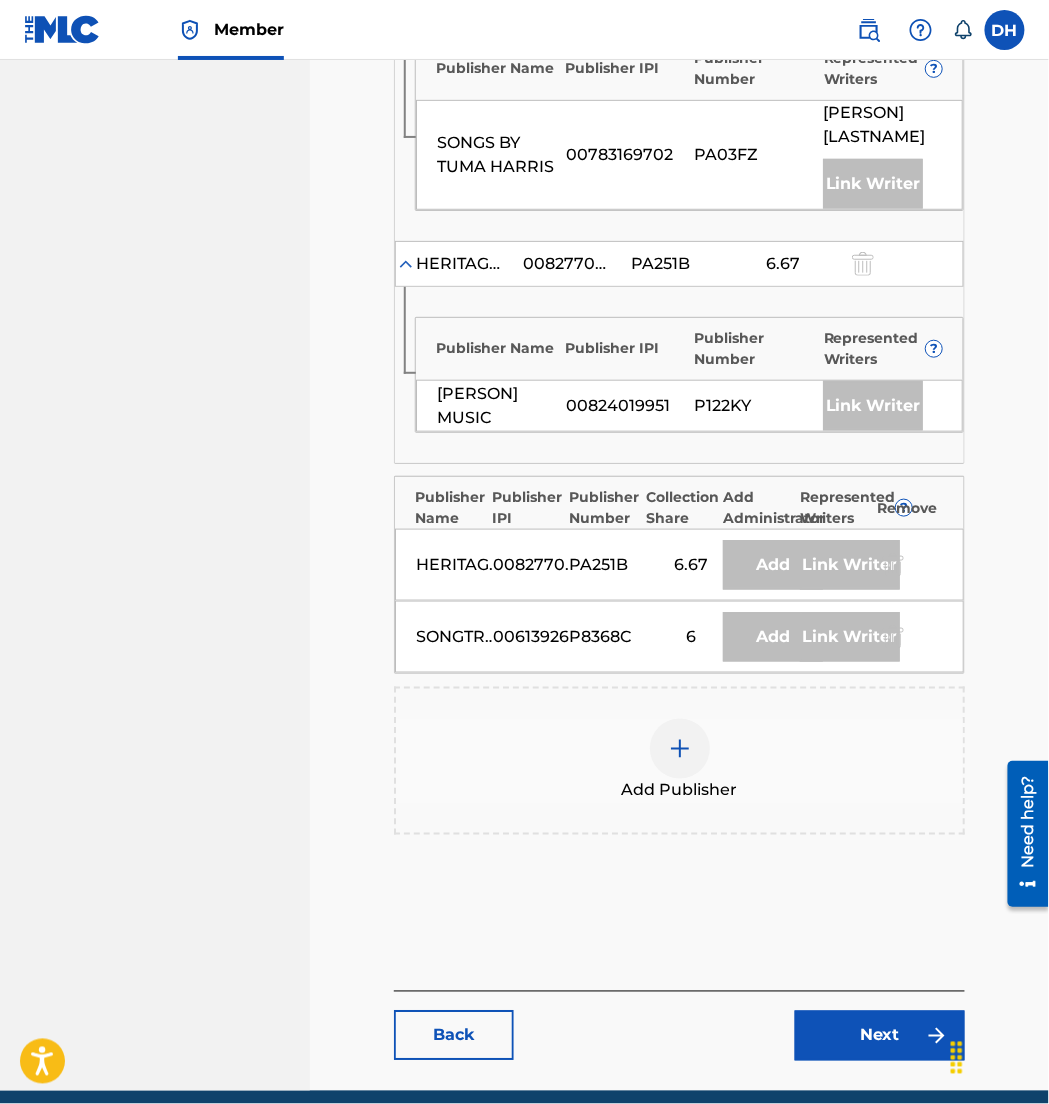 scroll, scrollTop: 2728, scrollLeft: 0, axis: vertical 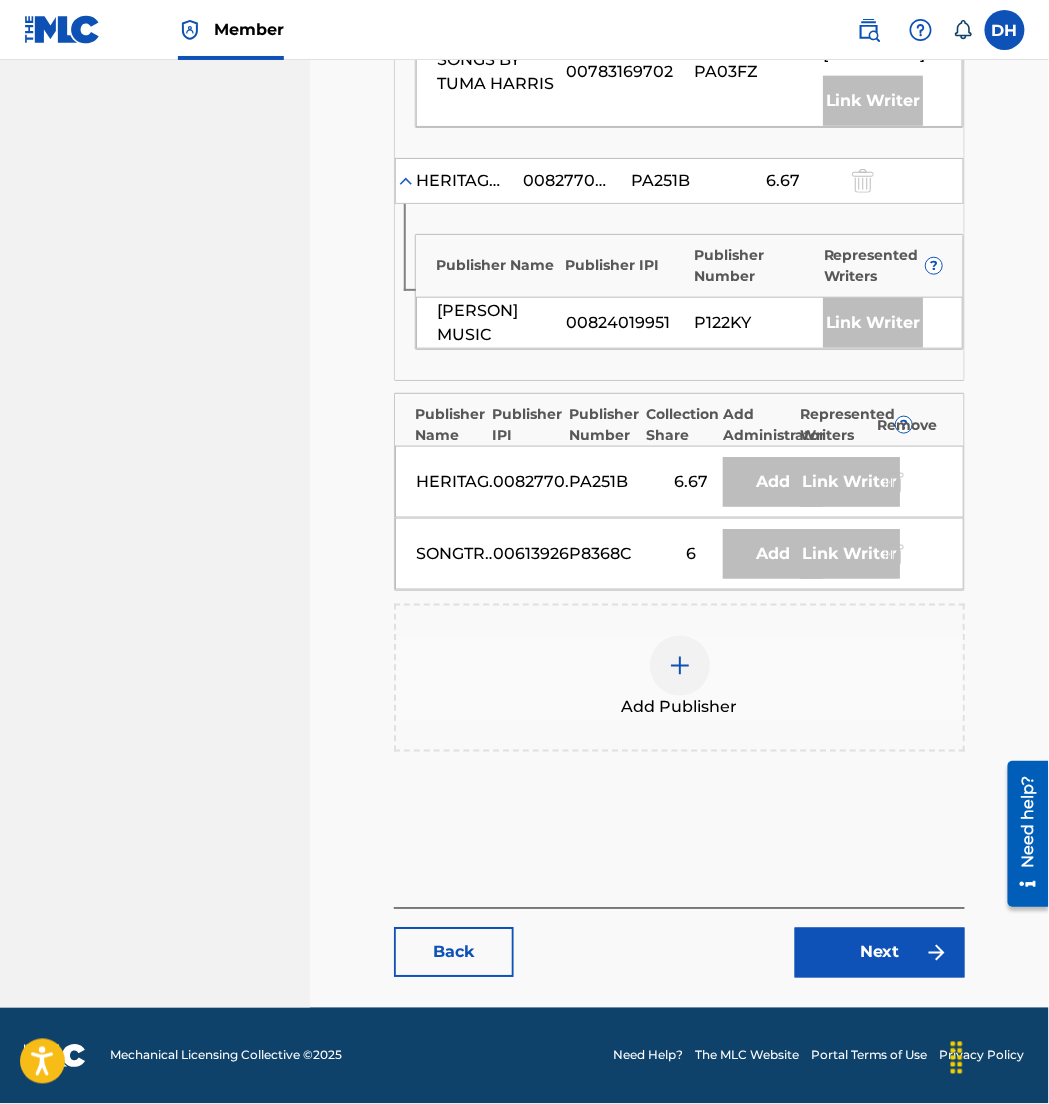click on "Next" at bounding box center (880, 953) 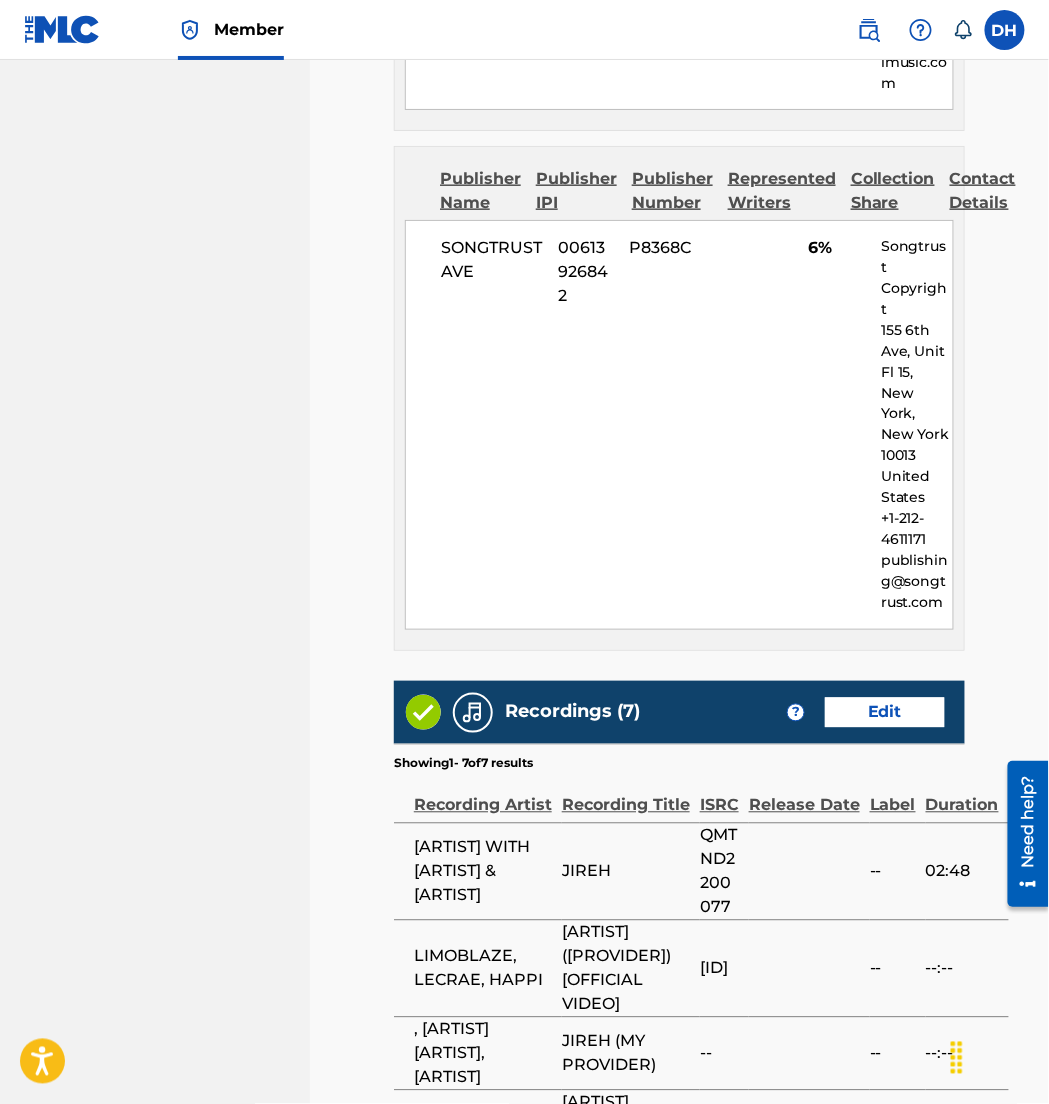 scroll, scrollTop: 7701, scrollLeft: 0, axis: vertical 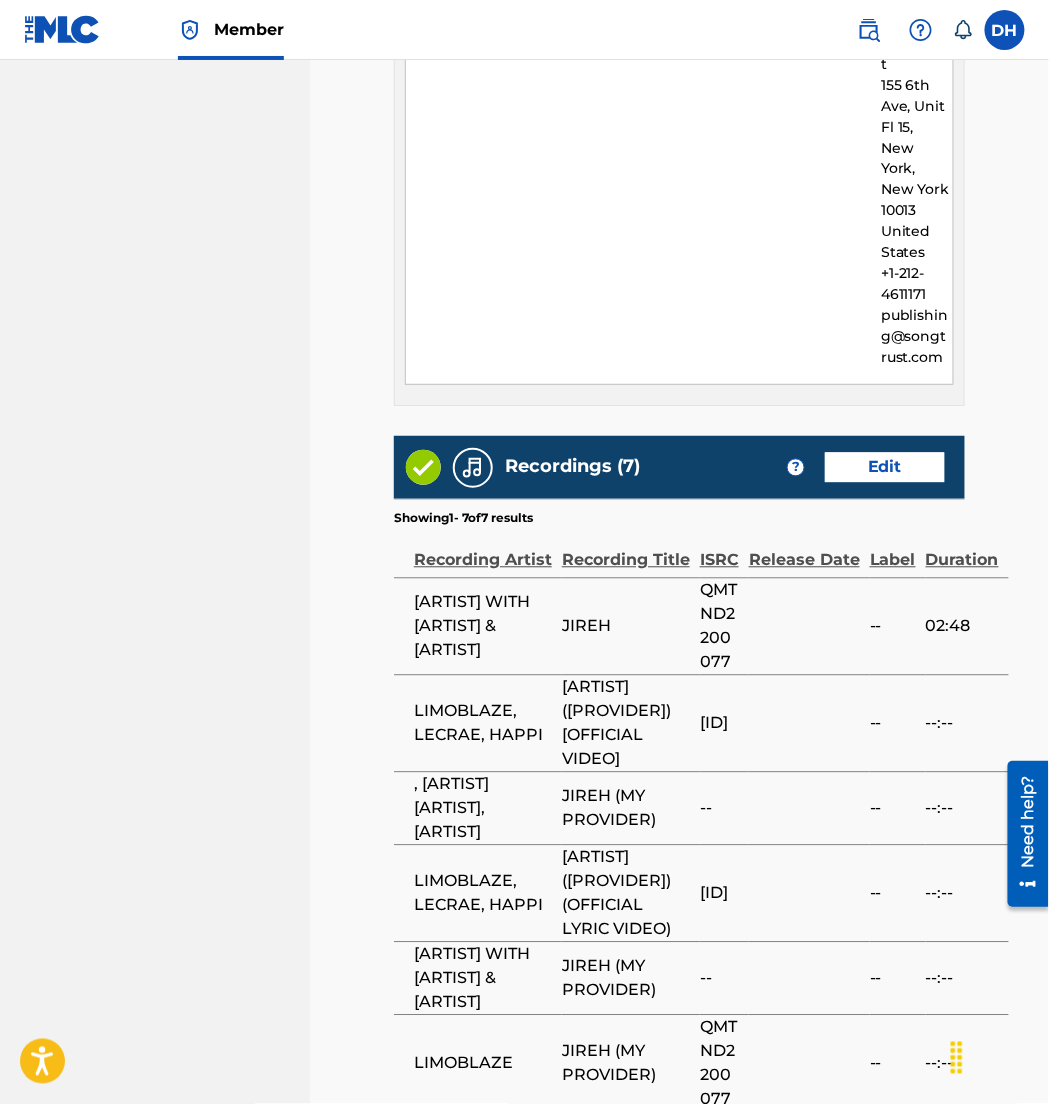 click on "Submit" at bounding box center [880, 1309] 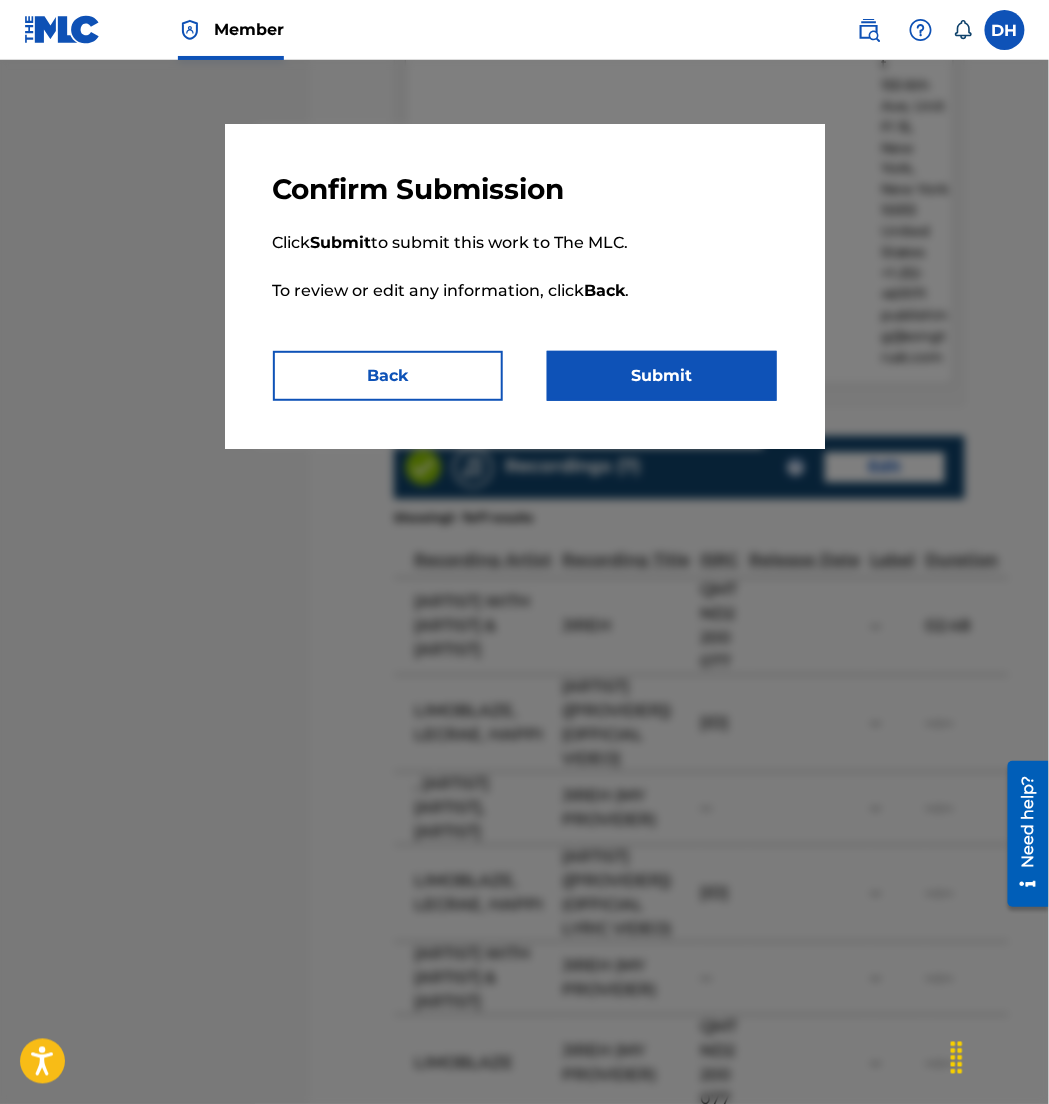 click on "Submit" at bounding box center (662, 376) 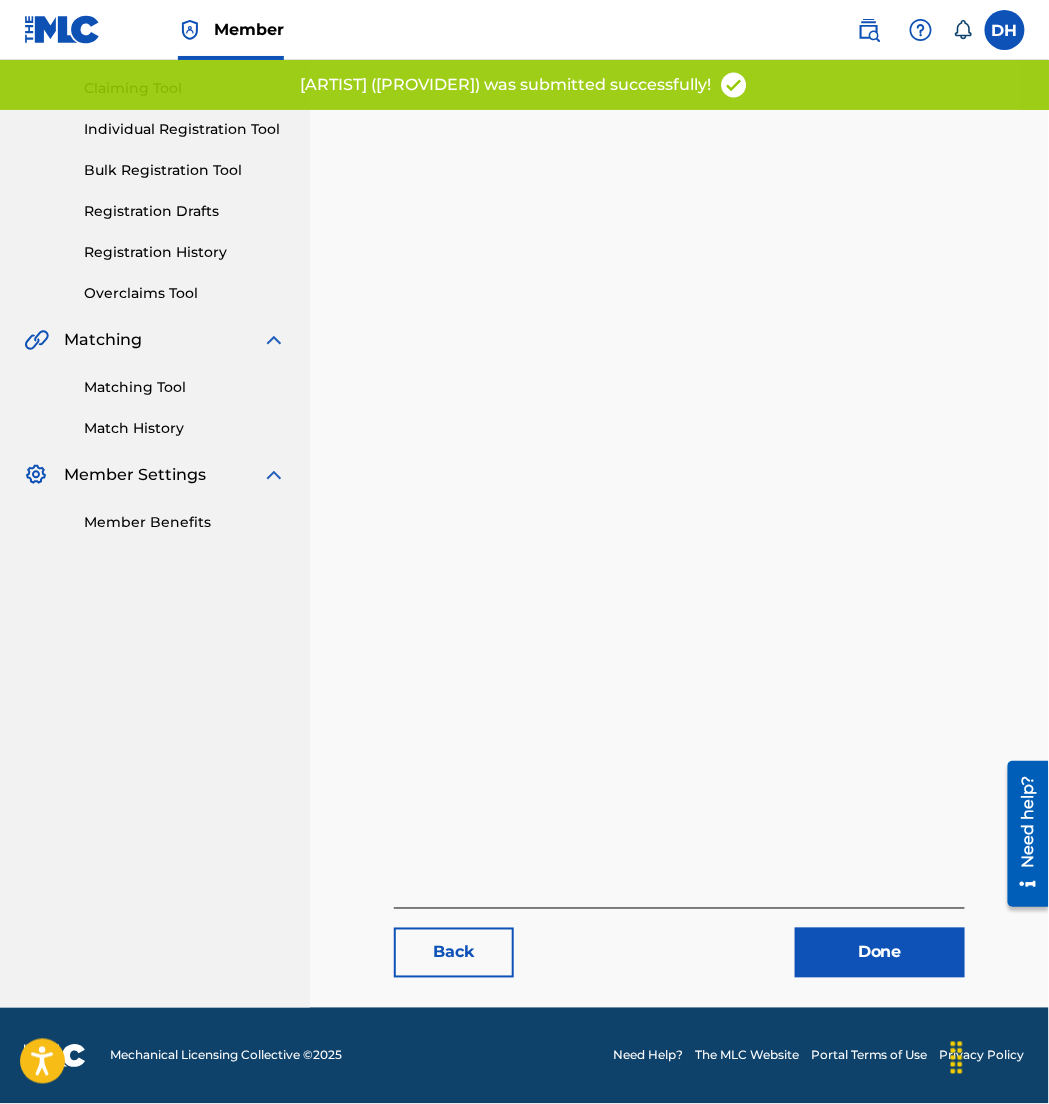 scroll, scrollTop: 0, scrollLeft: 0, axis: both 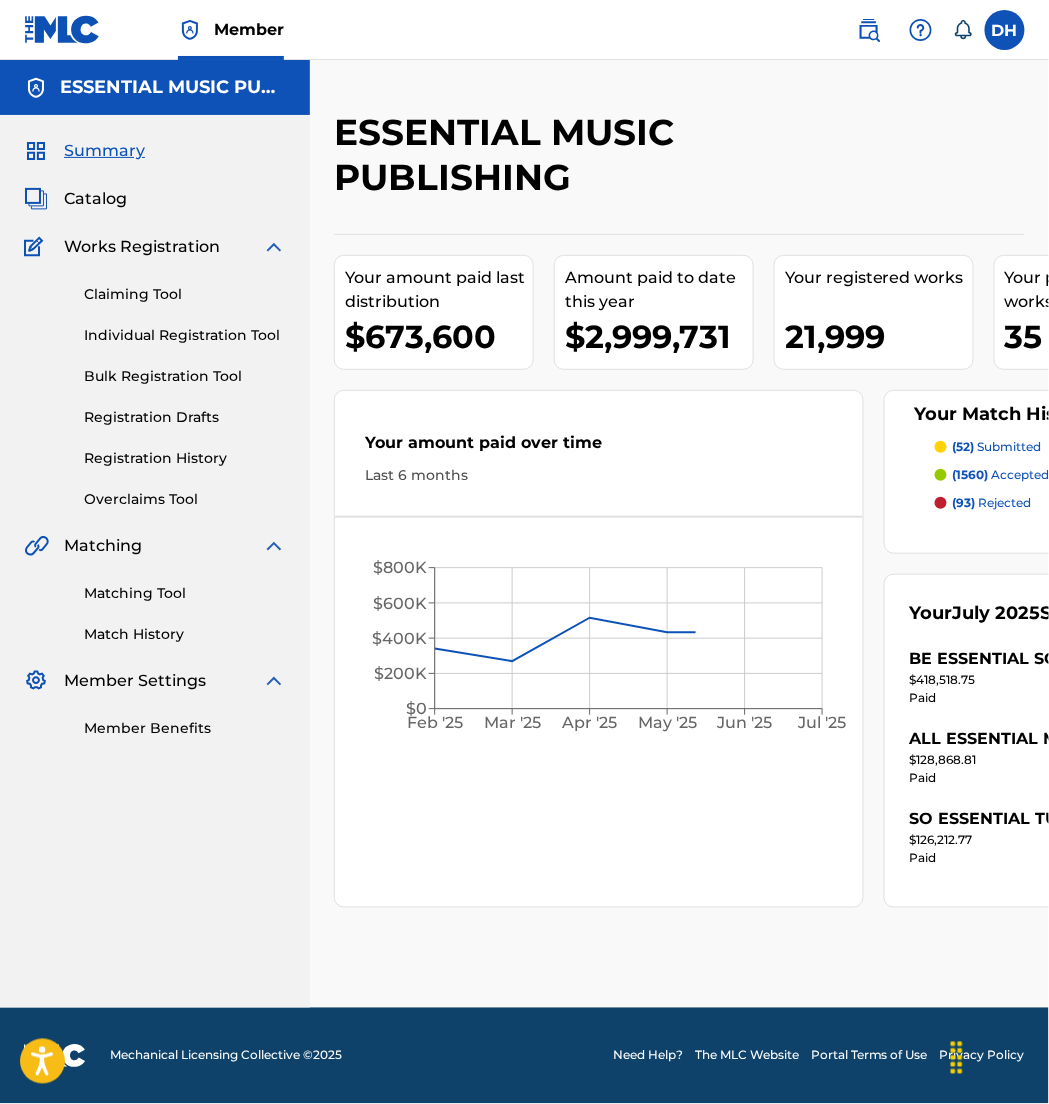click on "Catalog" at bounding box center (95, 199) 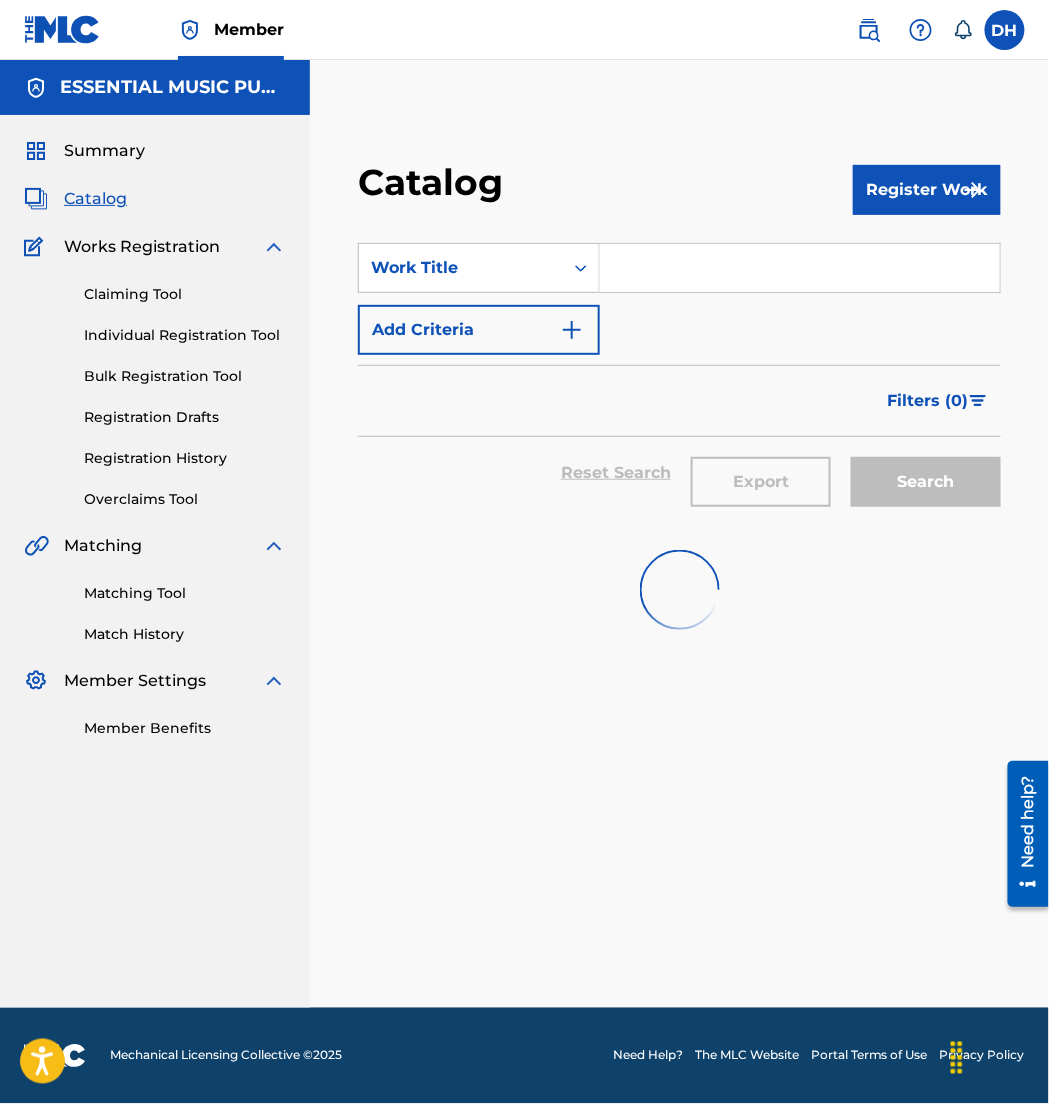 click at bounding box center (800, 268) 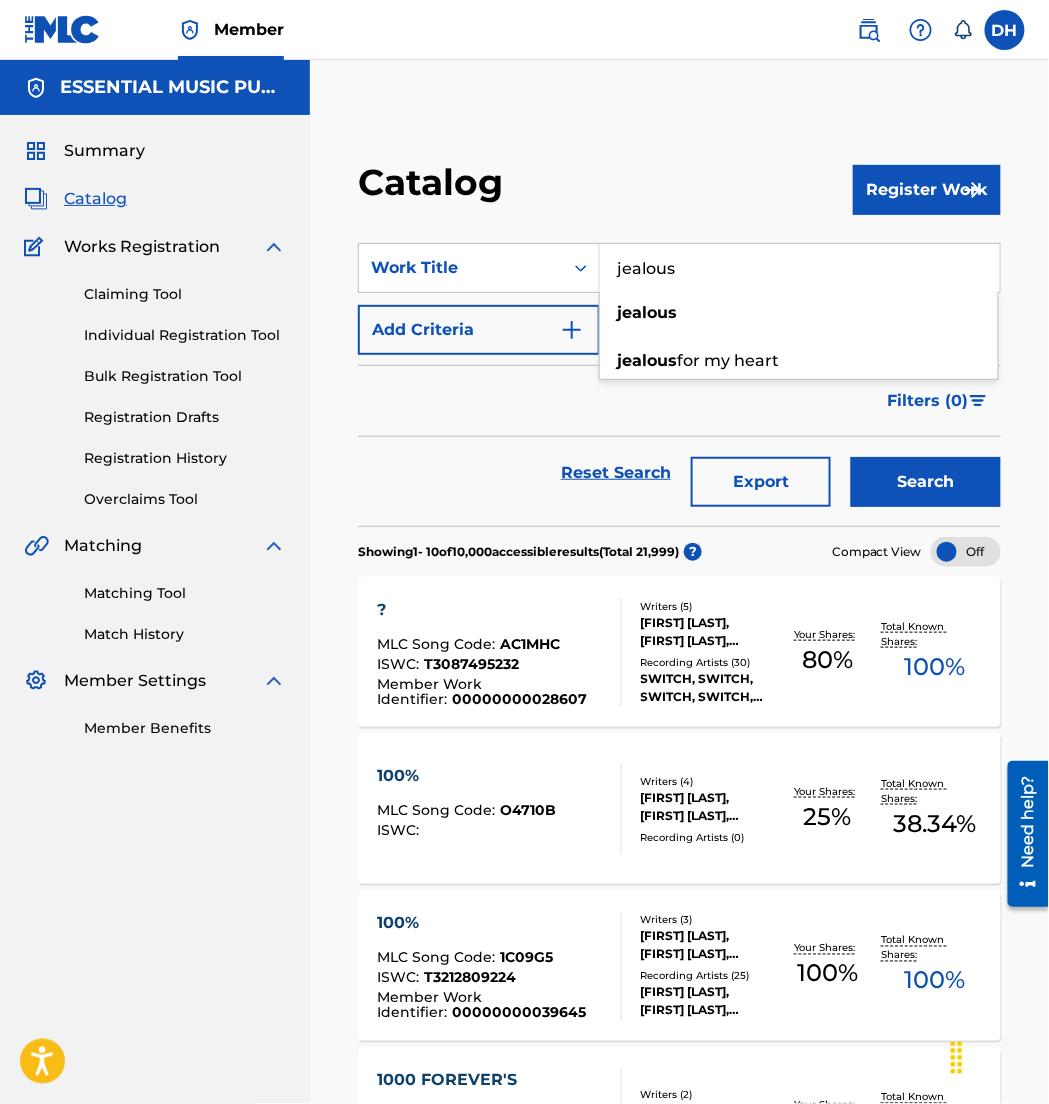 type on "jealous" 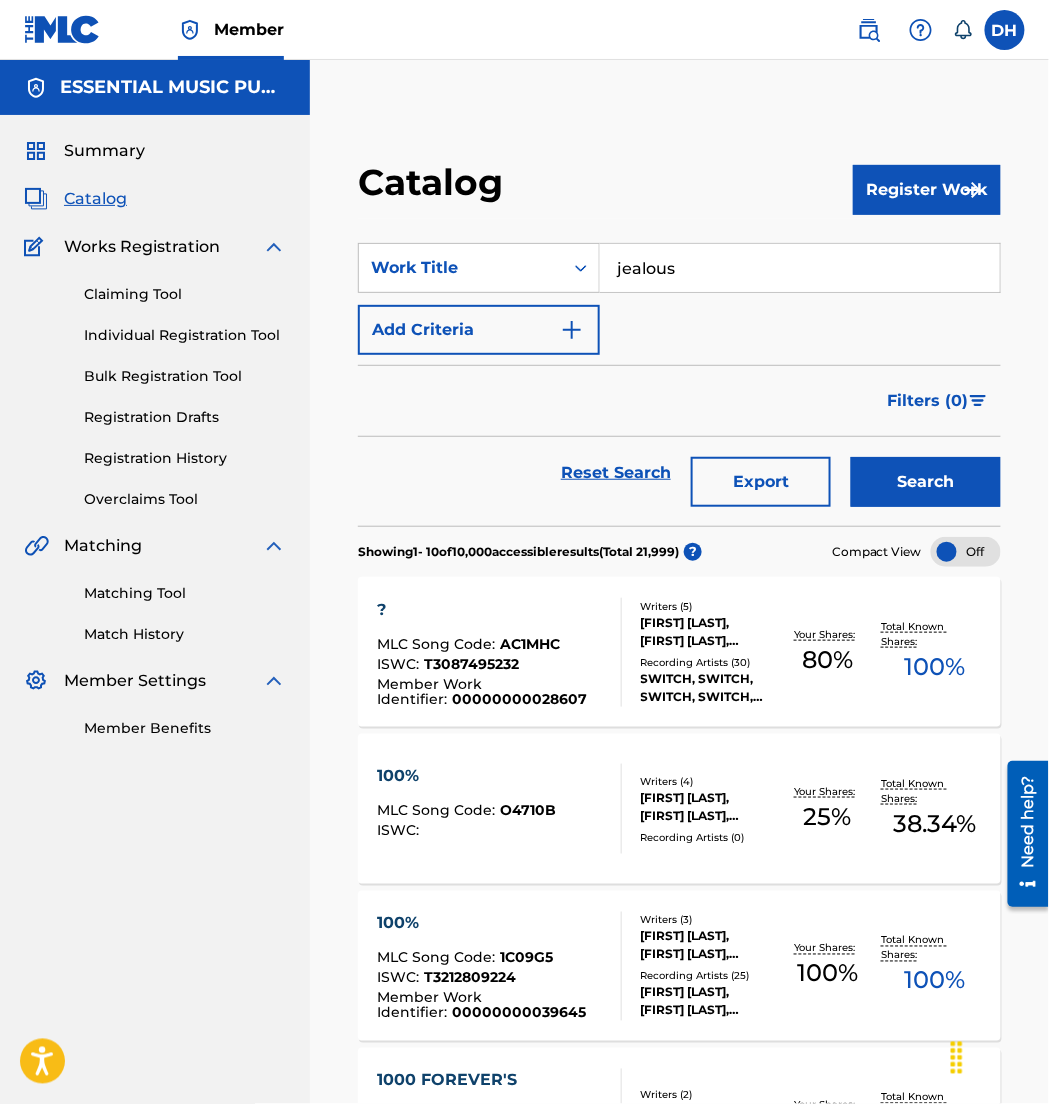 click at bounding box center [572, 330] 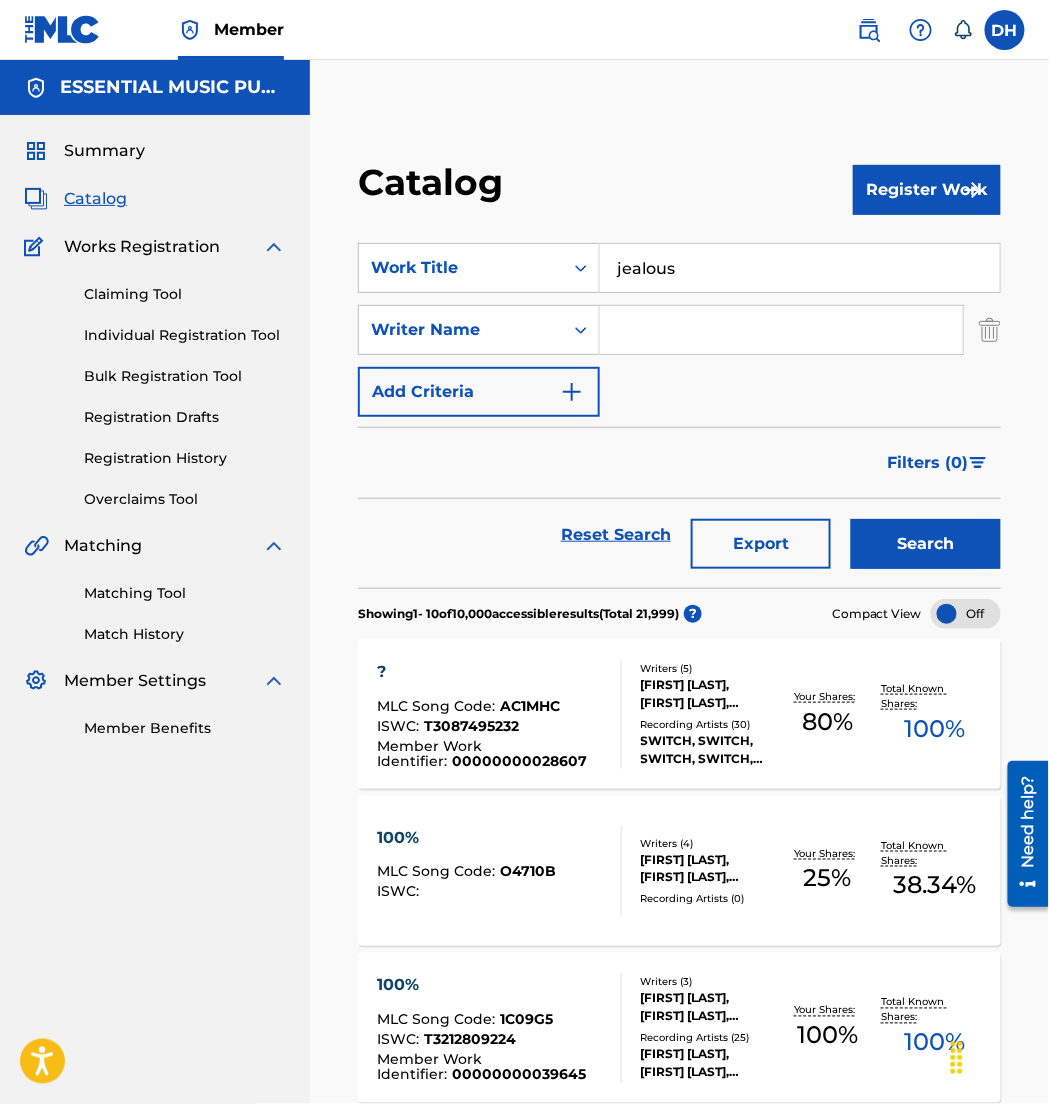 click at bounding box center (781, 330) 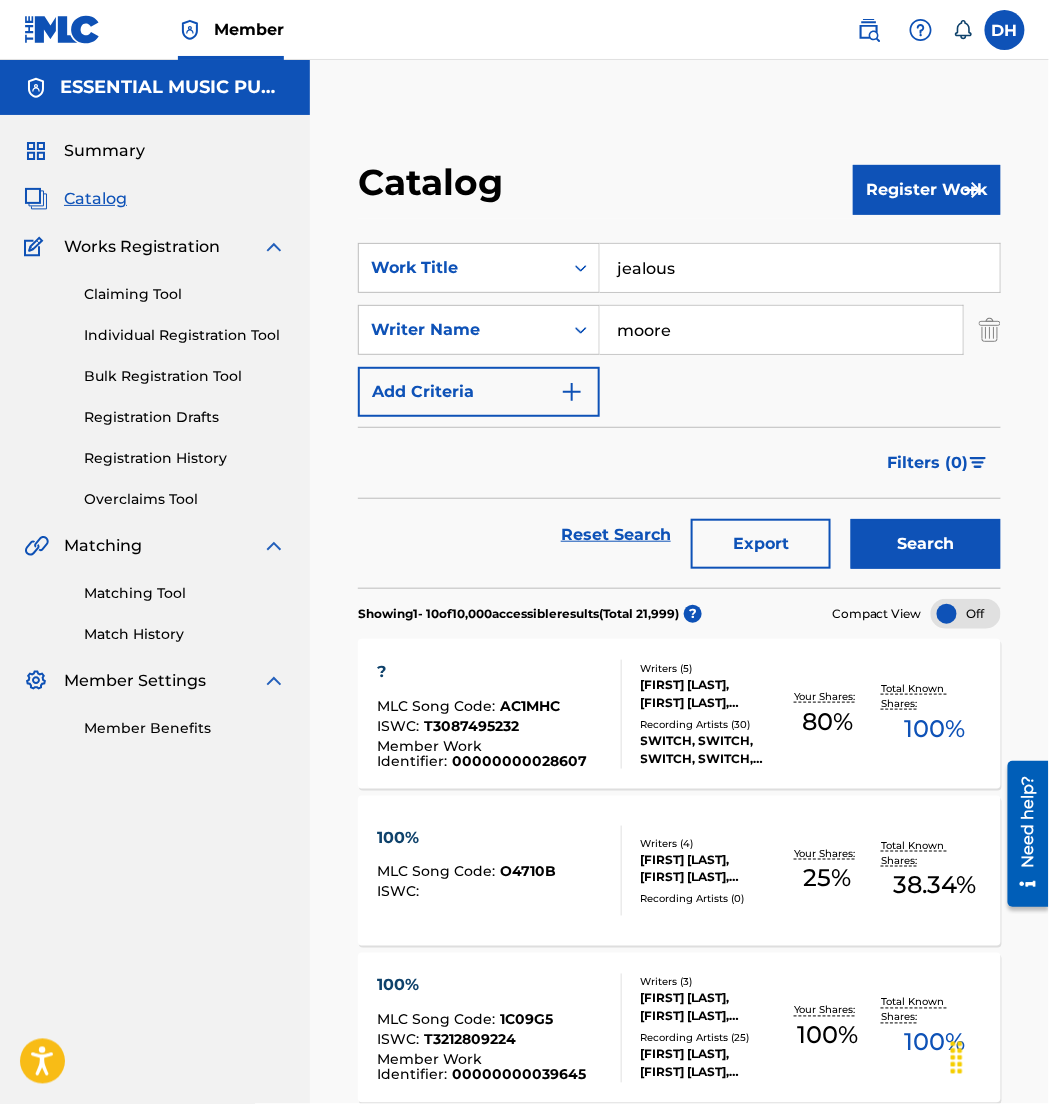 type on "moore" 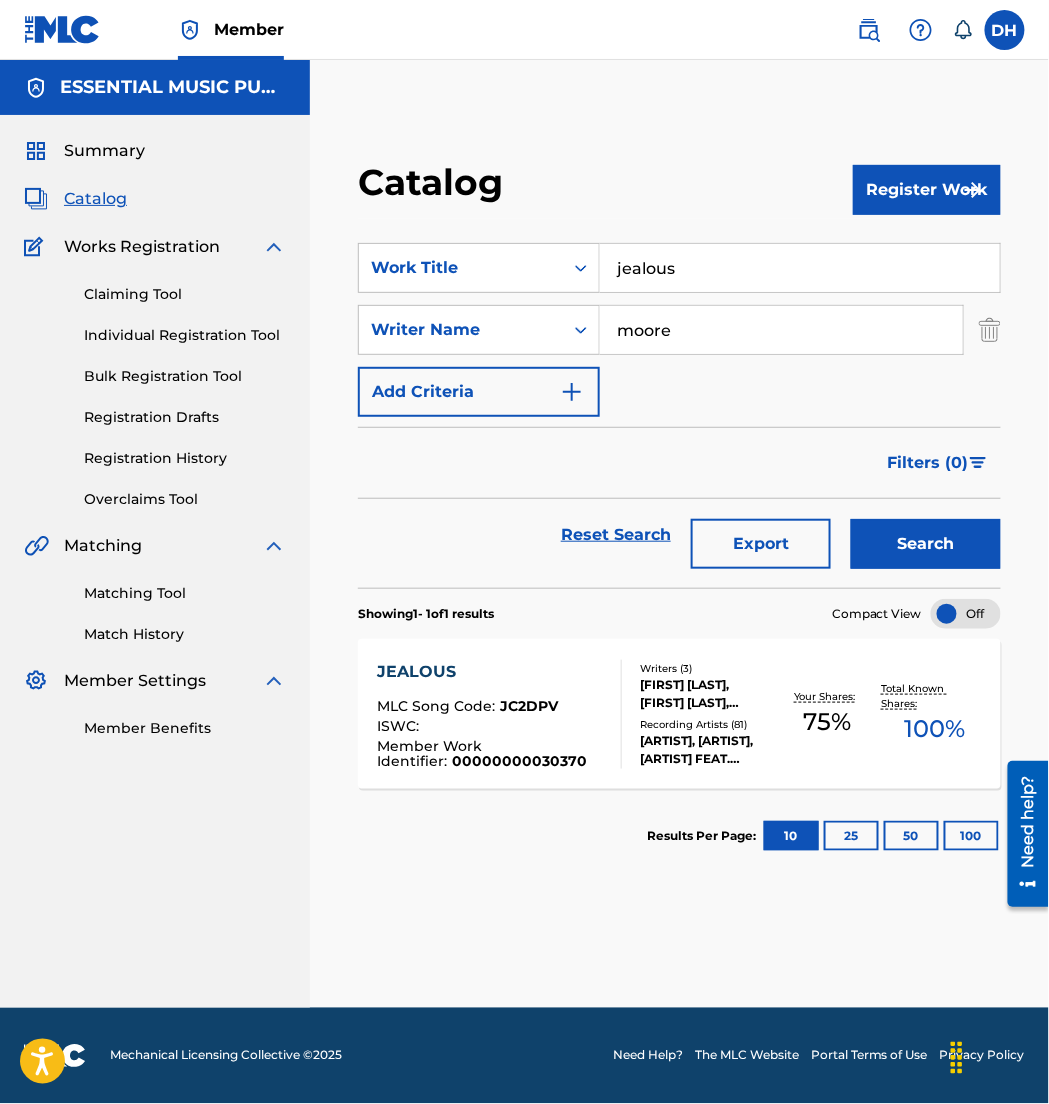click on "JEALOUS" at bounding box center [490, 672] 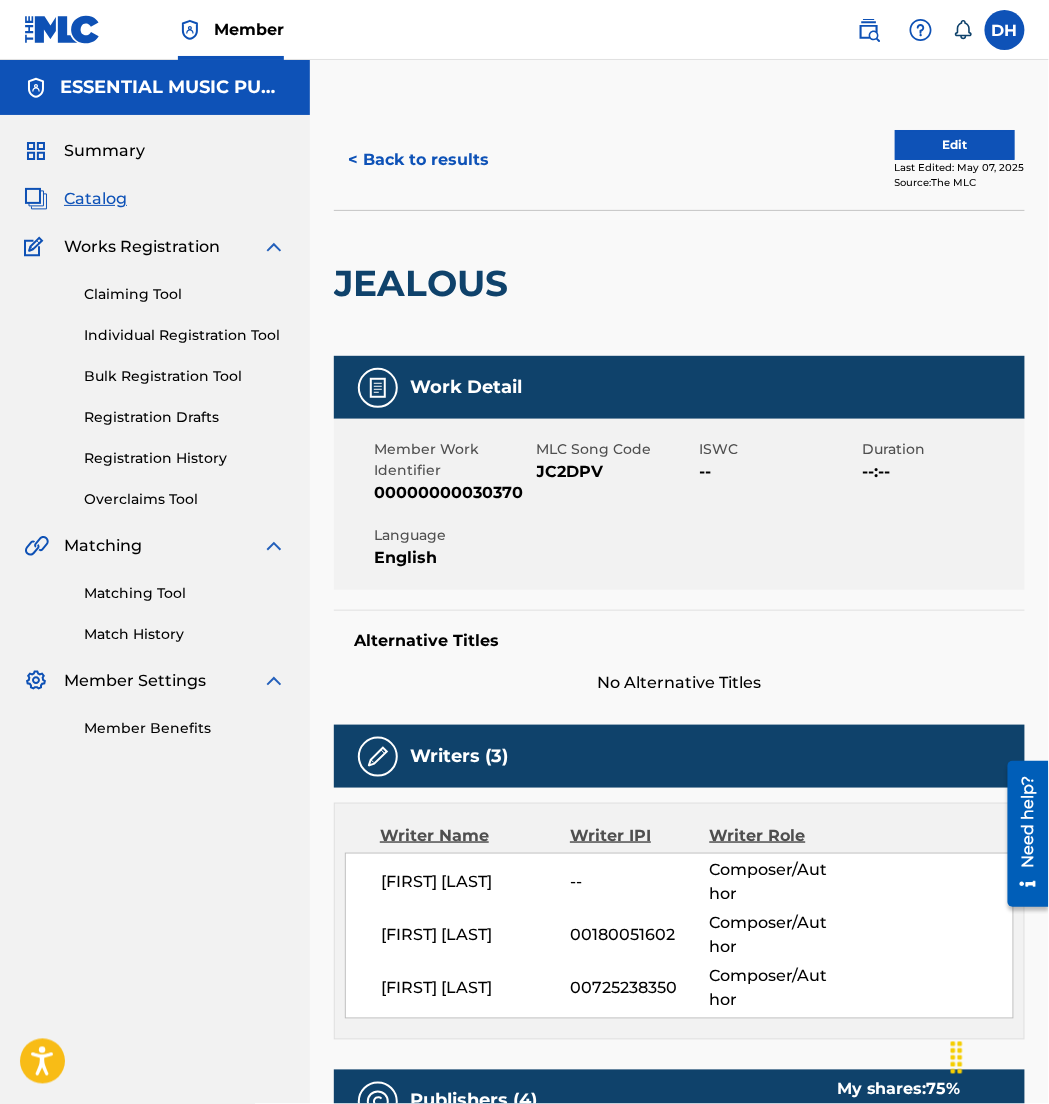 click on "Edit" at bounding box center (955, 145) 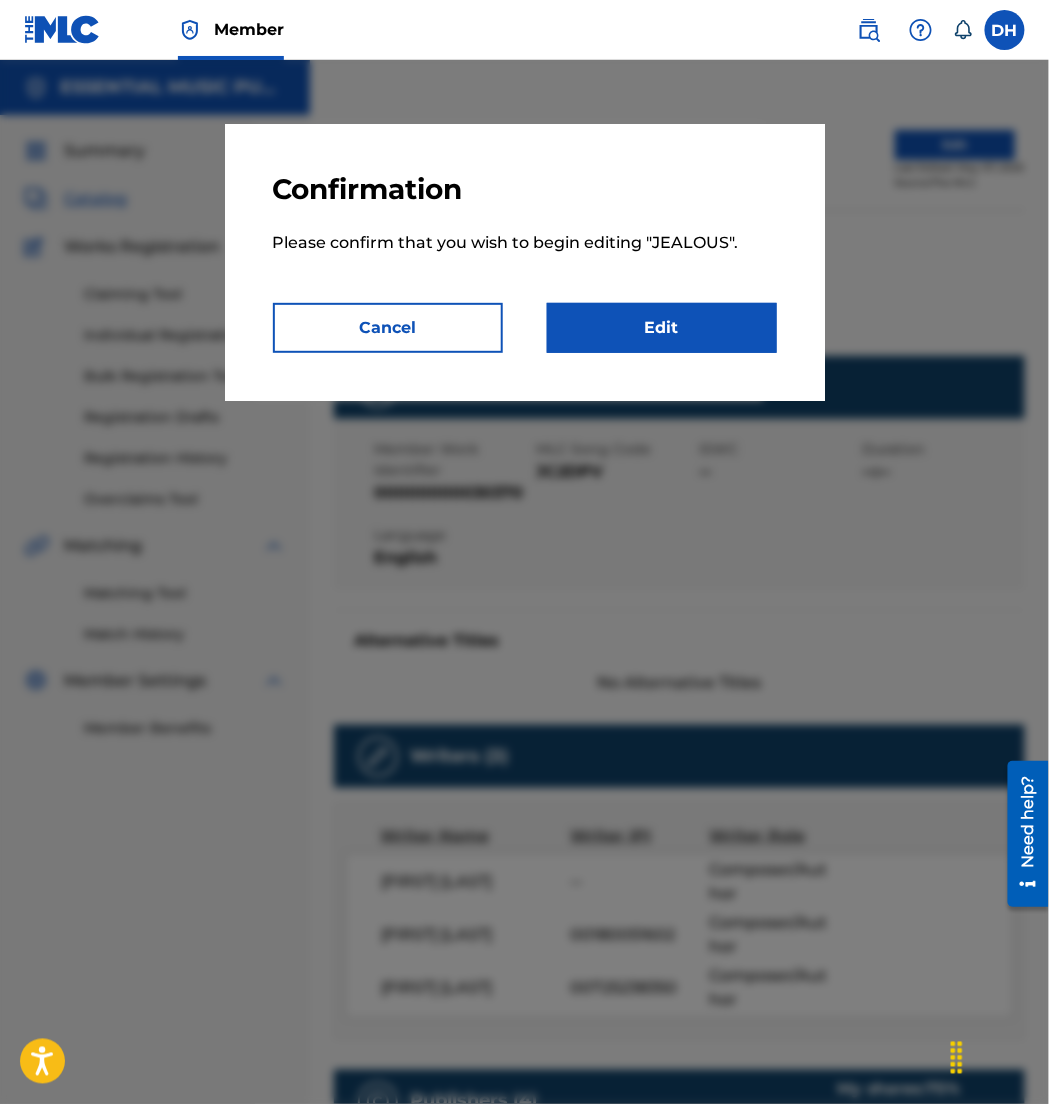click on "Edit" at bounding box center [662, 328] 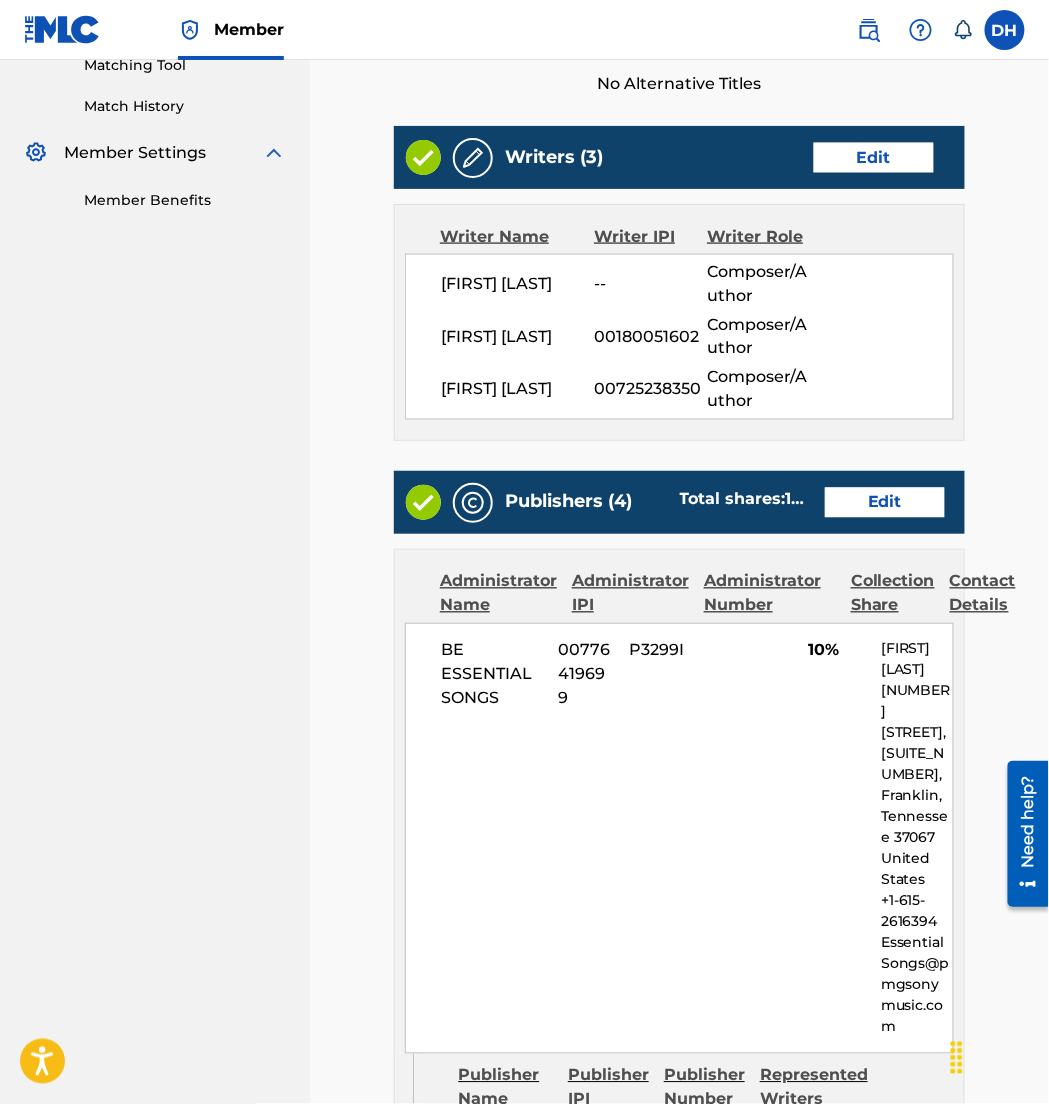 scroll, scrollTop: 752, scrollLeft: 0, axis: vertical 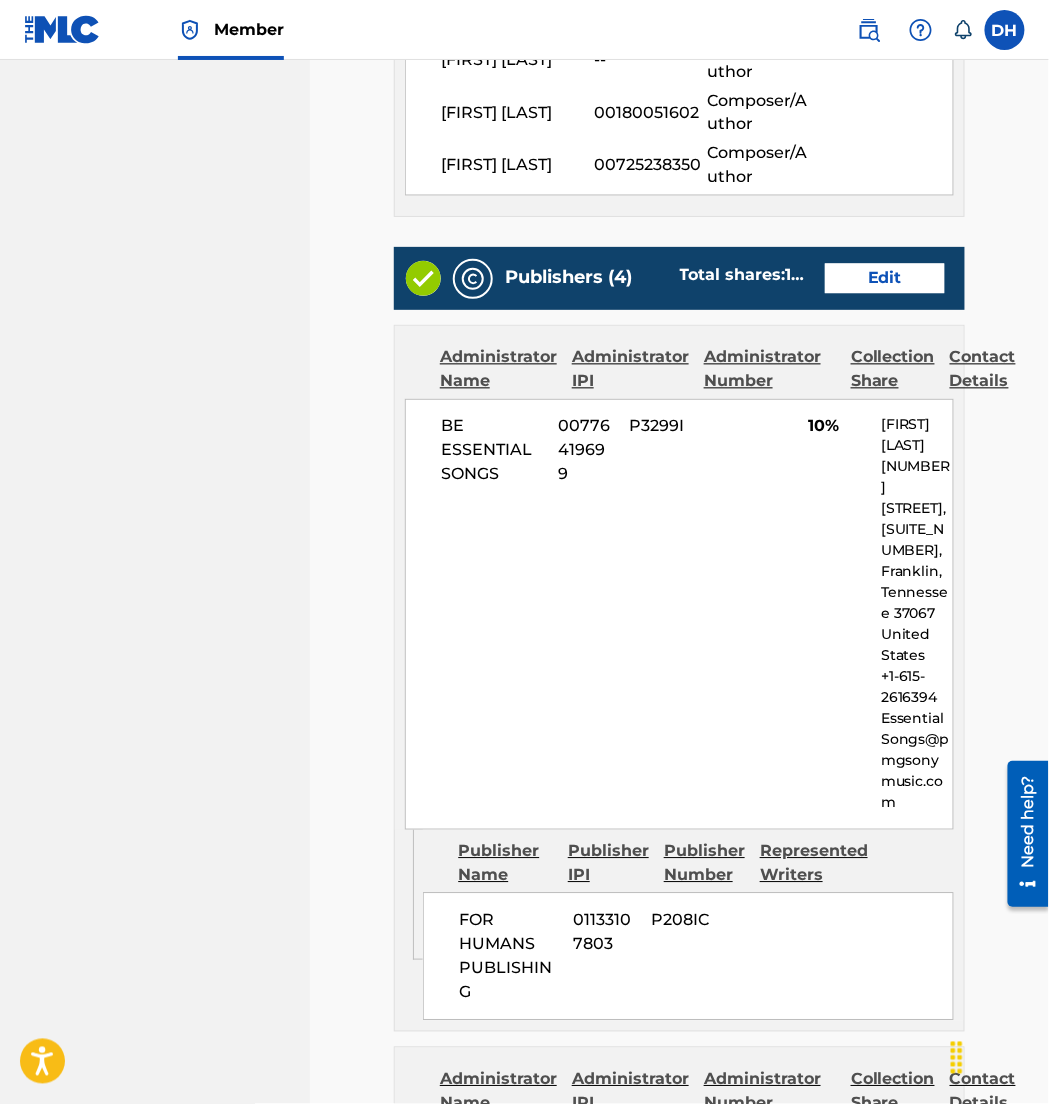 click on "Edit" at bounding box center (885, 279) 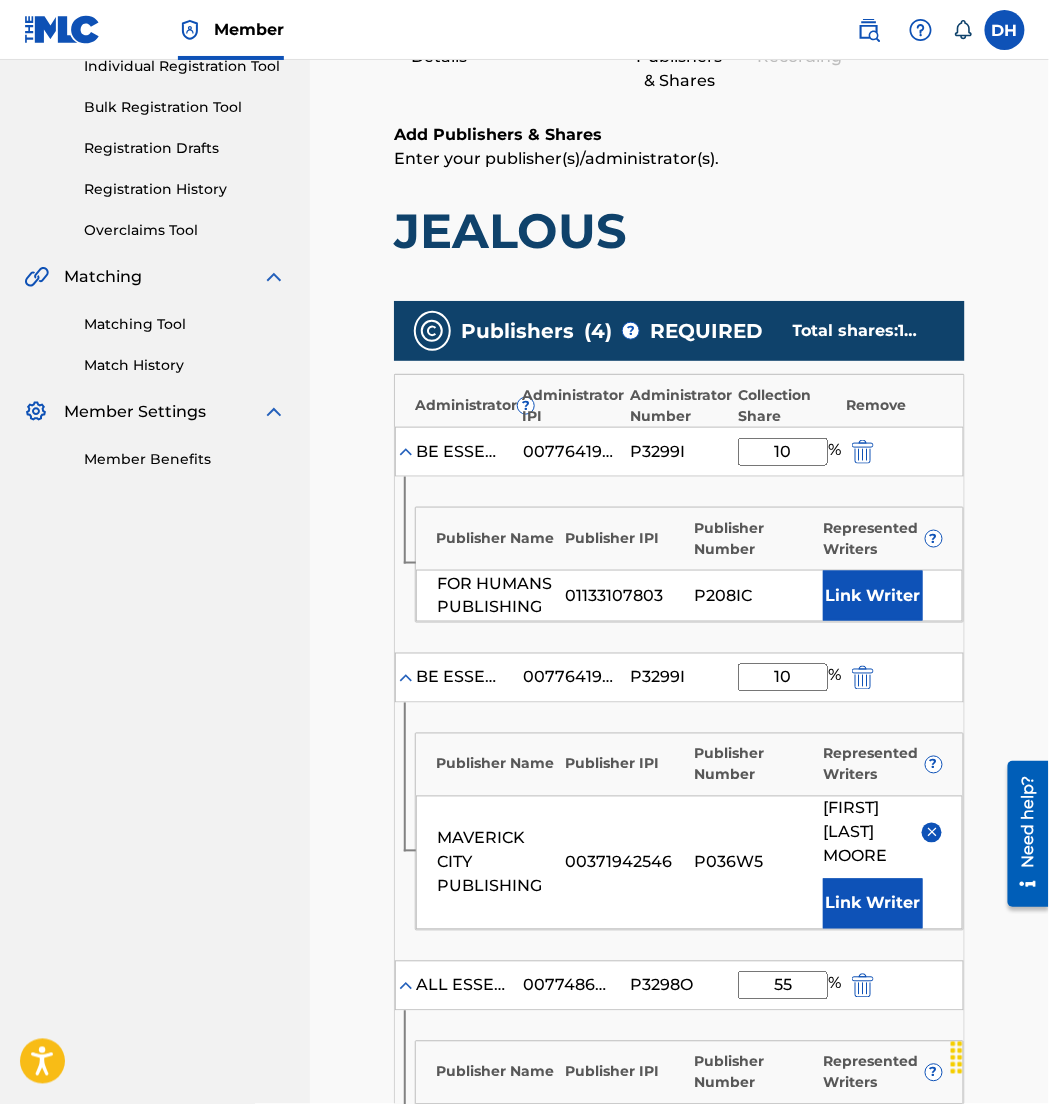 scroll, scrollTop: 273, scrollLeft: 0, axis: vertical 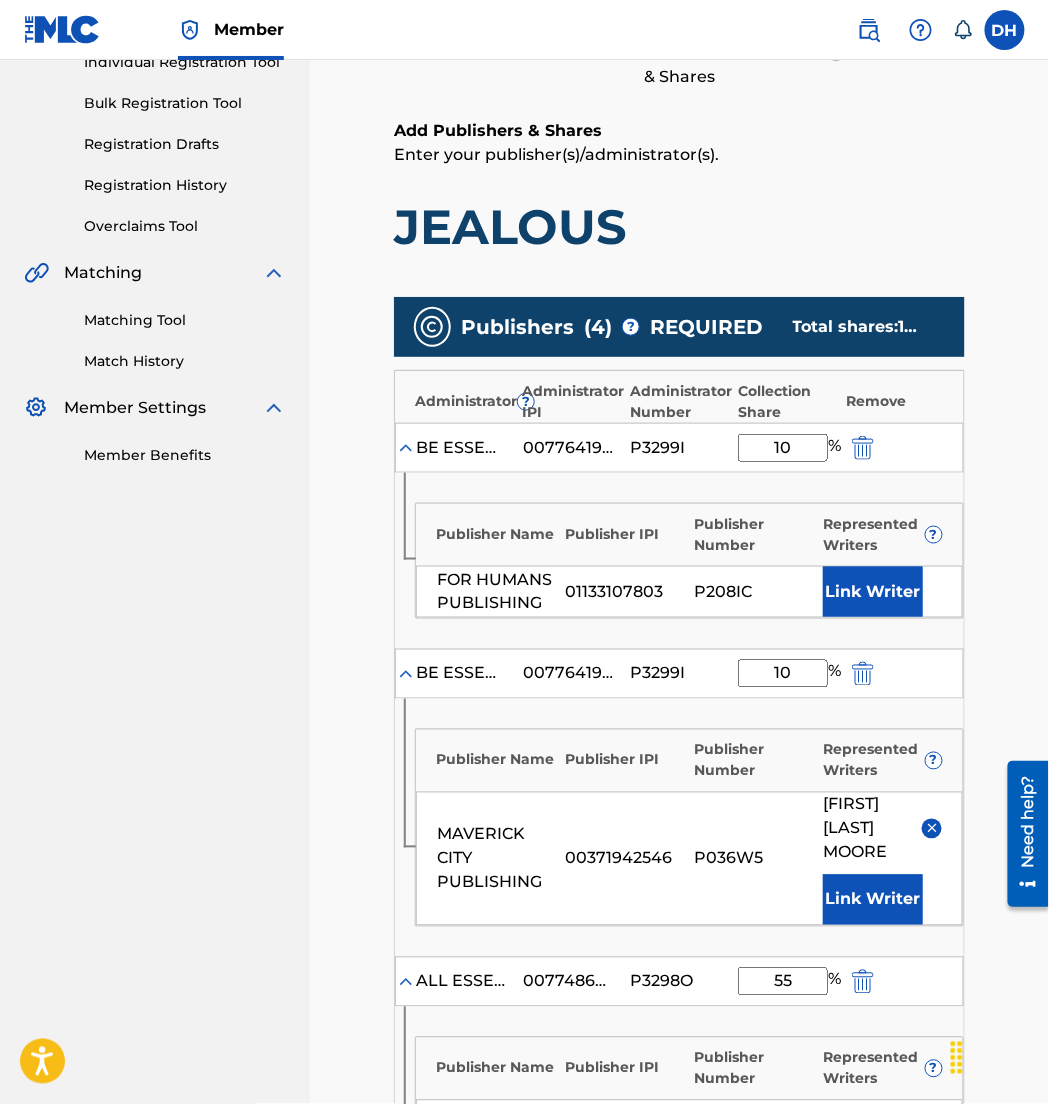 click on "Link Writer" at bounding box center [873, 592] 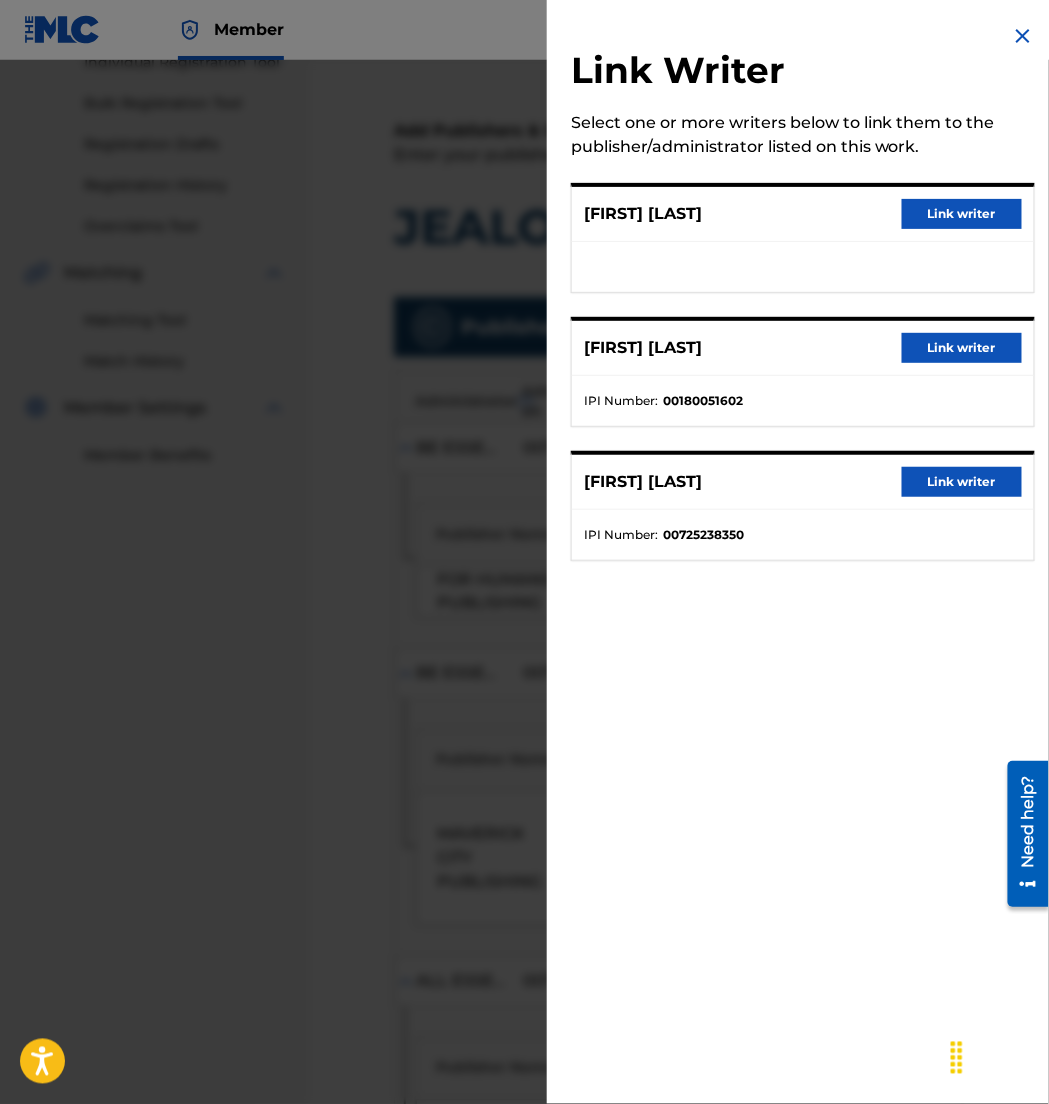 click on "Link writer" at bounding box center [962, 482] 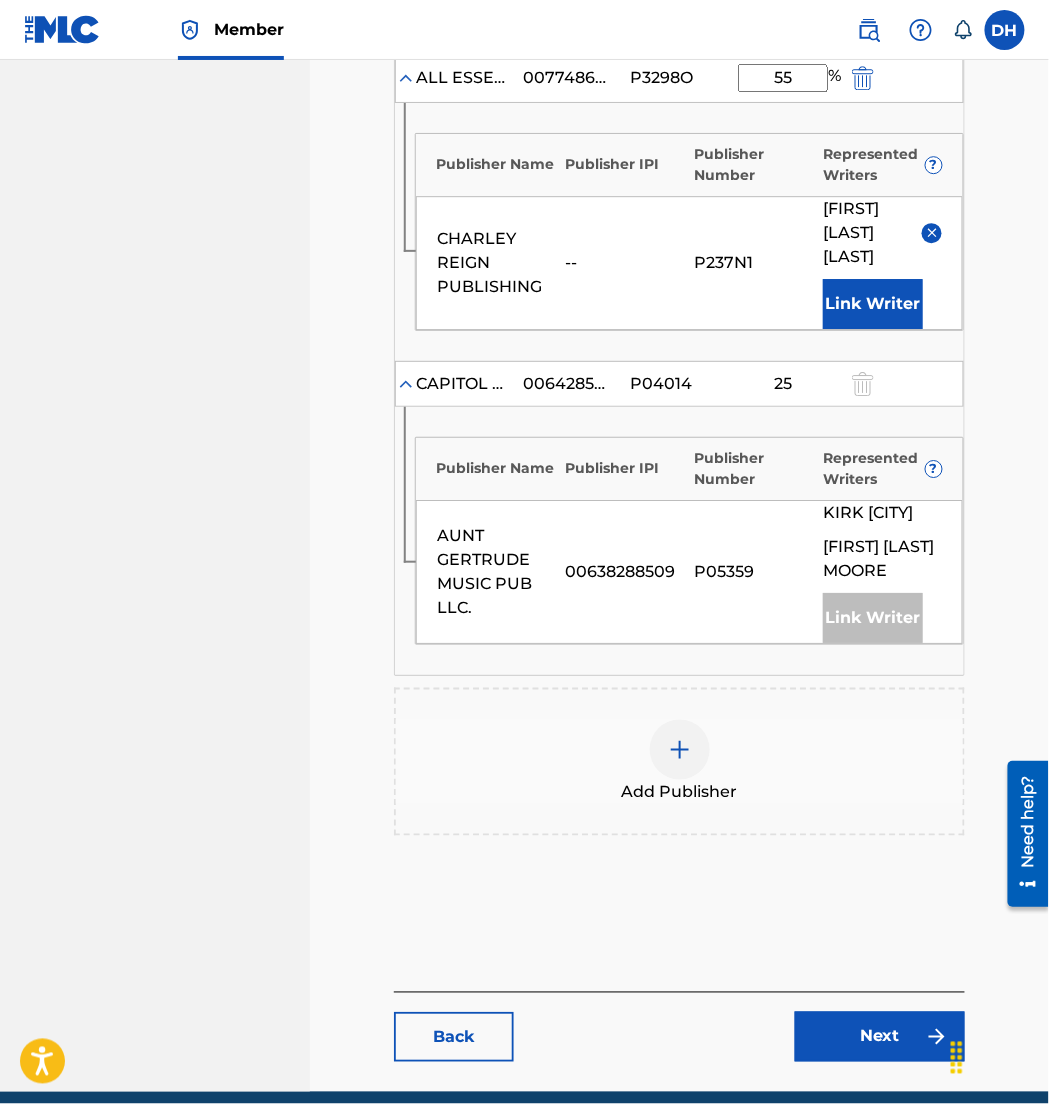 scroll, scrollTop: 1345, scrollLeft: 0, axis: vertical 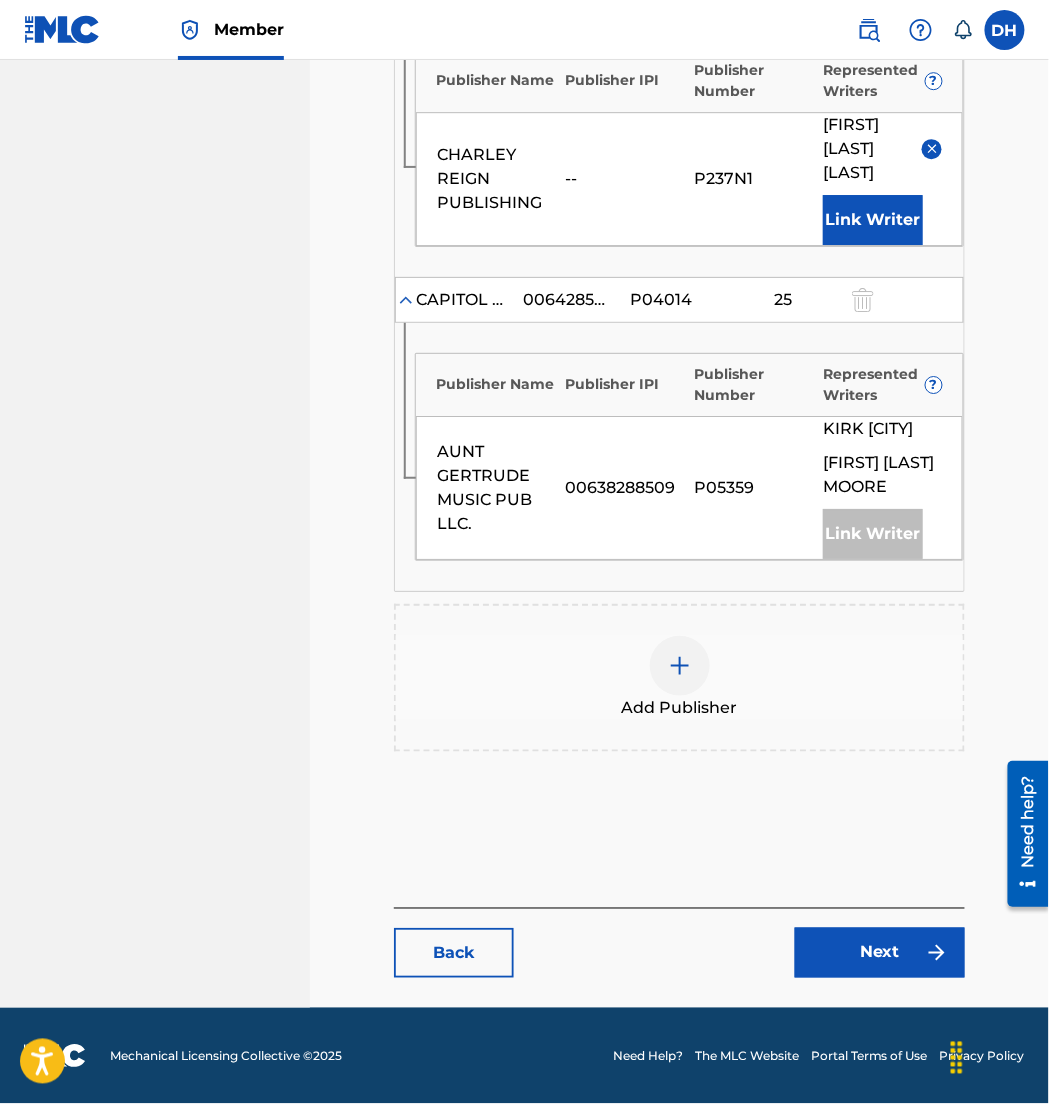 click on "Next" at bounding box center (880, 953) 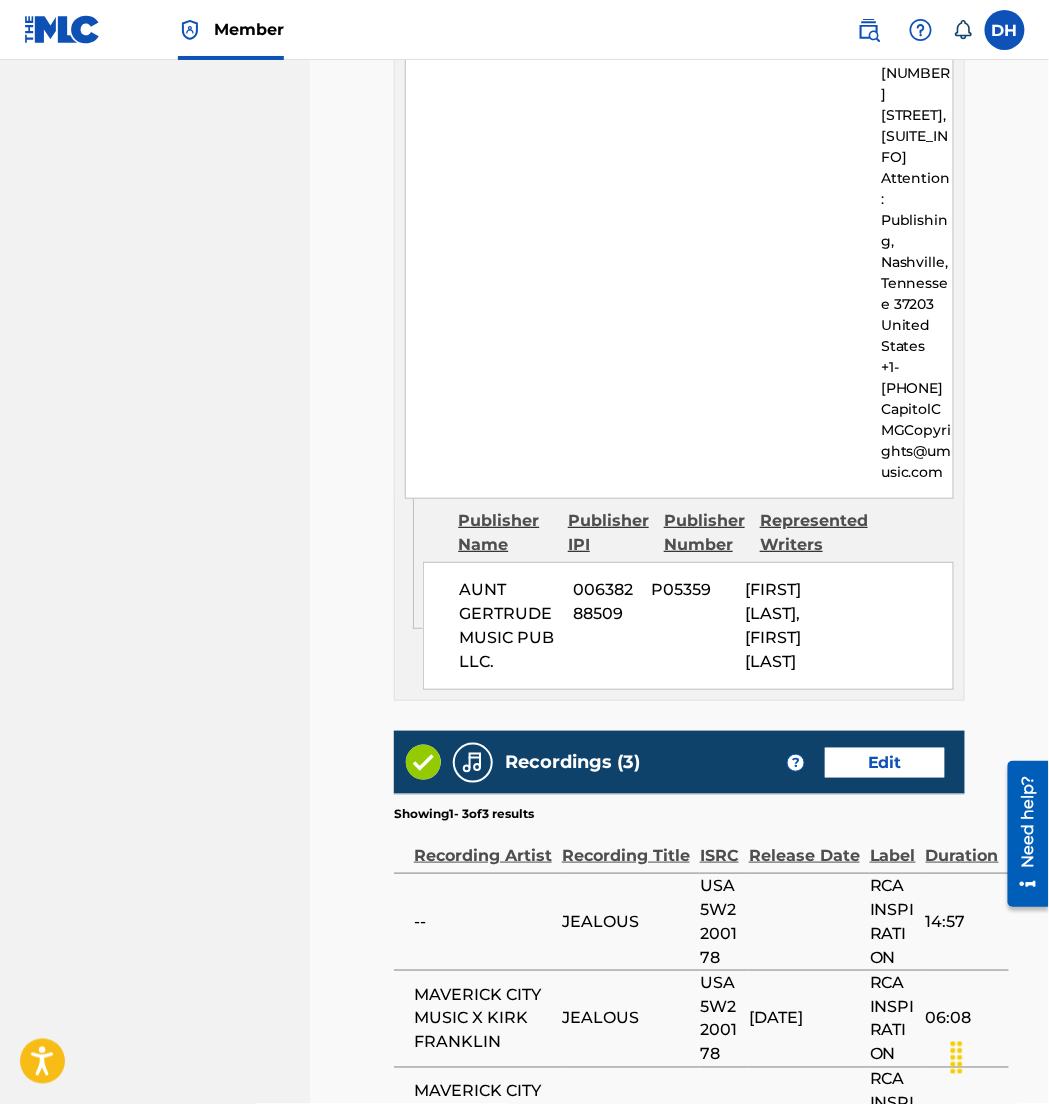 scroll, scrollTop: 3630, scrollLeft: 0, axis: vertical 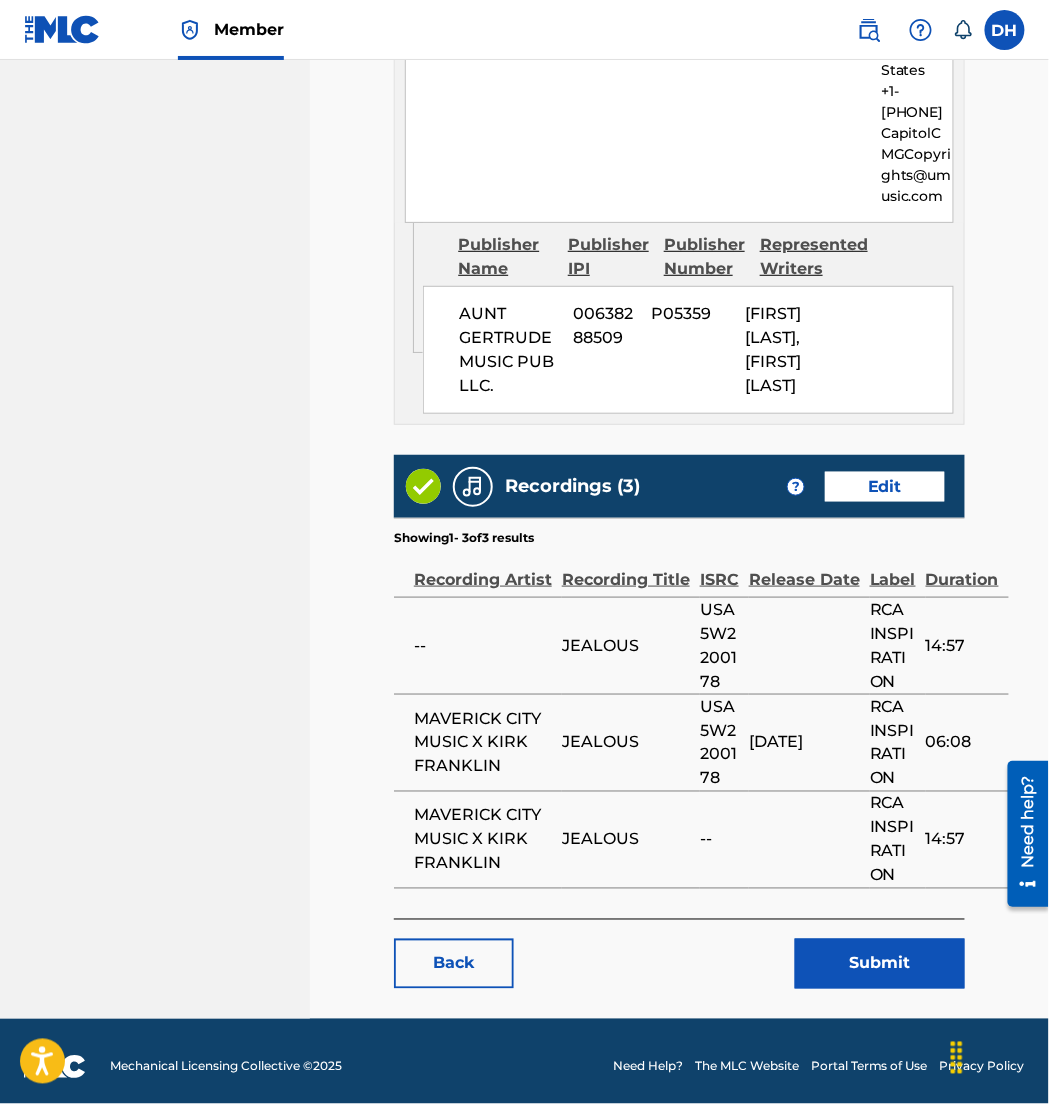 click on "Submit" at bounding box center (880, 964) 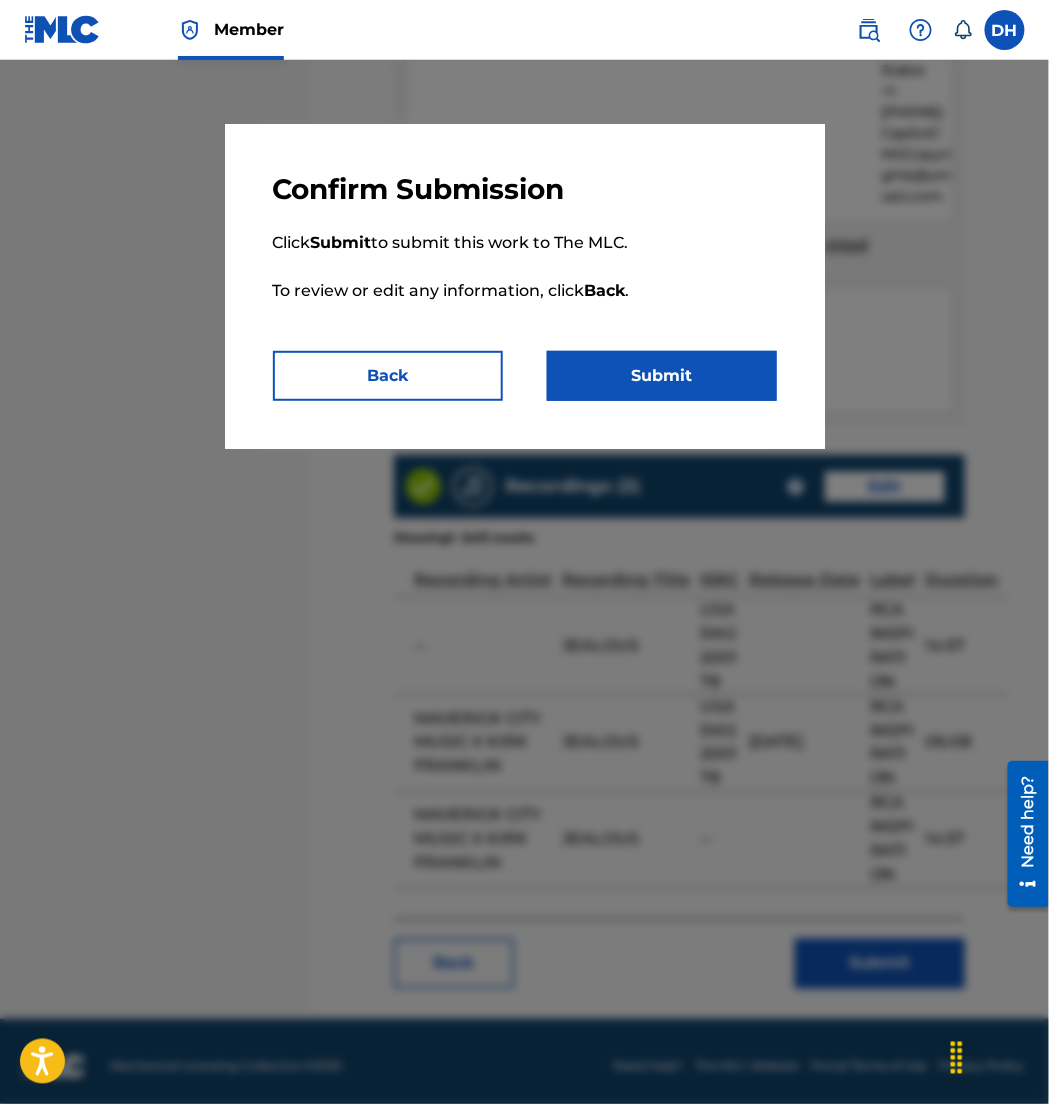 click on "Submit" at bounding box center (662, 376) 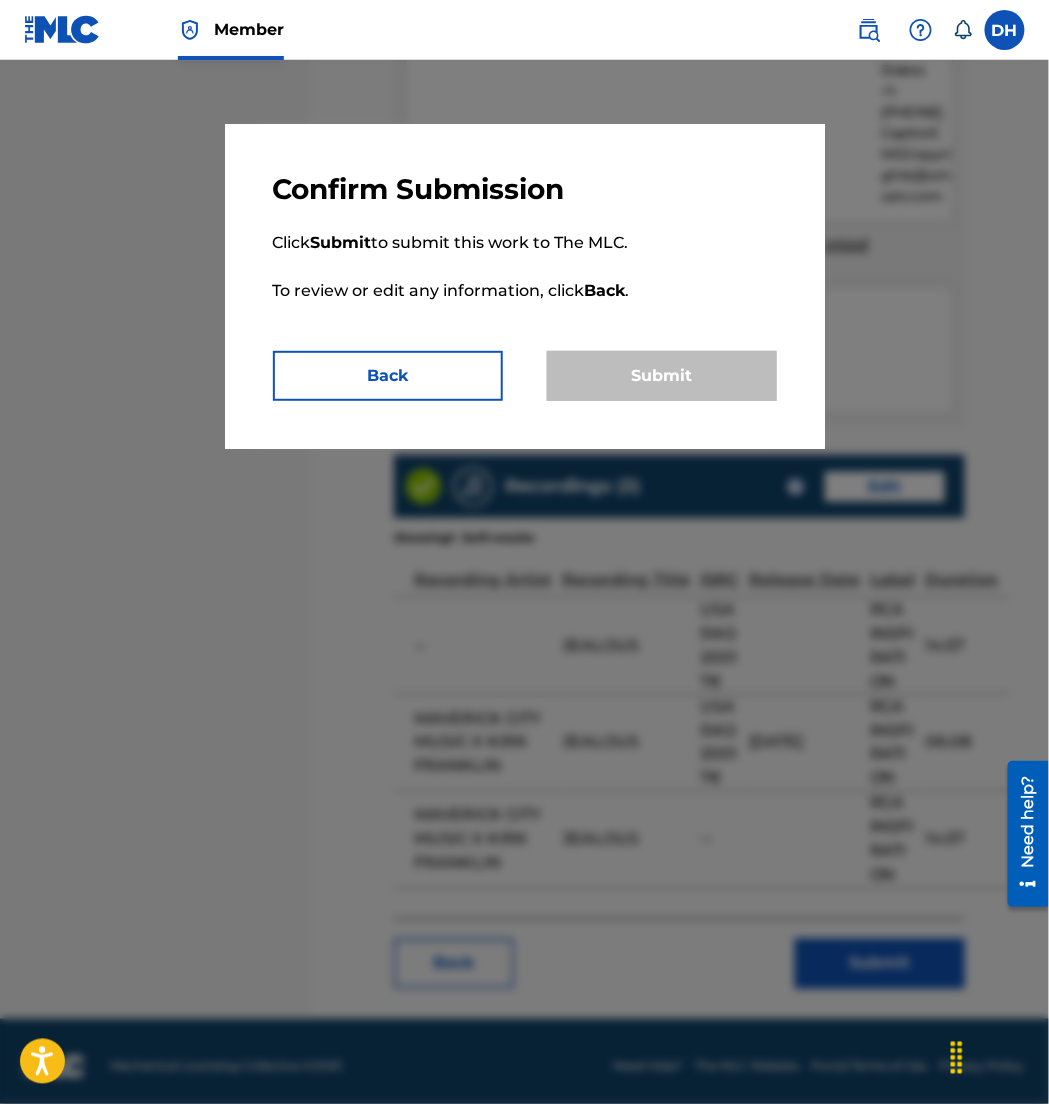 scroll, scrollTop: 0, scrollLeft: 0, axis: both 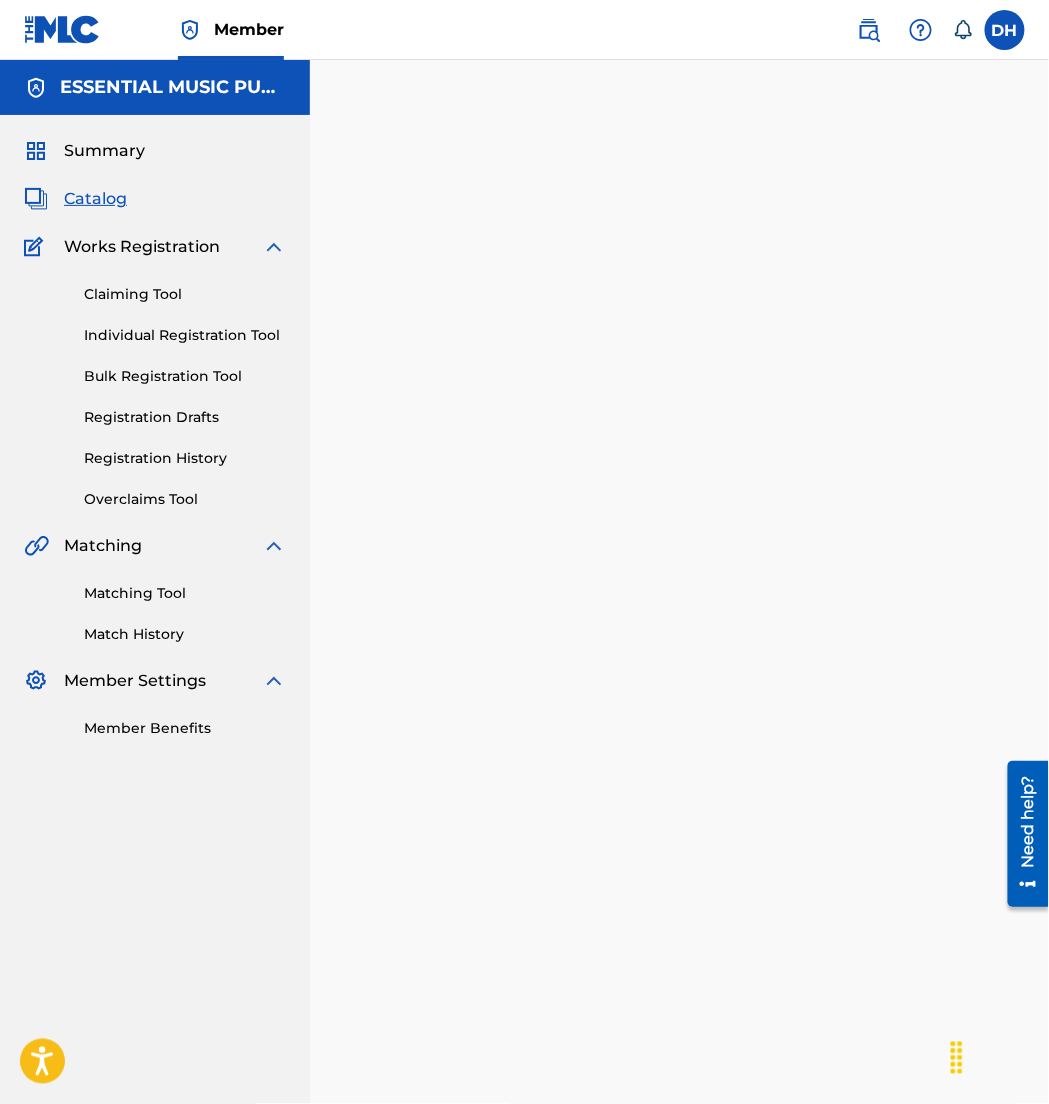 click at bounding box center (869, 30) 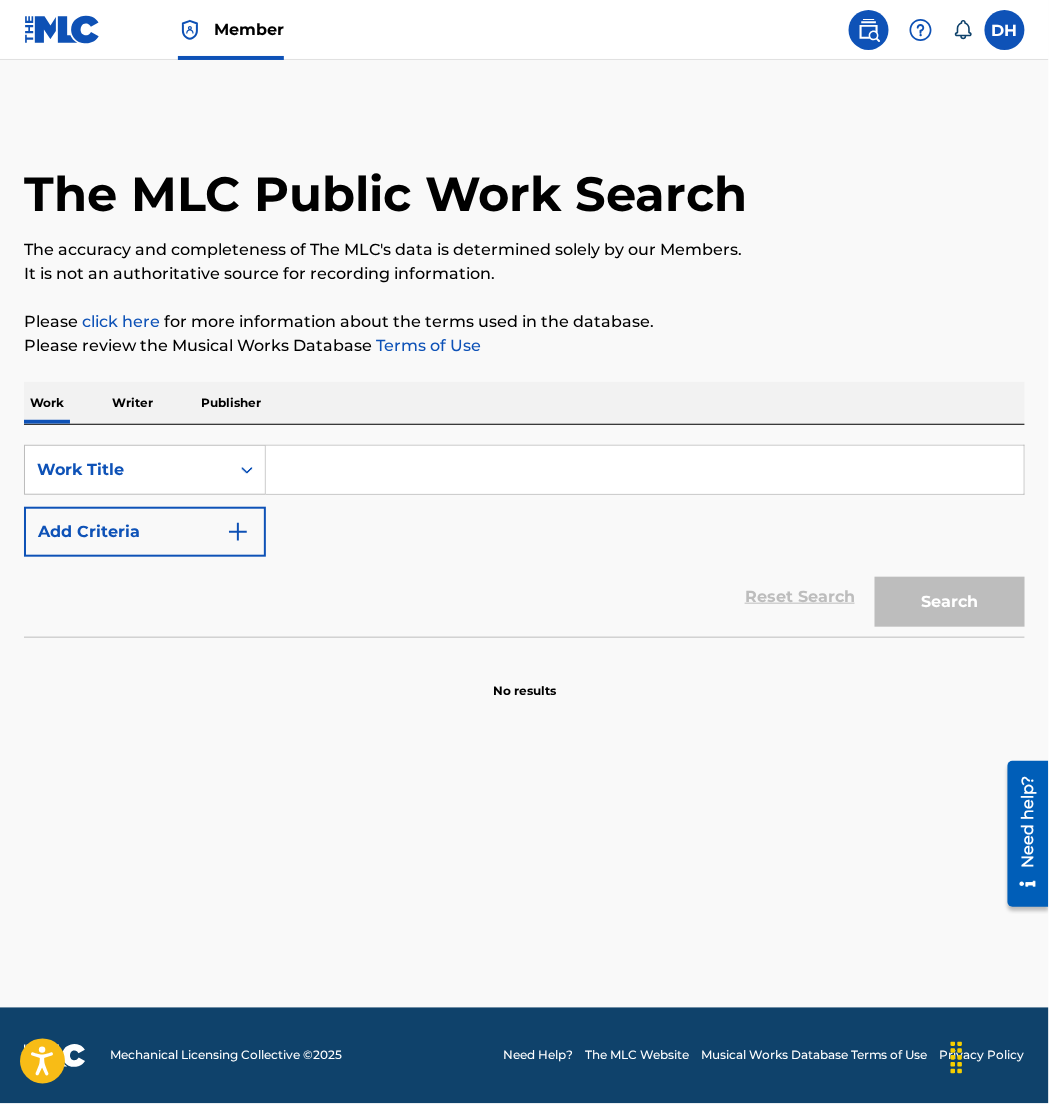click at bounding box center (645, 470) 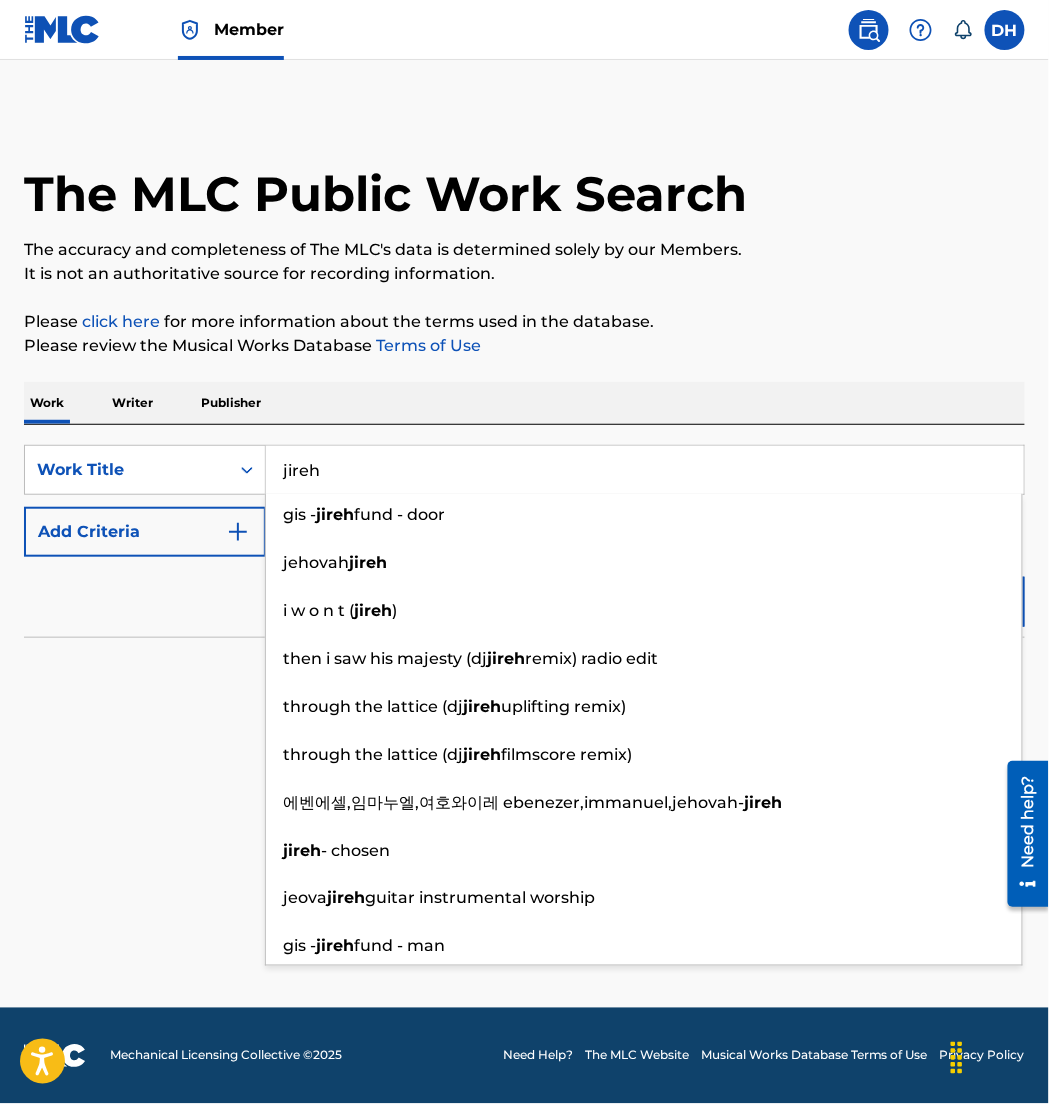 type on "jireh" 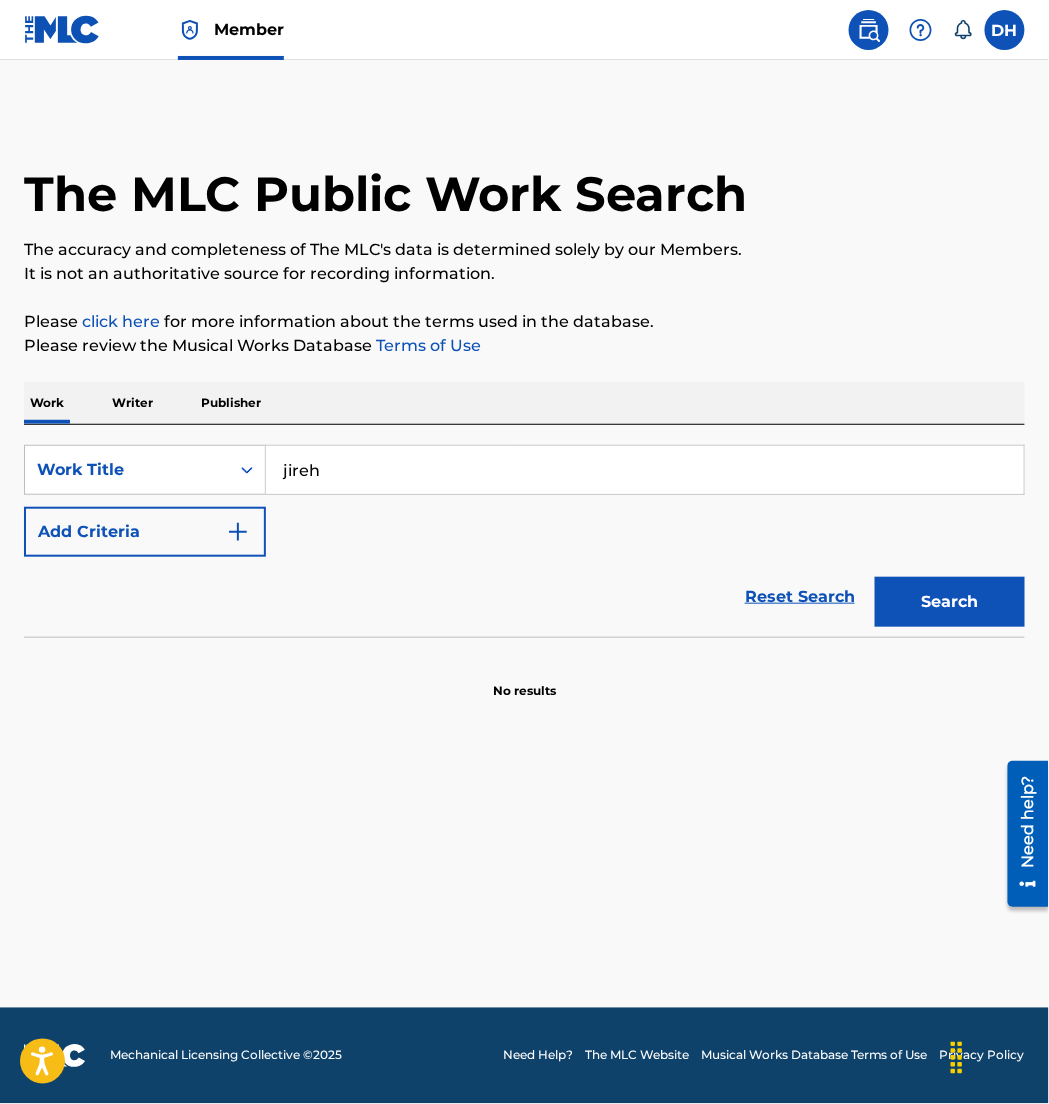 click on "Reset Search Search" at bounding box center [524, 597] 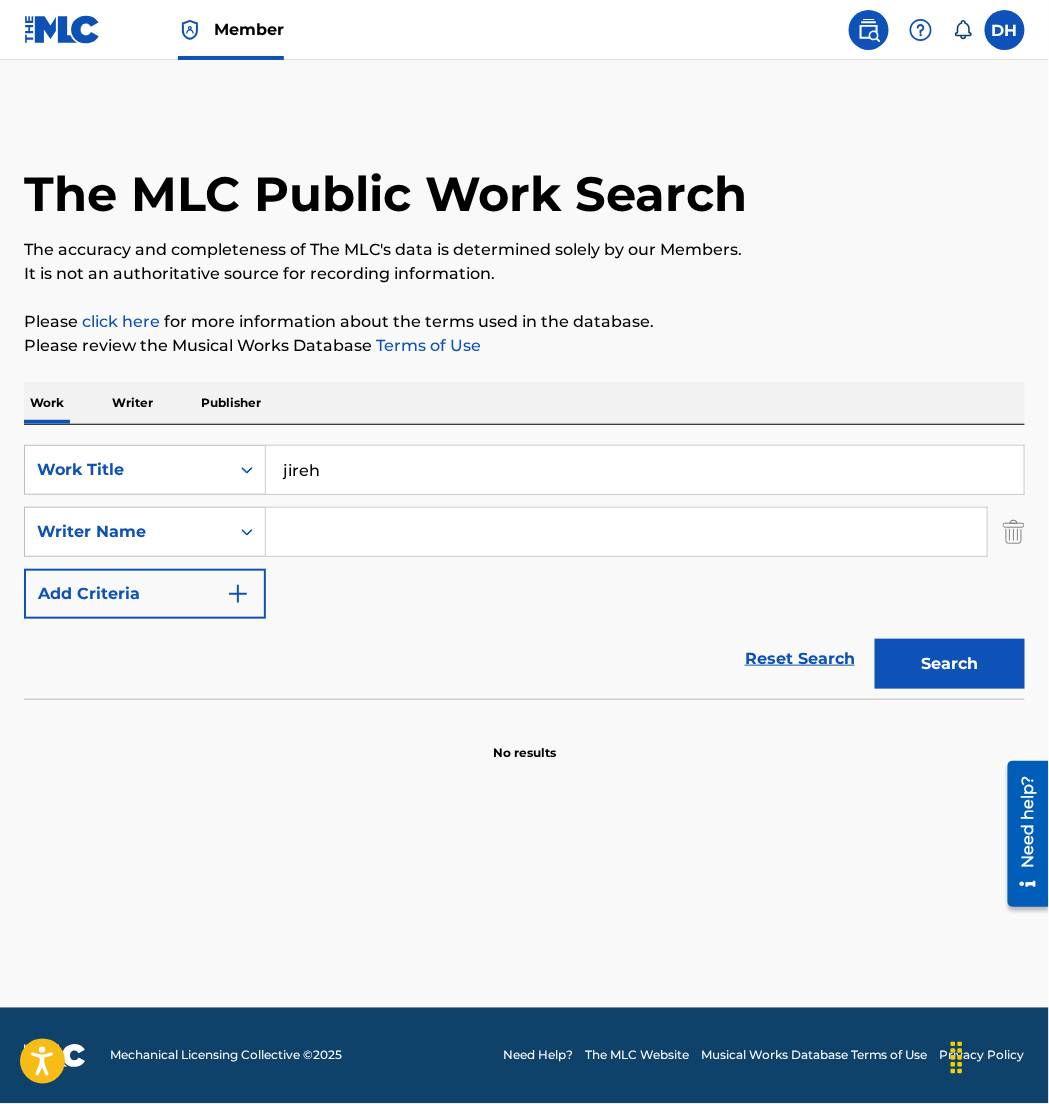 click at bounding box center [626, 532] 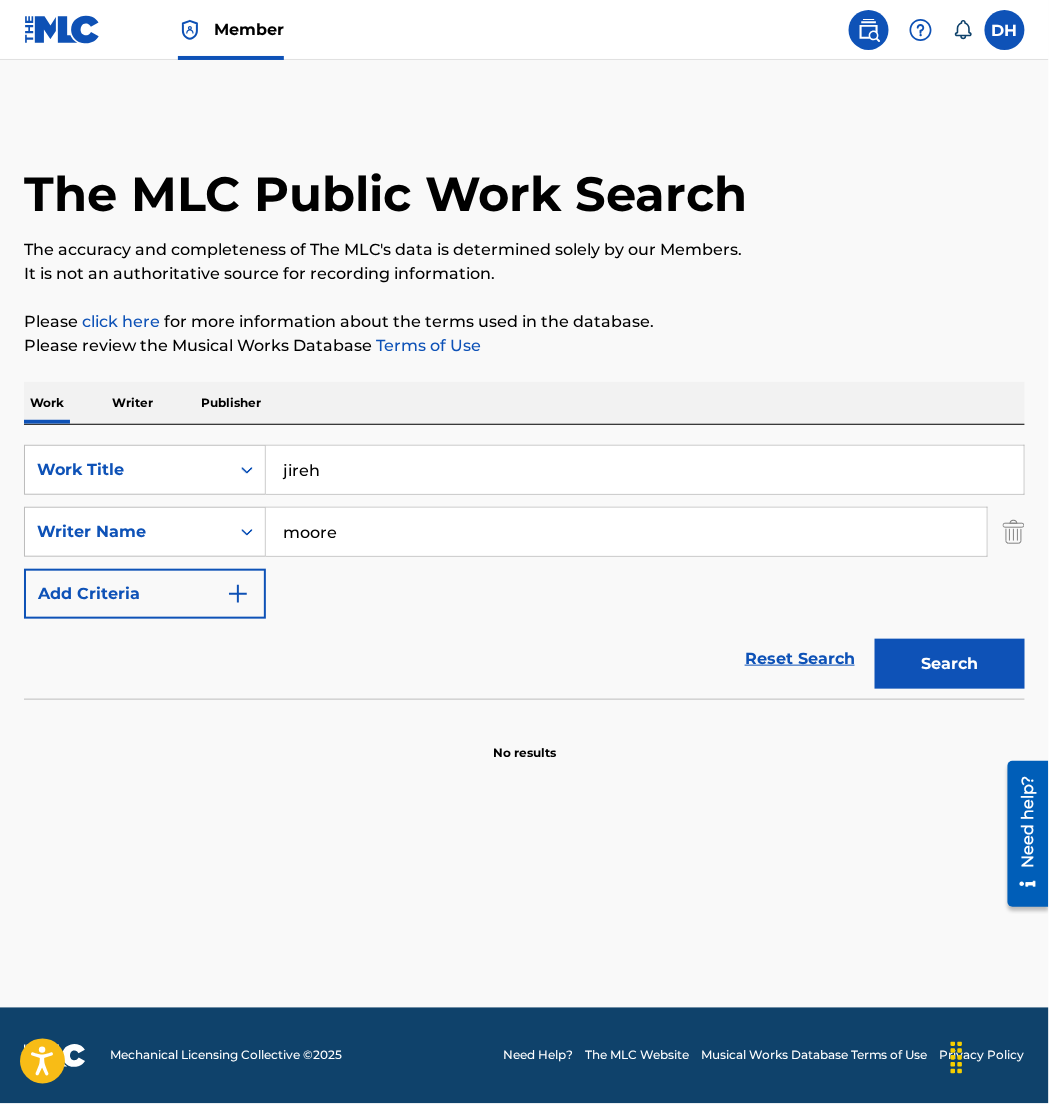 type on "moore" 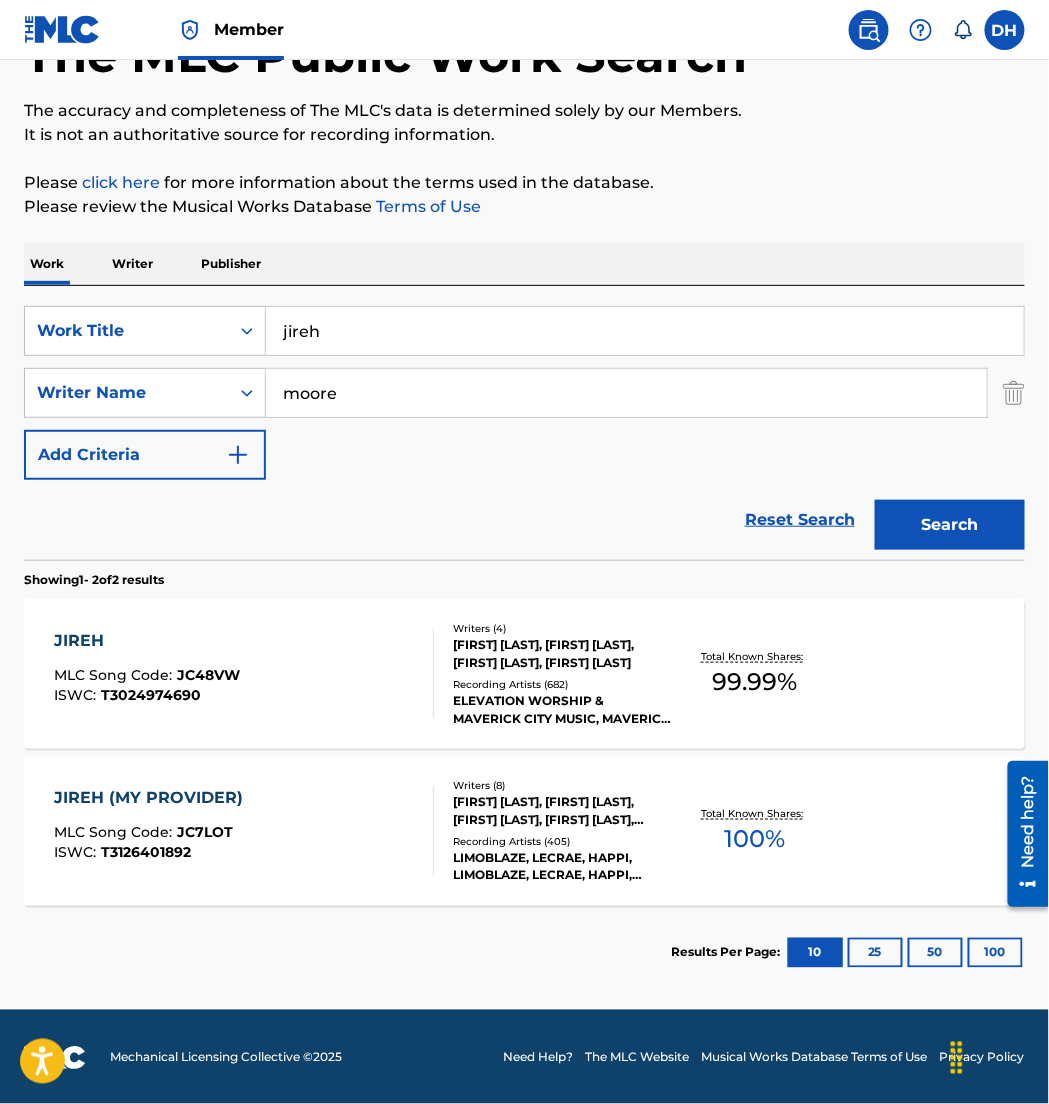 scroll, scrollTop: 140, scrollLeft: 0, axis: vertical 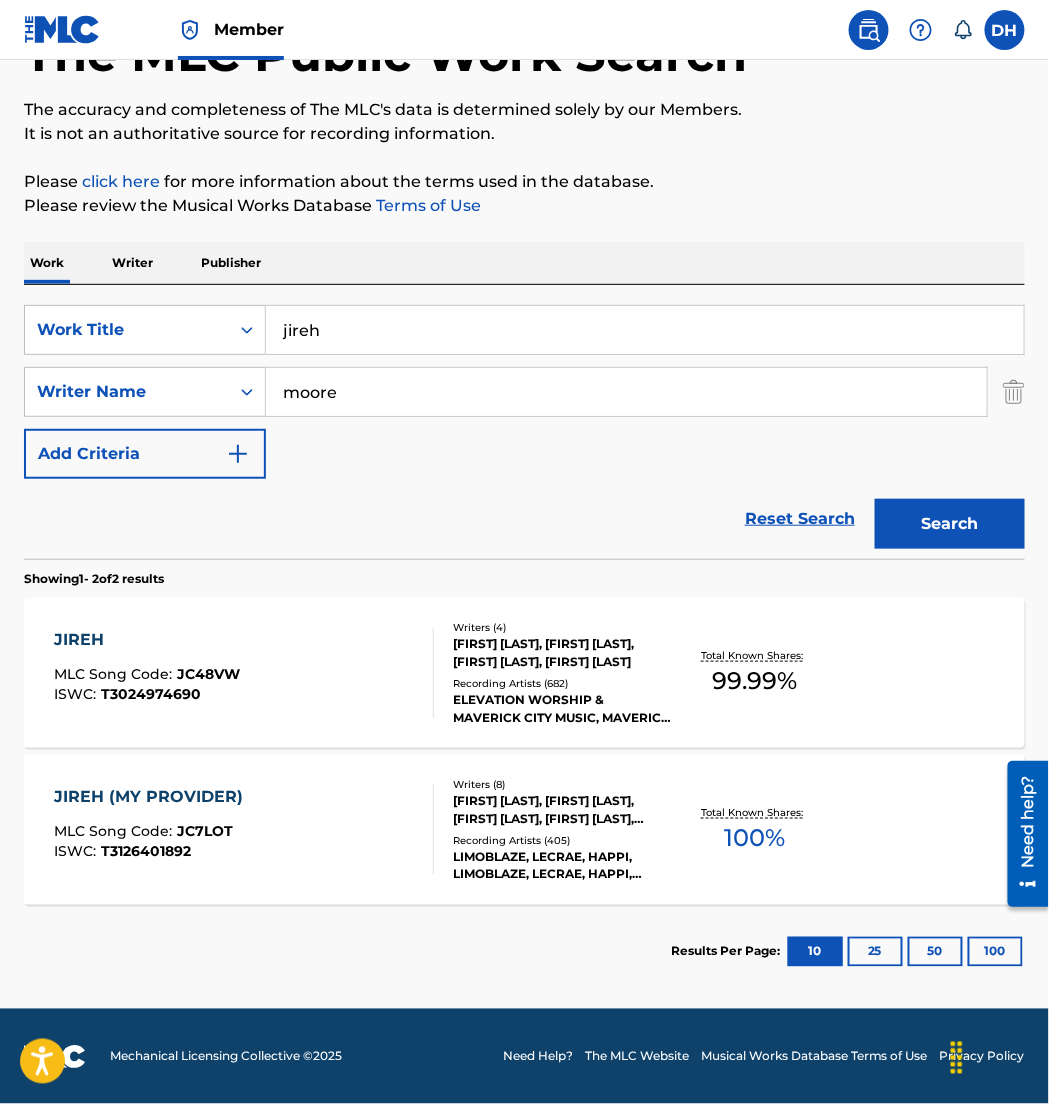 click on "JIREH MLC Song Code : JC48VW ISWC : T3024974690" at bounding box center (244, 673) 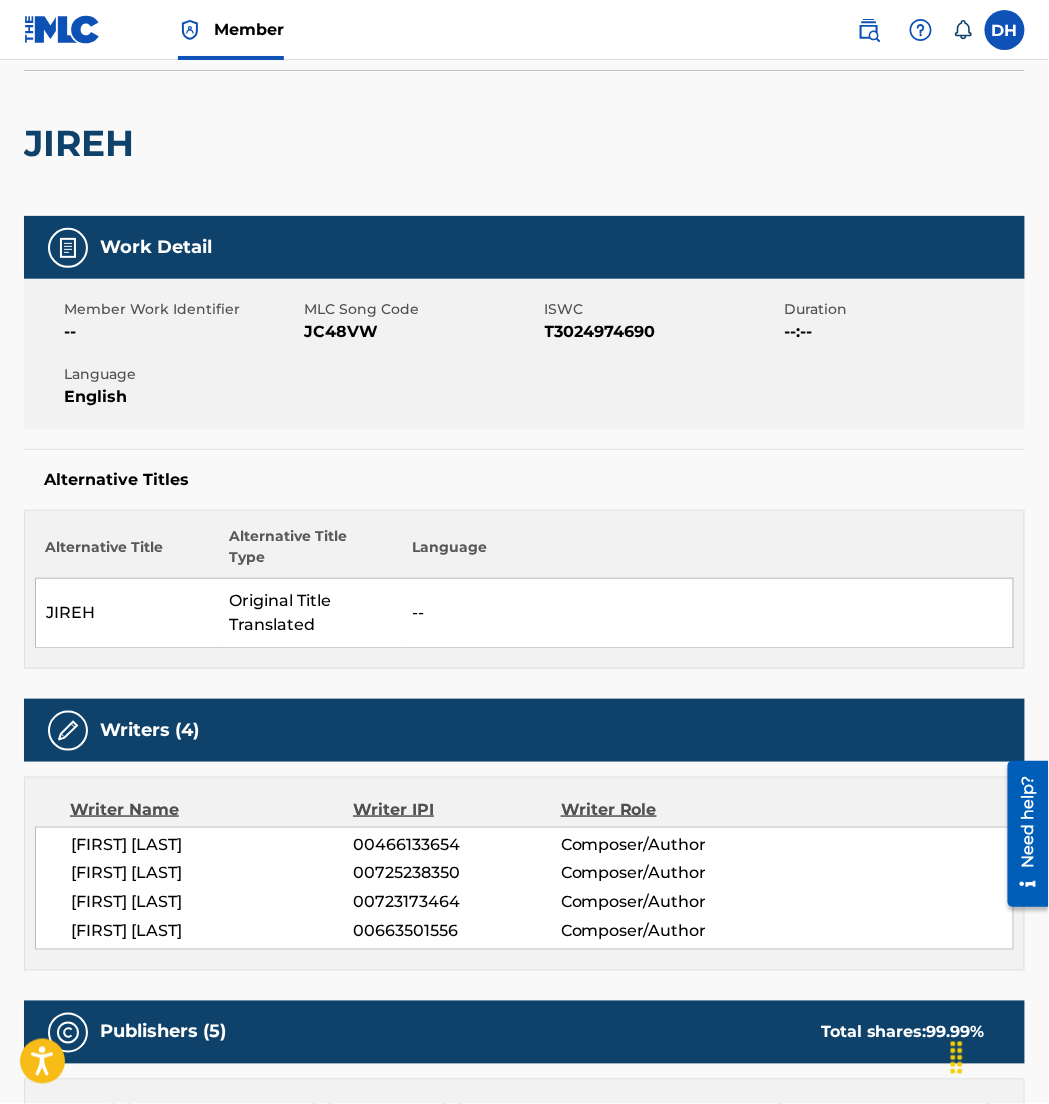 scroll, scrollTop: 0, scrollLeft: 0, axis: both 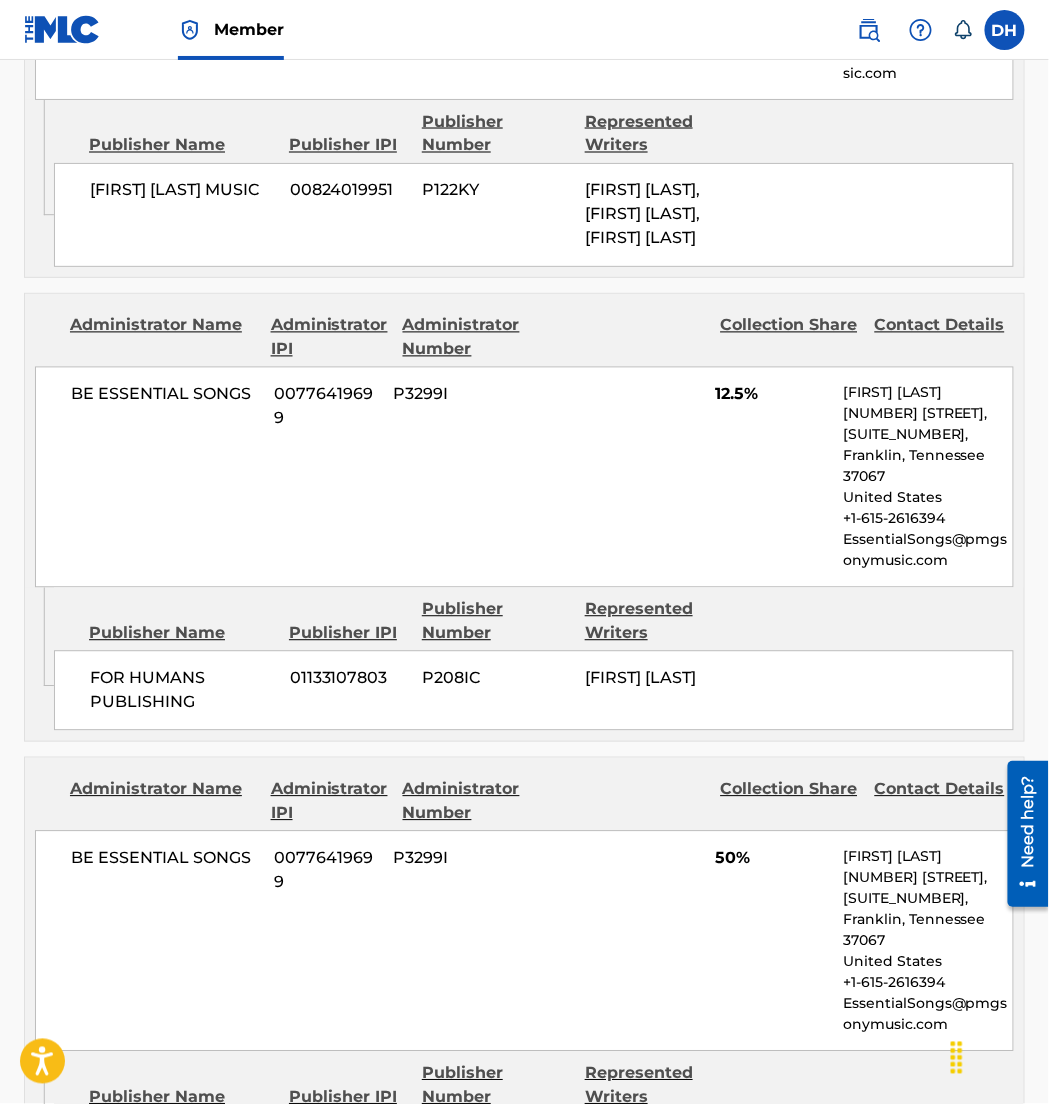 click on "[NUMBER] [STREET], [SUITE_NUMBER], [CITY], [STATE] [POSTAL_CODE] United States +1-[PHONE] [EMAIL]" at bounding box center [524, 477] 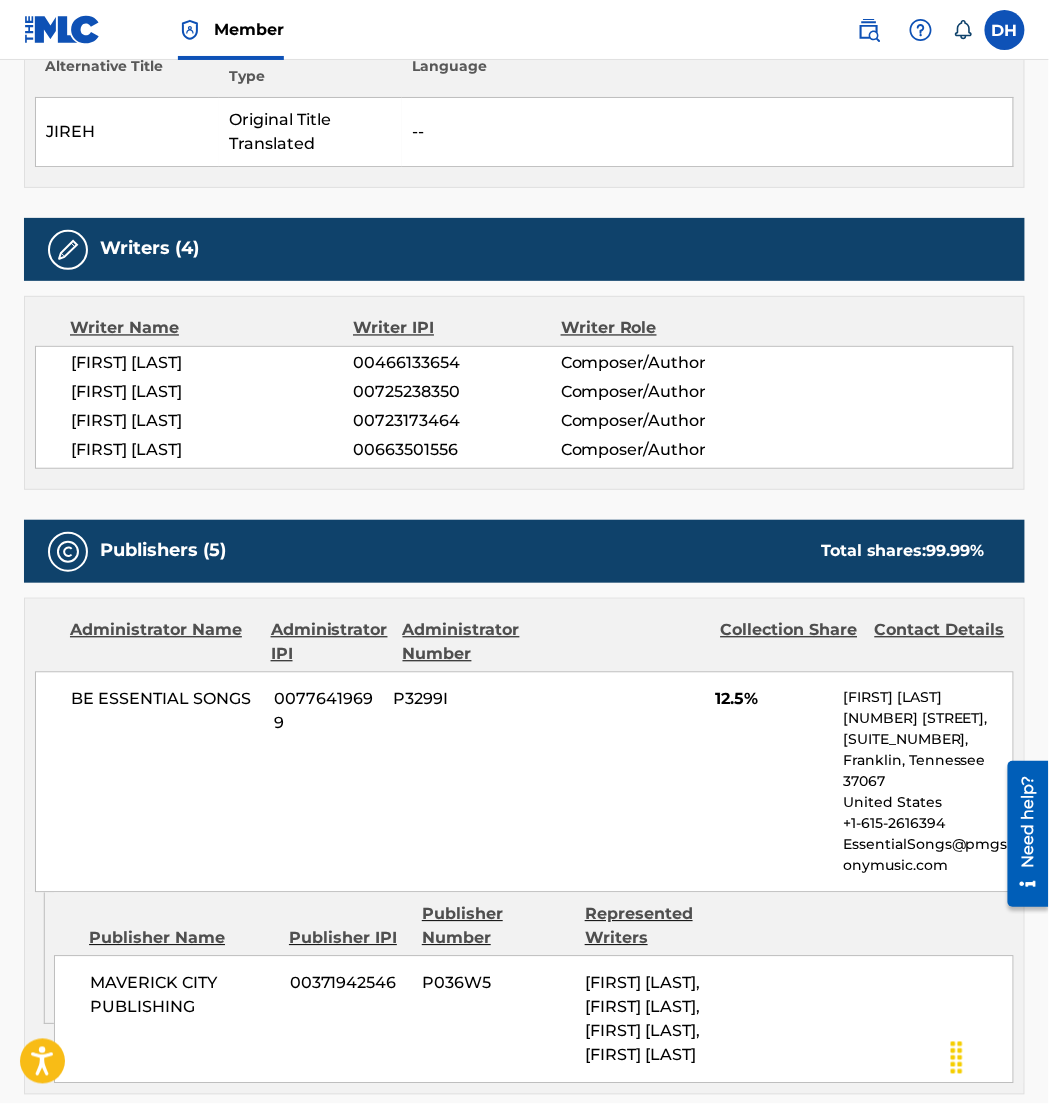 scroll, scrollTop: 0, scrollLeft: 0, axis: both 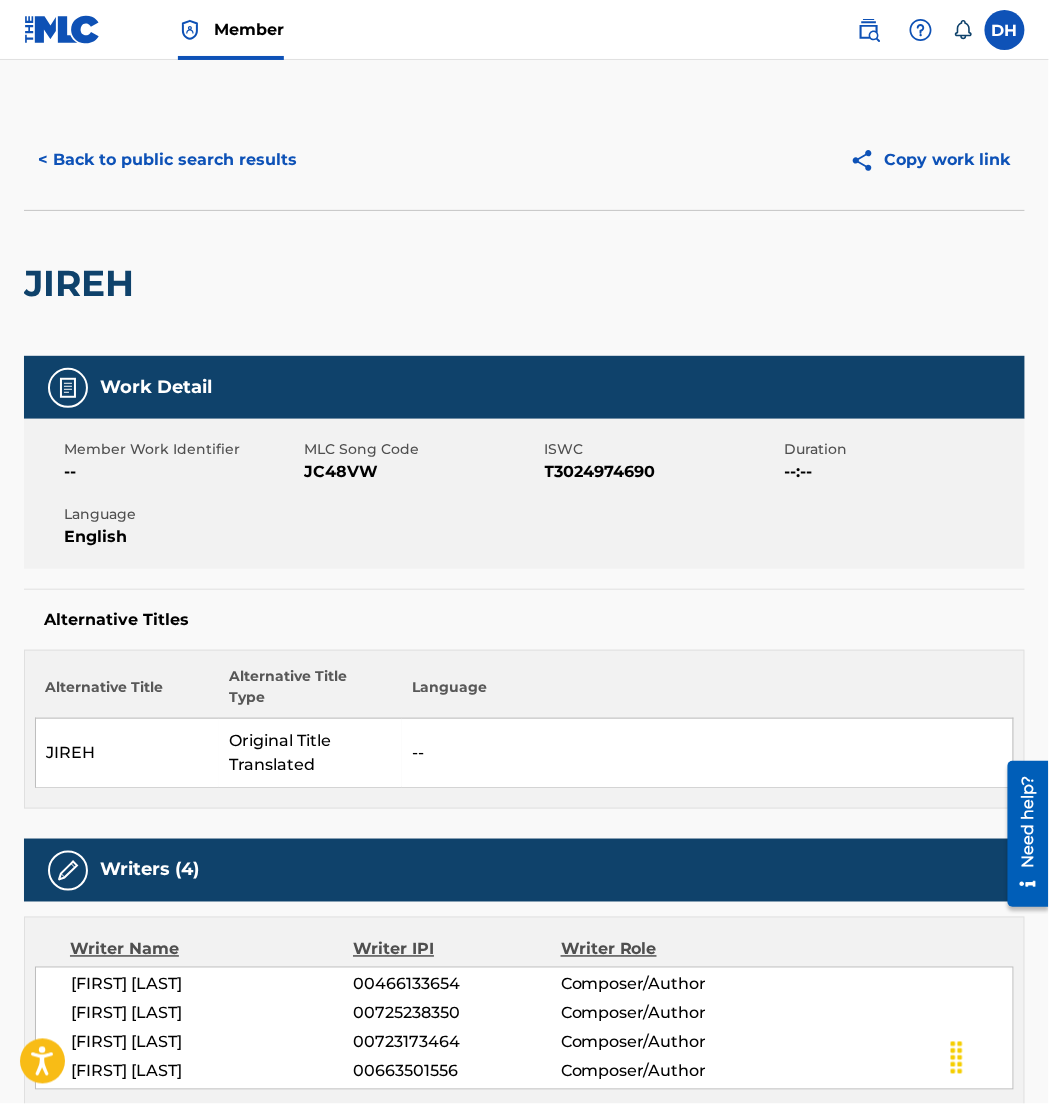 click on "< Back to public search results" at bounding box center [167, 160] 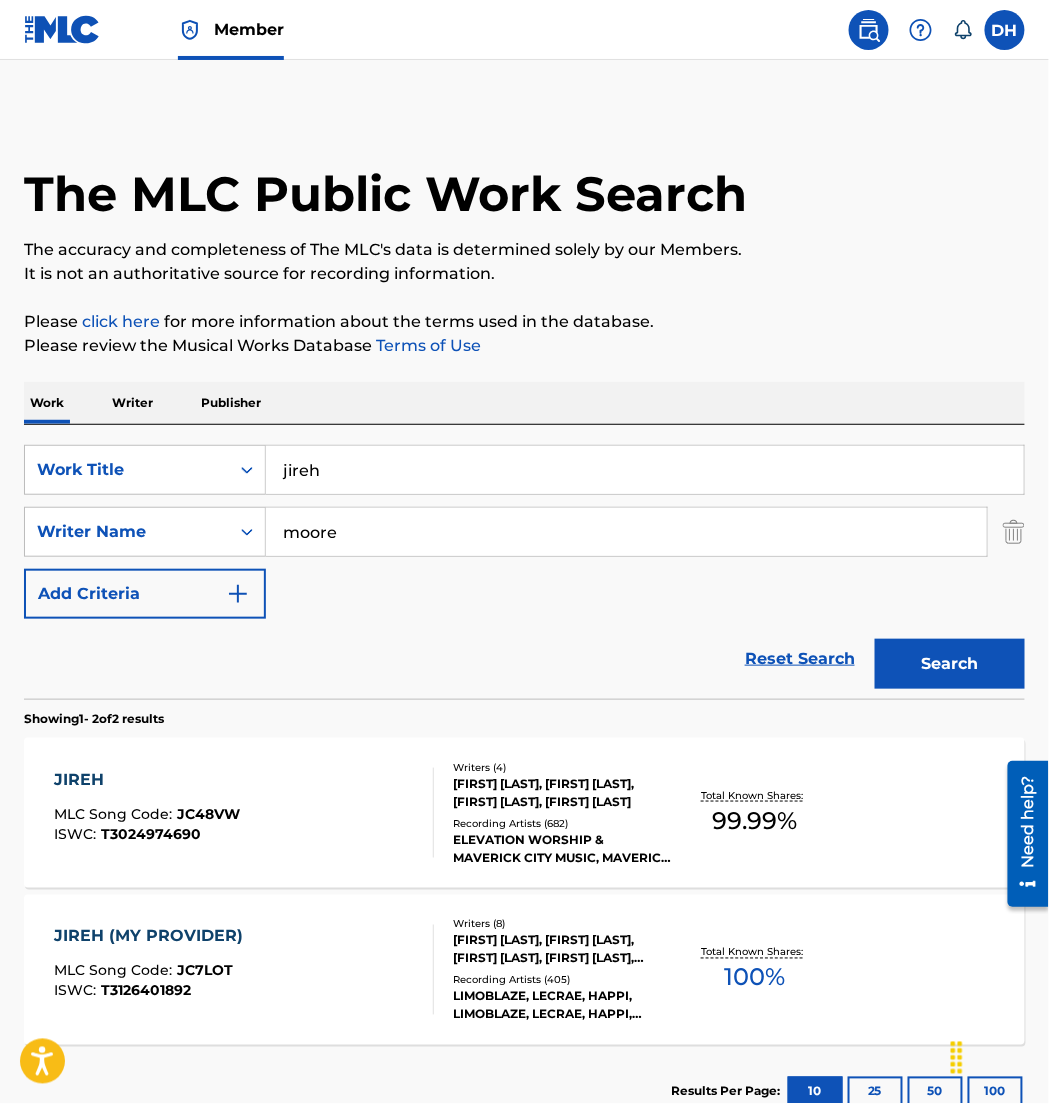 scroll, scrollTop: 26, scrollLeft: 0, axis: vertical 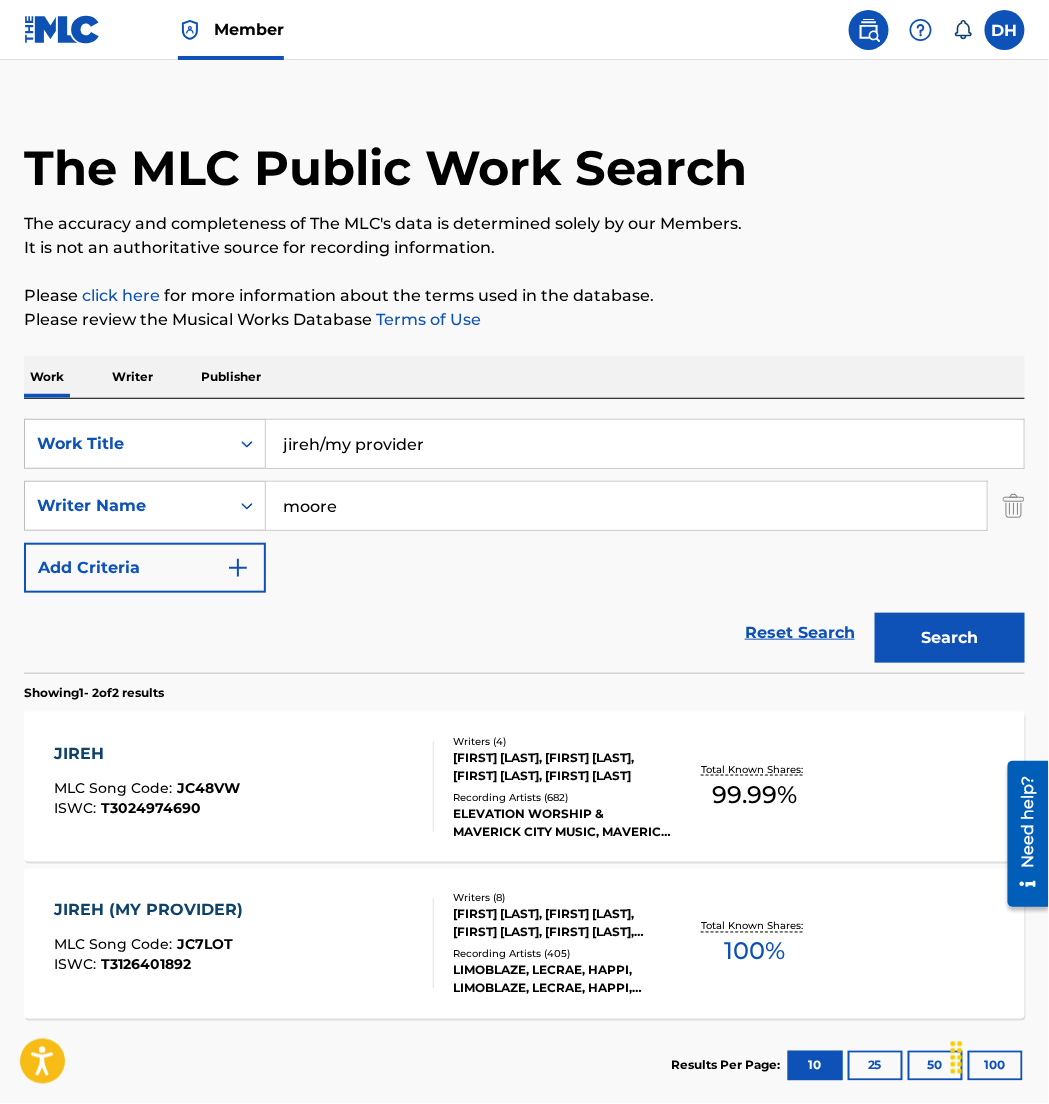 type on "jireh/my provider" 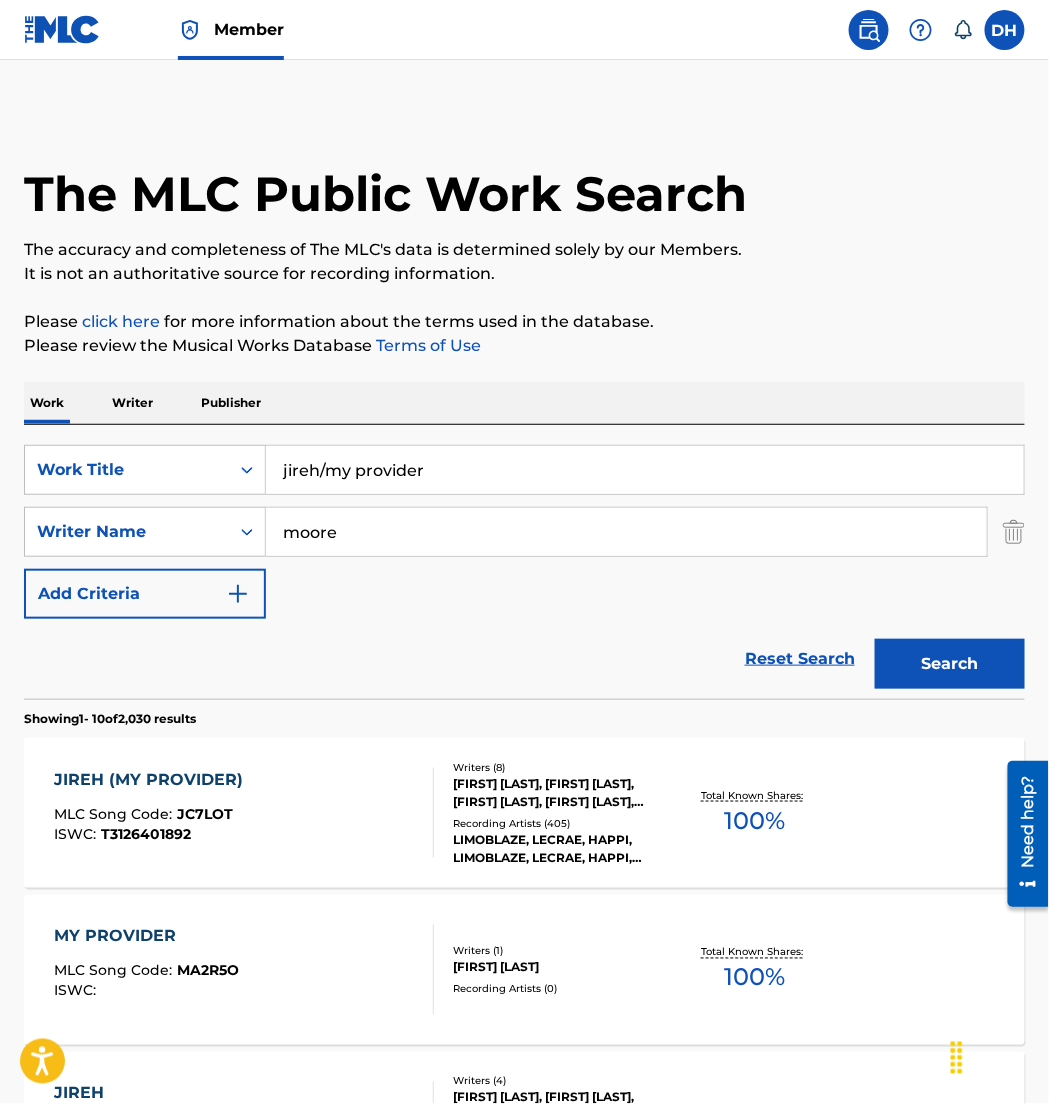 click on "JIREH (MY PROVIDER) MLC Song Code : JC7LOT ISWC : T3126401892" at bounding box center (244, 813) 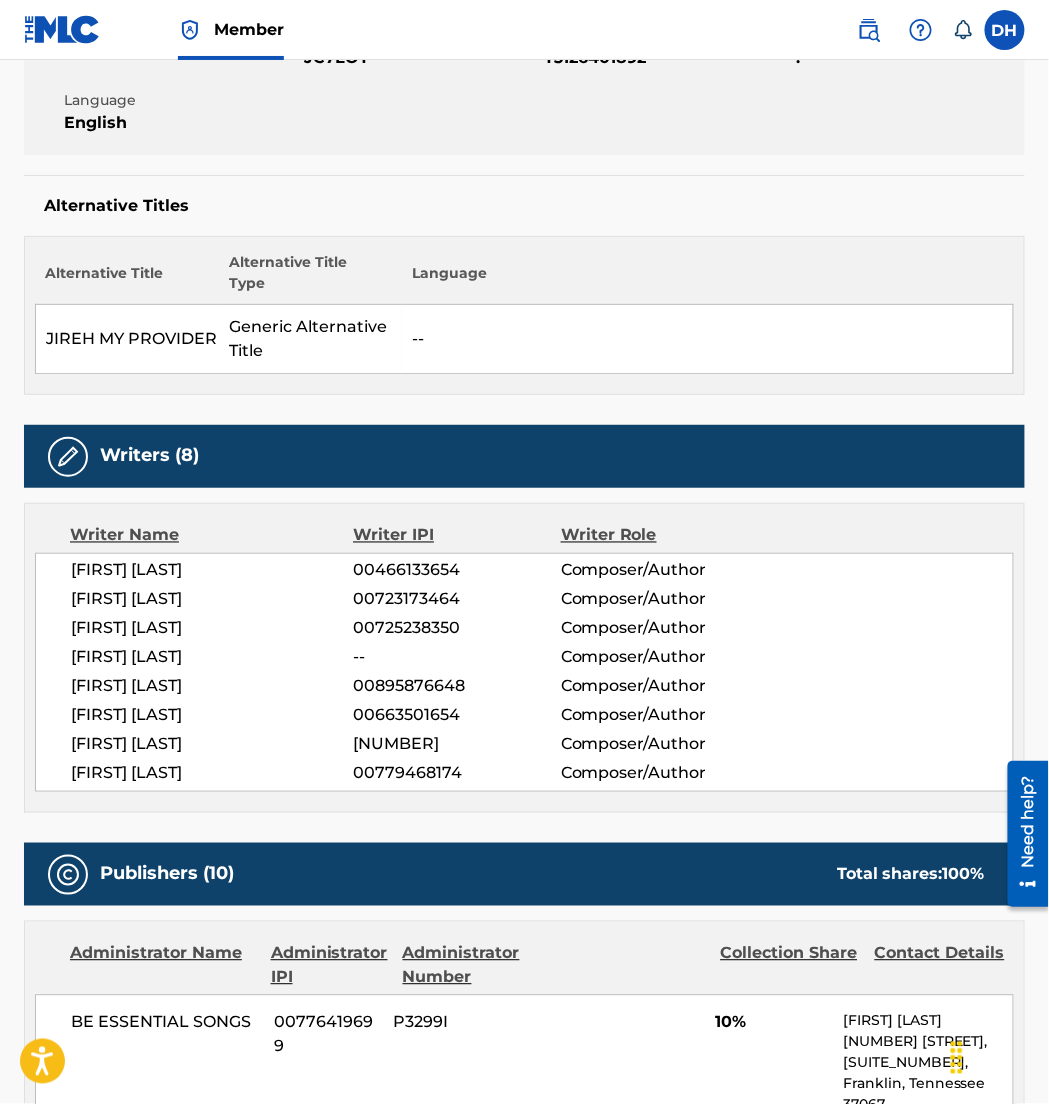scroll, scrollTop: 416, scrollLeft: 0, axis: vertical 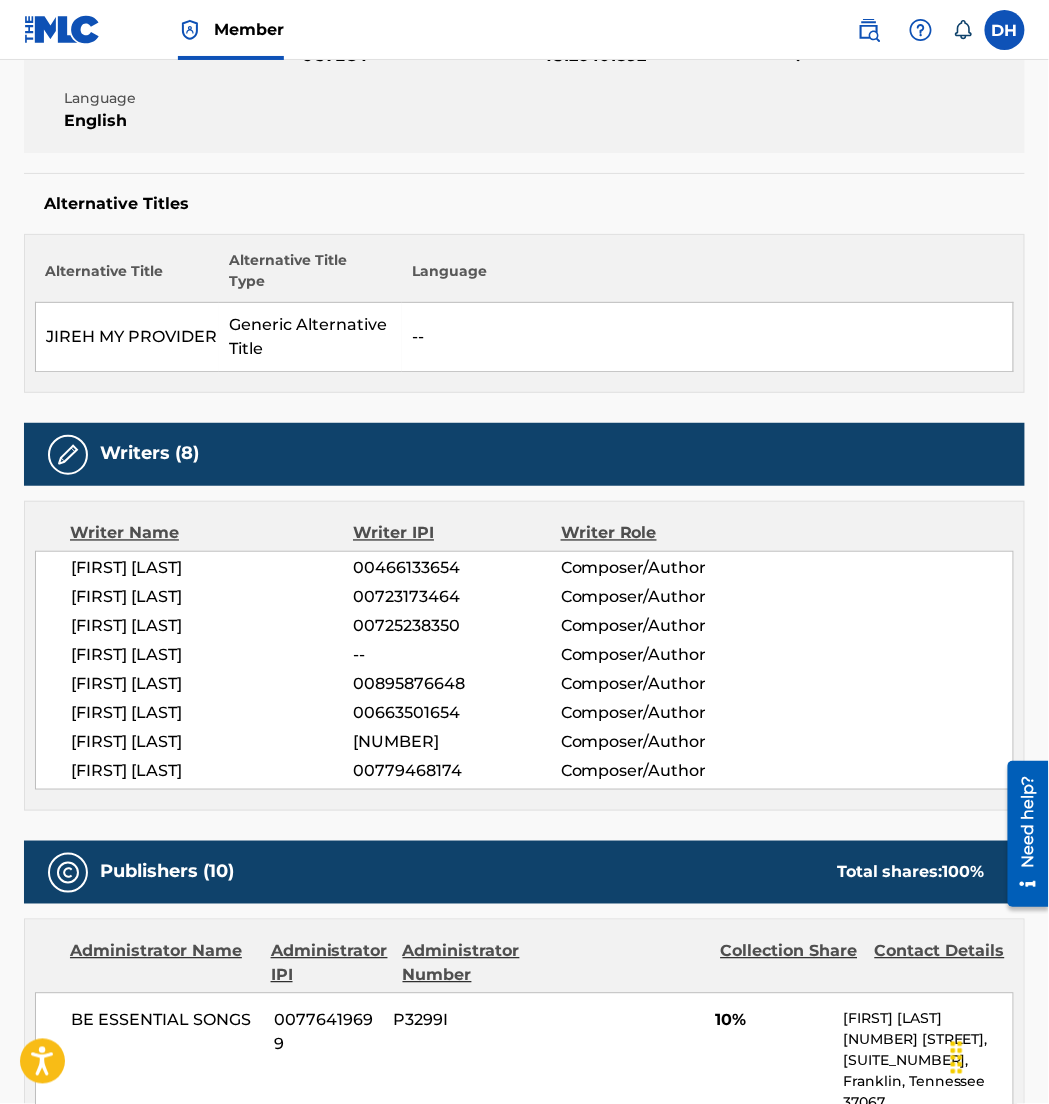 click on "Writer IPI" at bounding box center (457, 534) 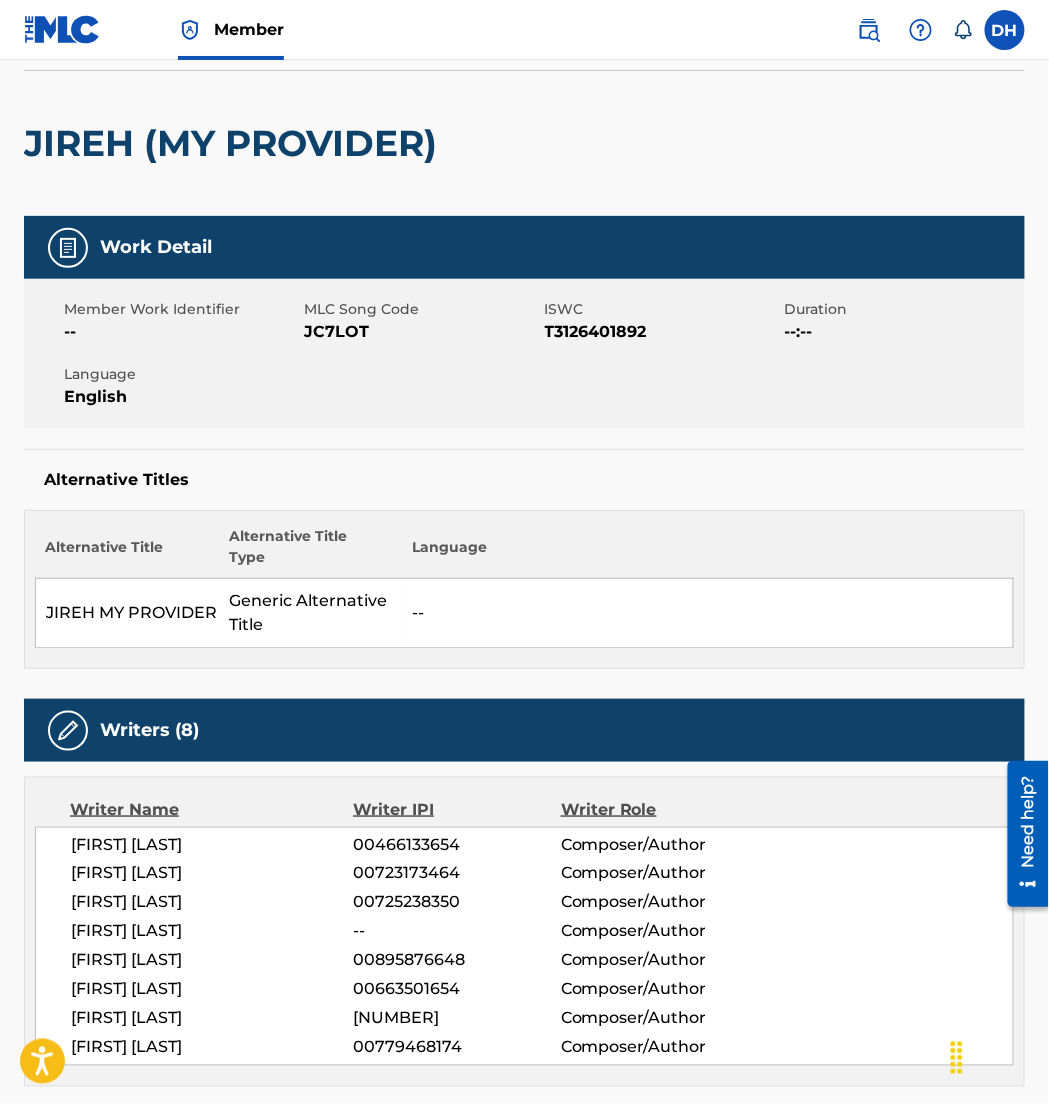 scroll, scrollTop: 0, scrollLeft: 0, axis: both 